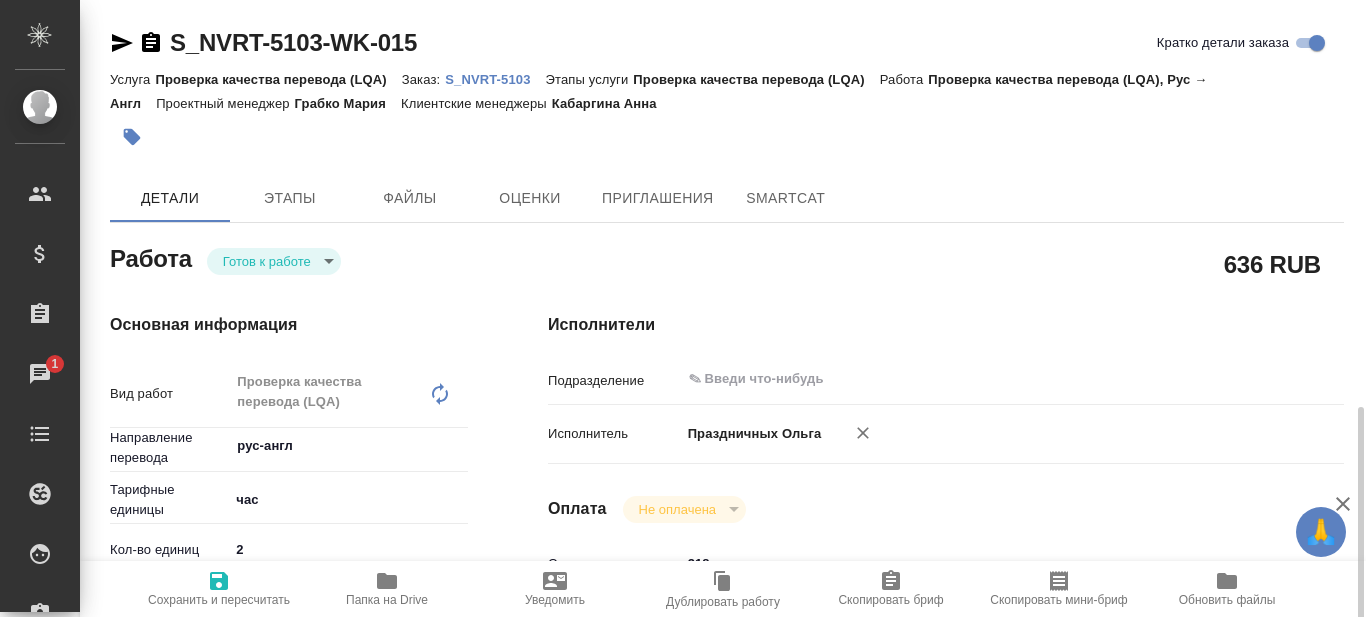 scroll, scrollTop: 0, scrollLeft: 0, axis: both 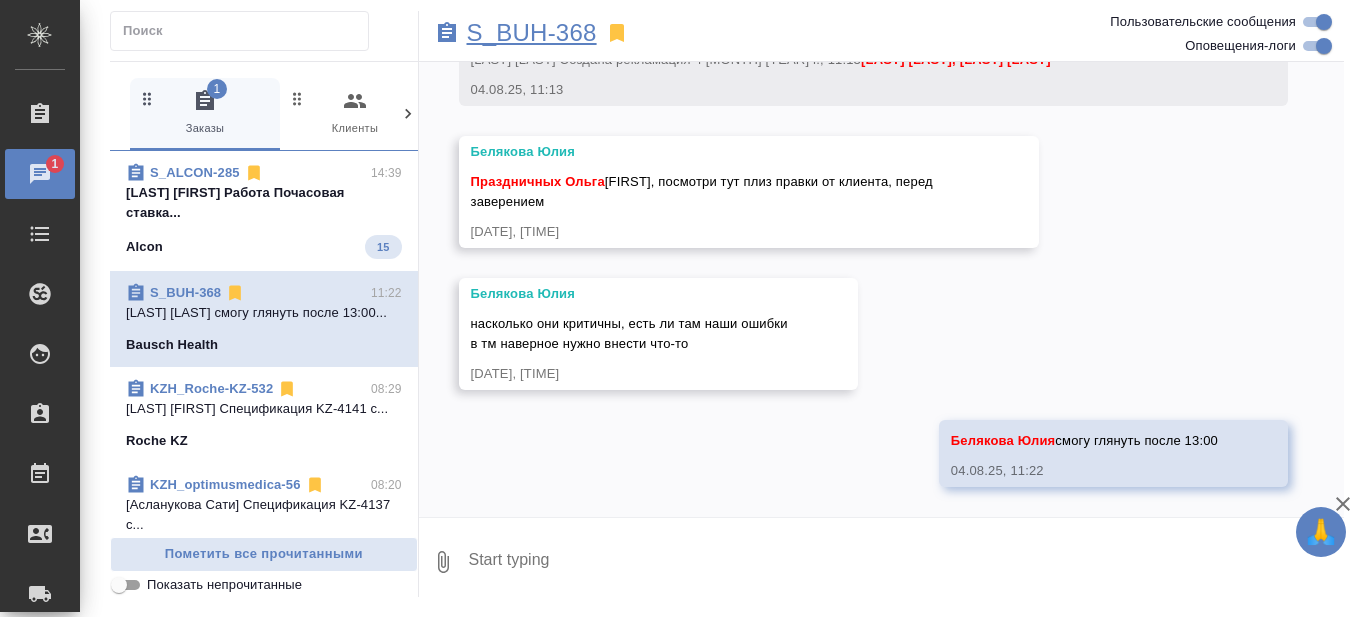 click on "S_BUH-368" at bounding box center (532, 33) 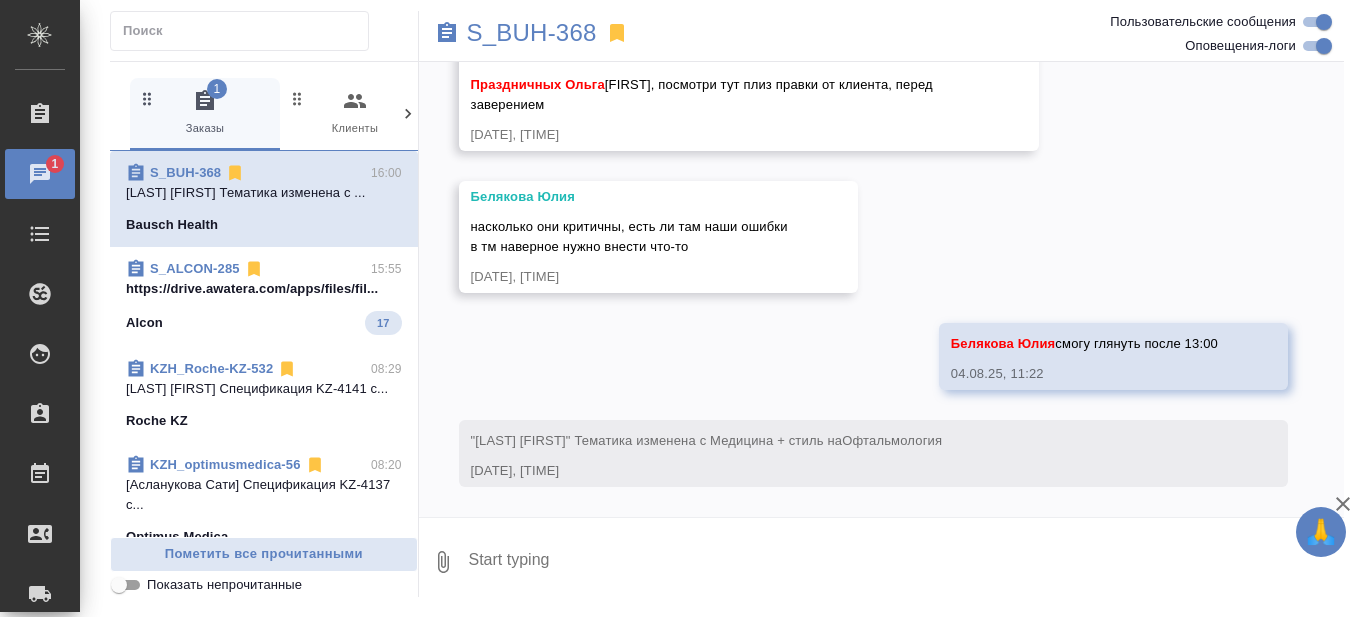 scroll, scrollTop: 12031, scrollLeft: 0, axis: vertical 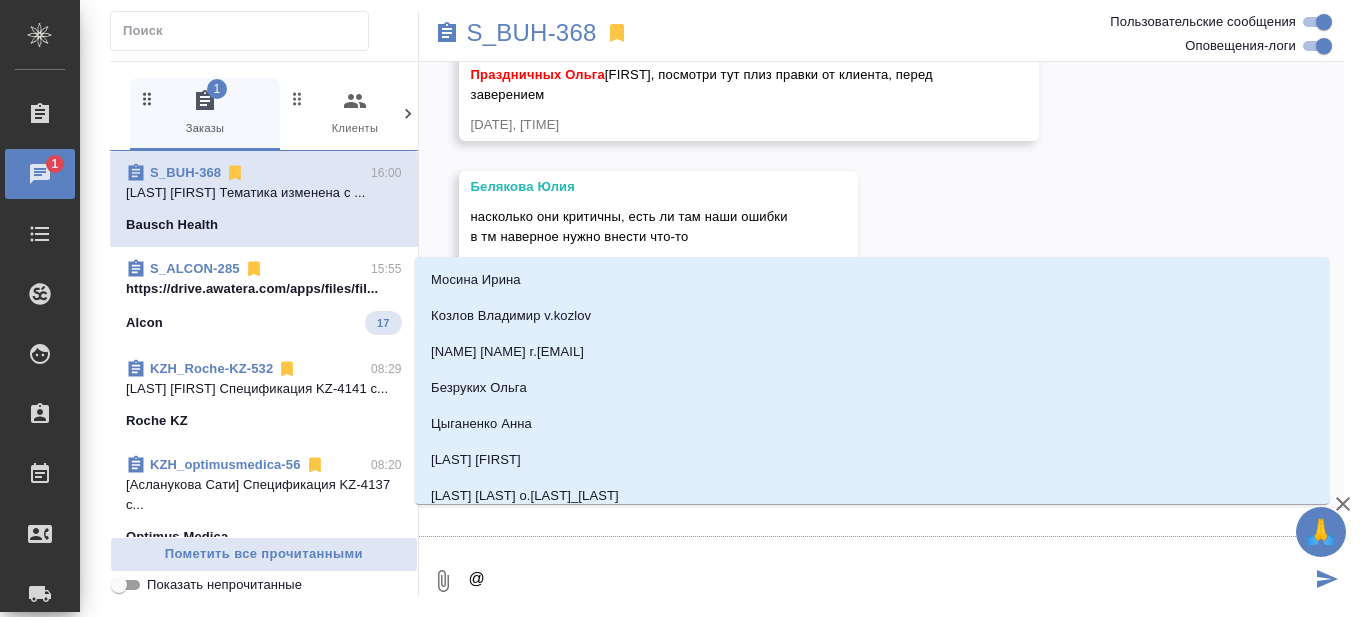 click on "@" at bounding box center (889, 581) 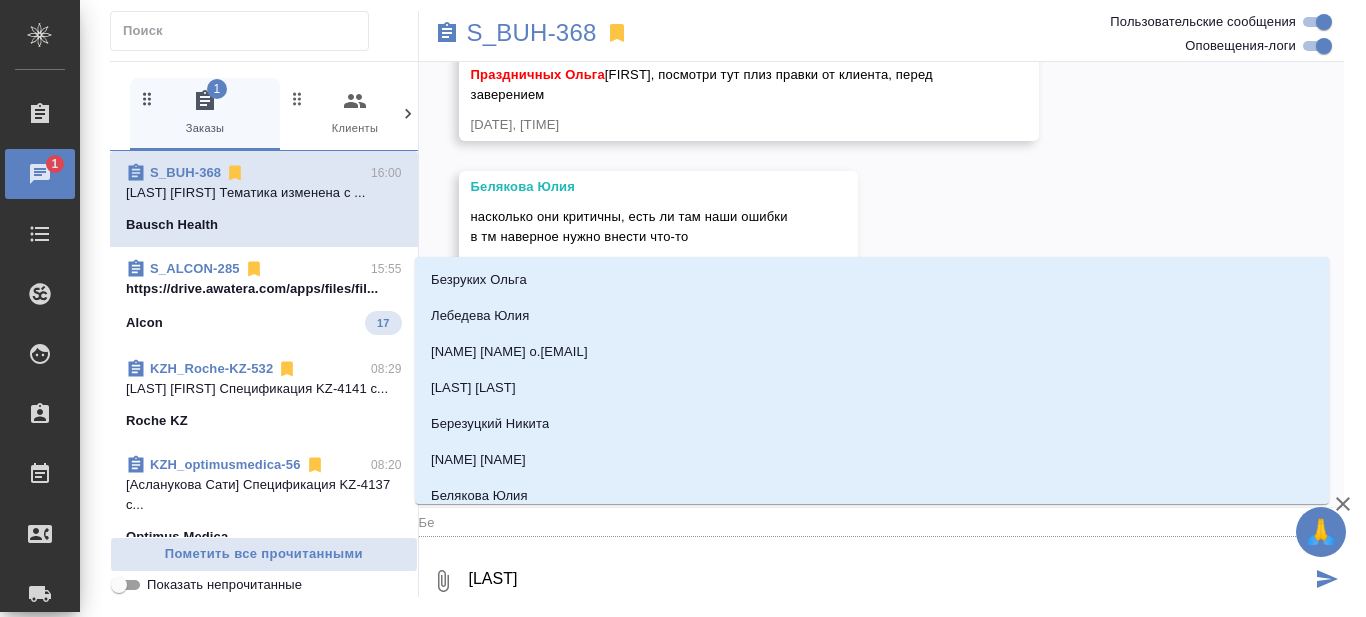 type on "@Бел" 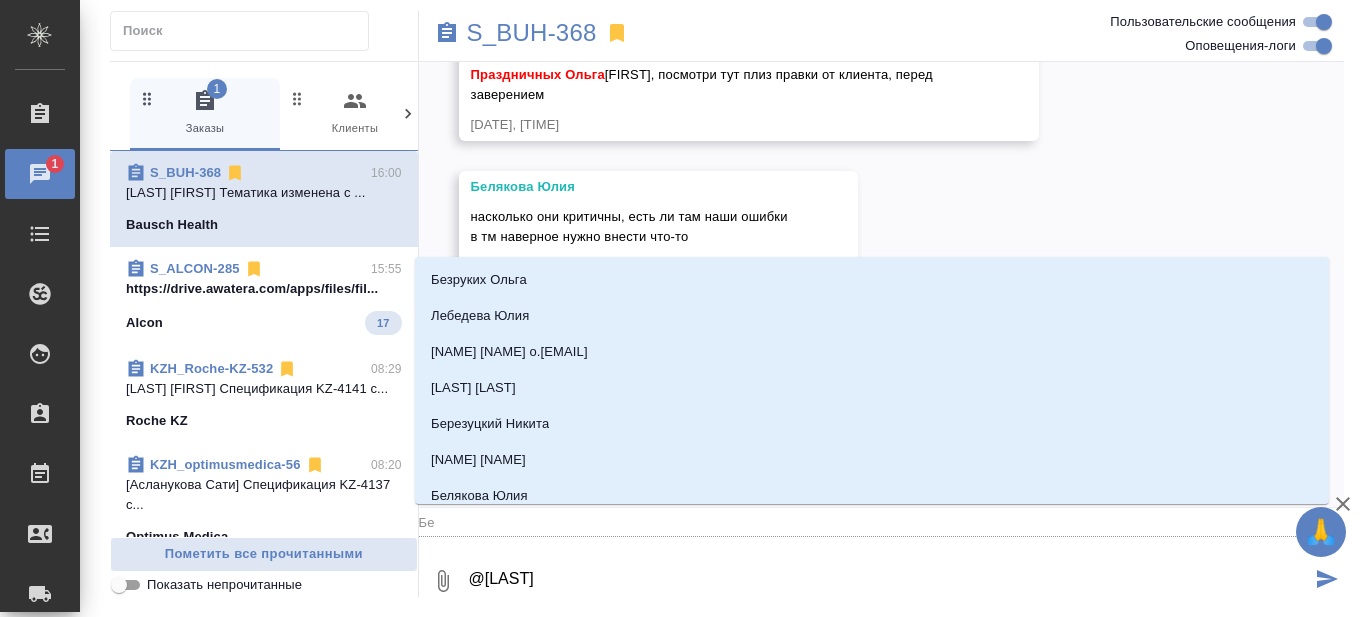 type on "Бел" 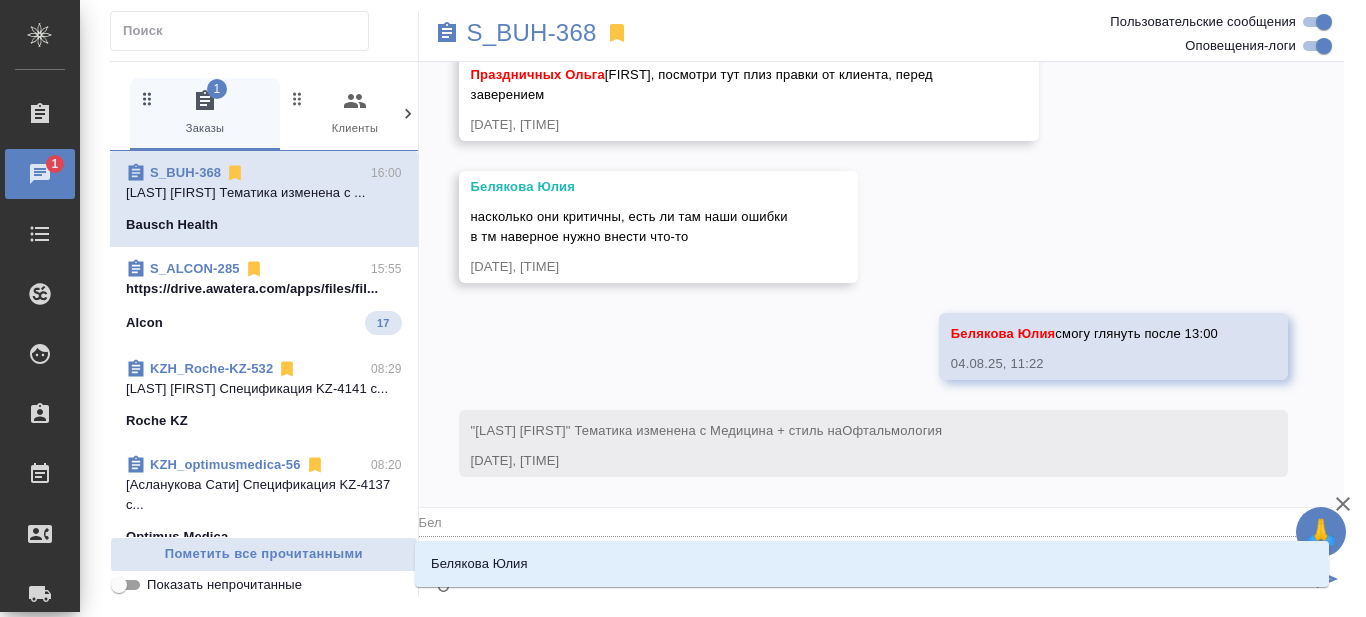 type on "@Беля" 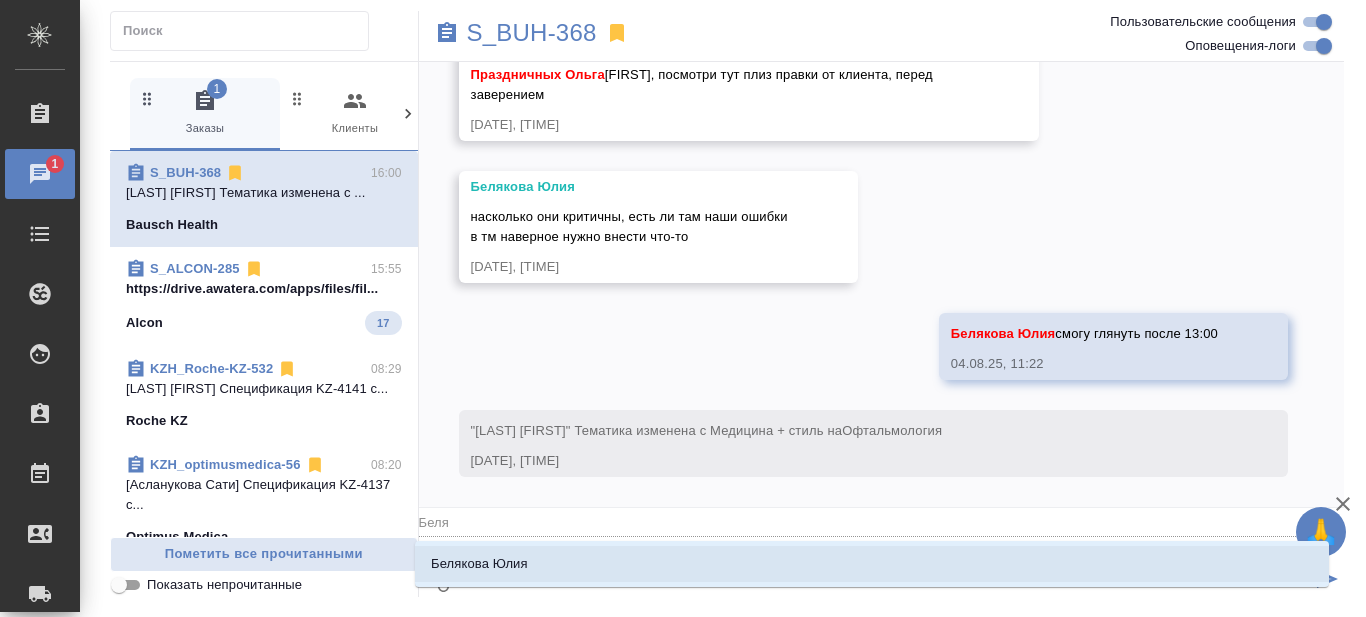 click on "Белякова Юлия" at bounding box center [479, 564] 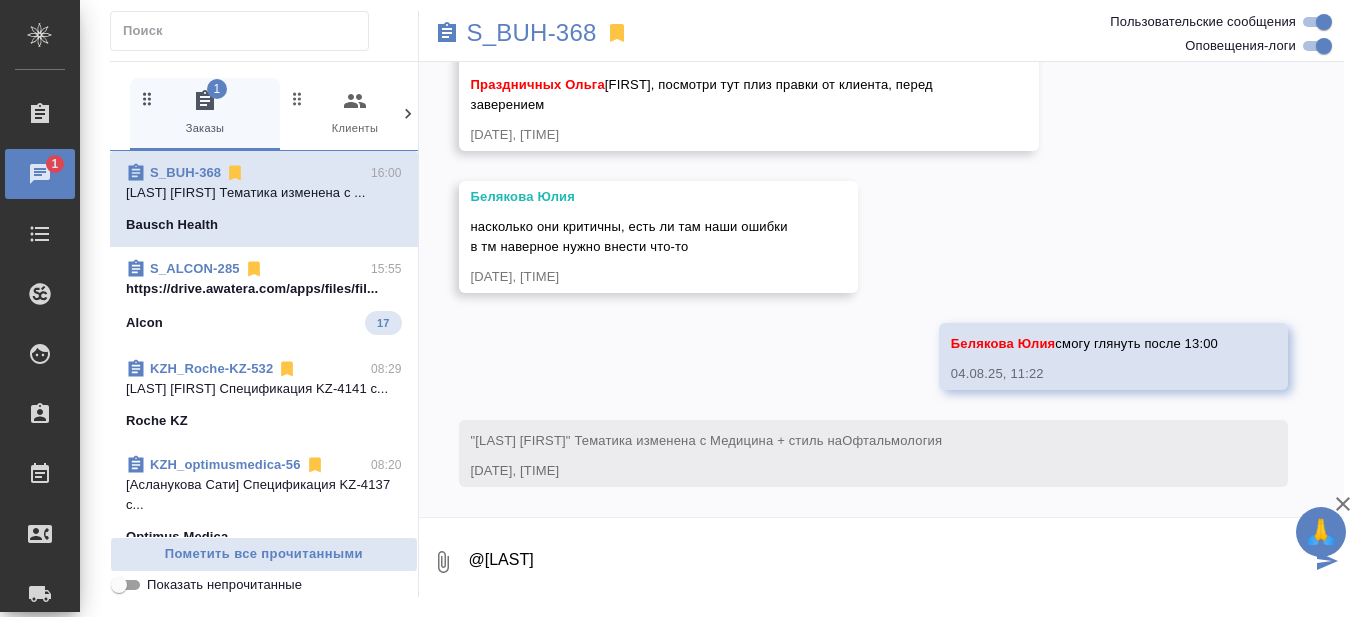 scroll, scrollTop: 12031, scrollLeft: 0, axis: vertical 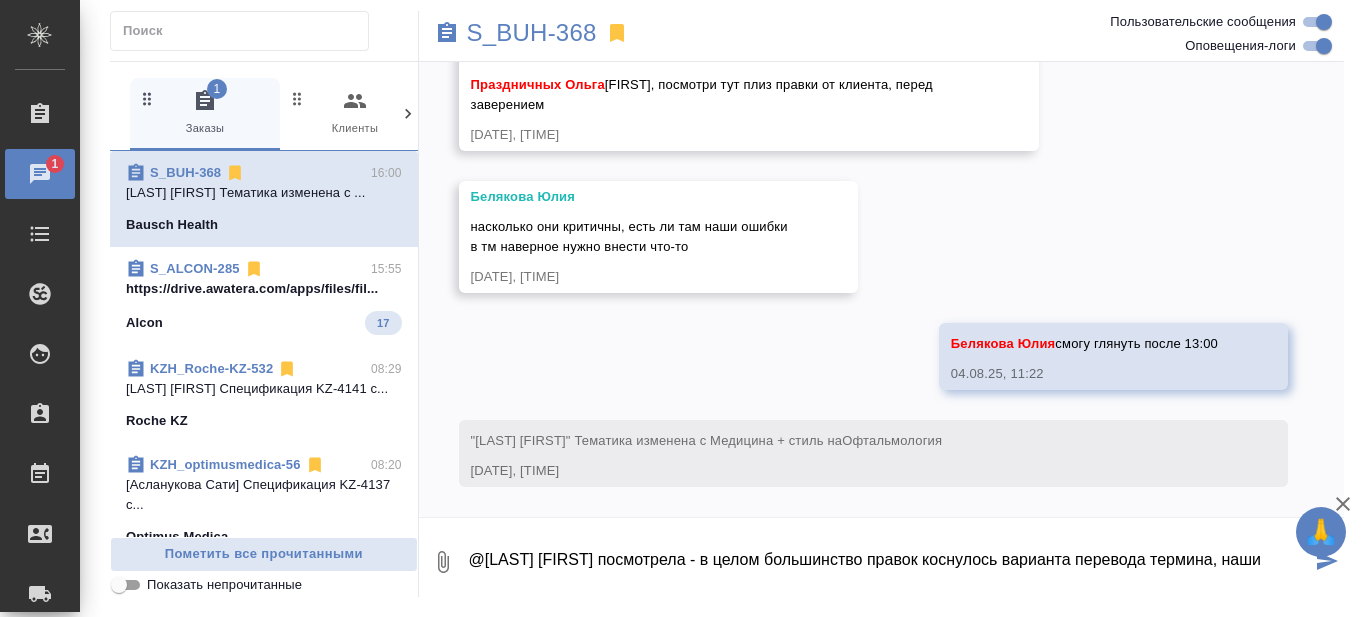 click on "@Белякова Юлия посмотрела - в целом большинство правок коснулось варианта перевода термина, наши" at bounding box center [889, 562] 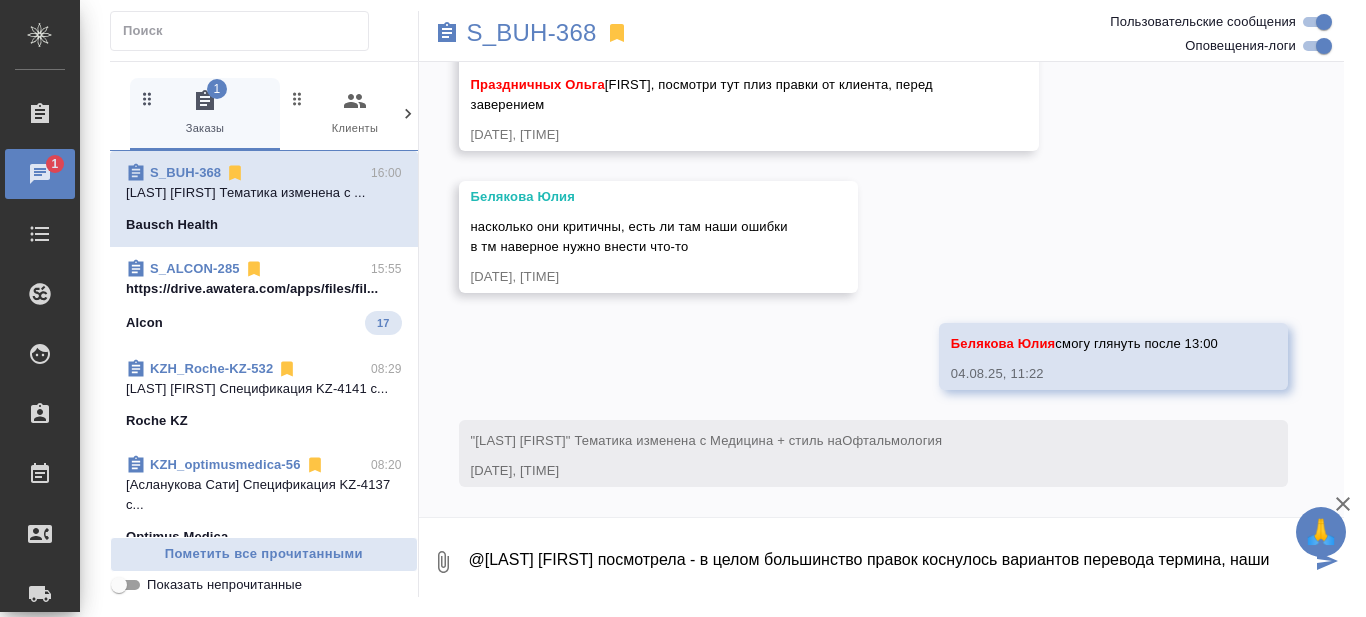 click on "@Белякова Юлия посмотрела - в целом большинство правок коснулось вариантов перевода термина, наши" at bounding box center [889, 562] 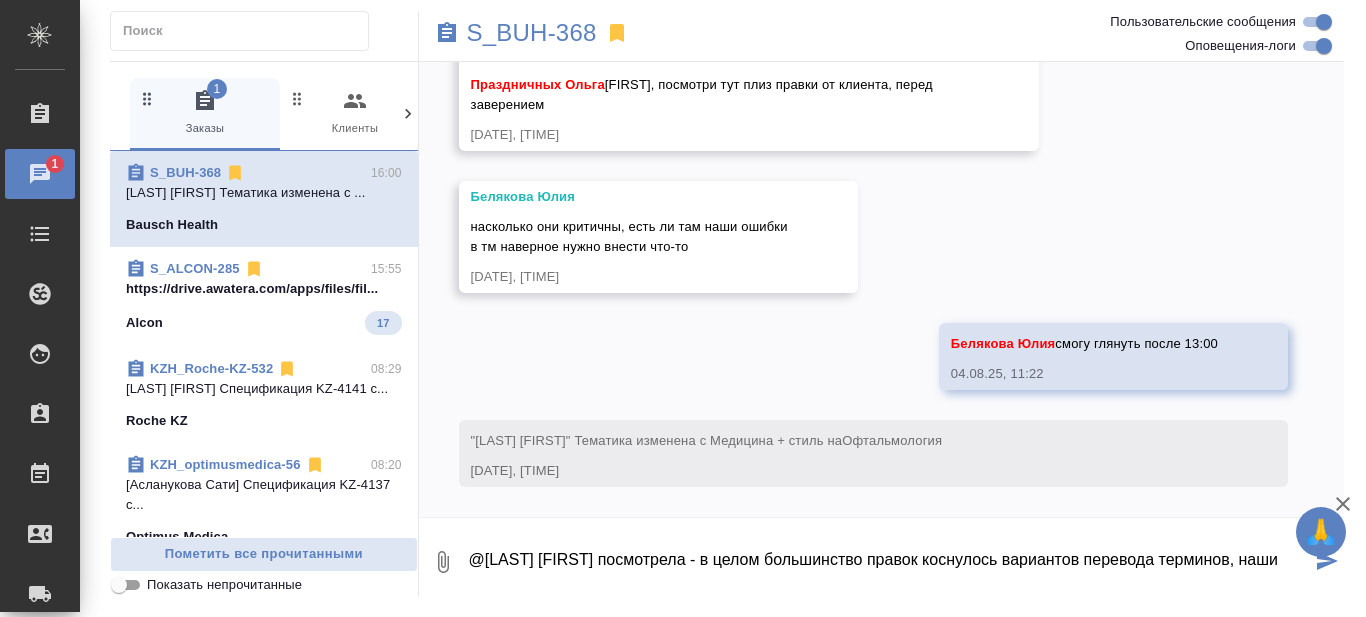 click on "@Белякова Юлия посмотрела - в целом большинство правок коснулось вариантов перевода терминов, наши" at bounding box center [889, 562] 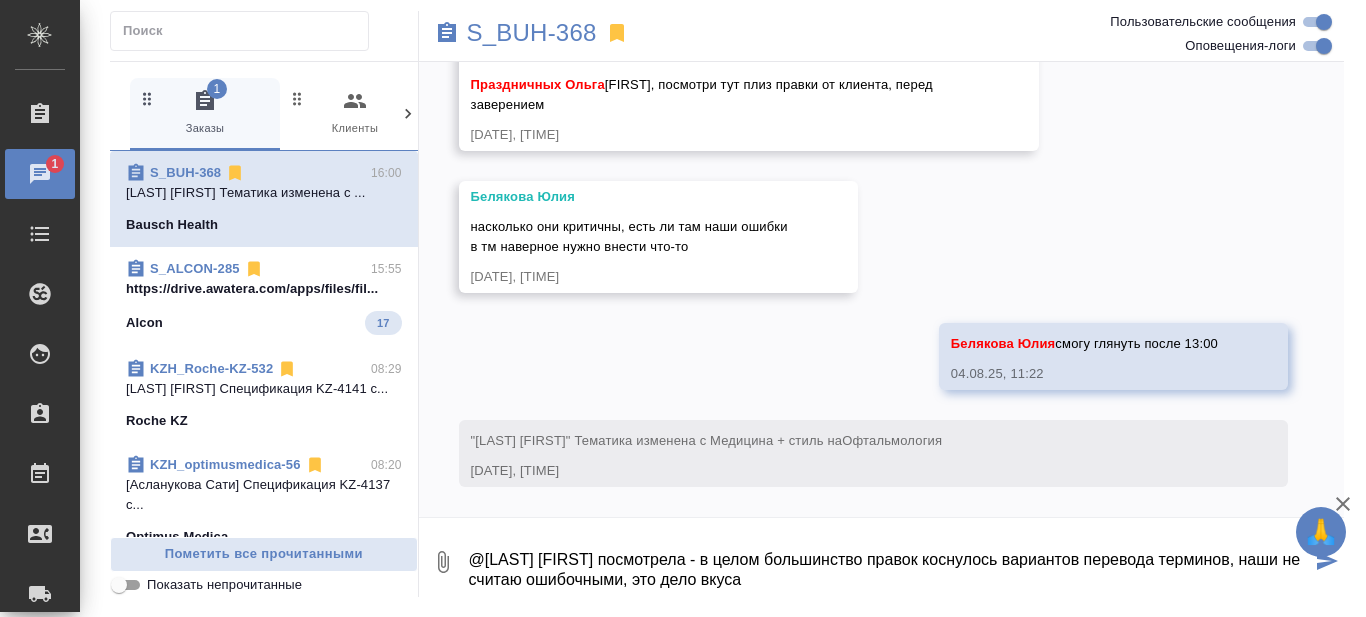 scroll, scrollTop: 12, scrollLeft: 0, axis: vertical 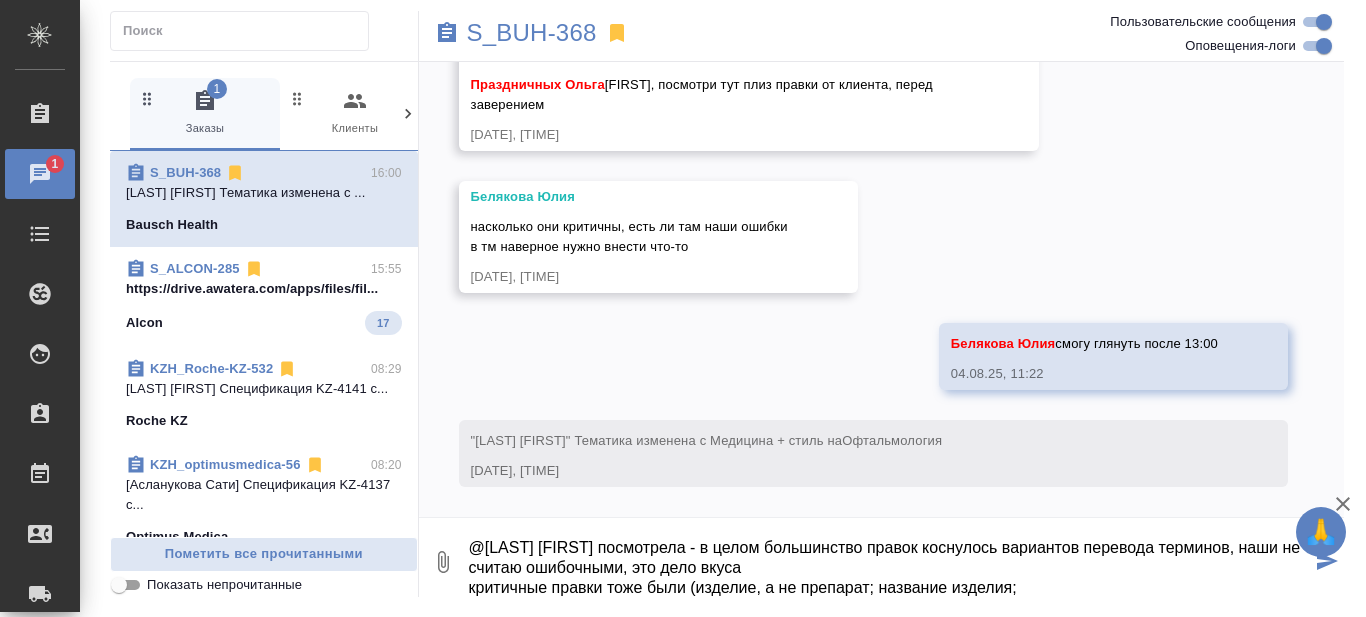click on "@Белякова Юлия посмотрела - в целом большинство правок коснулось вариантов перевода терминов, наши не считаю ошибочными, это дело вкуса
критичные правки тоже были (изделие, а не препарат; название изделия;" at bounding box center [889, 562] 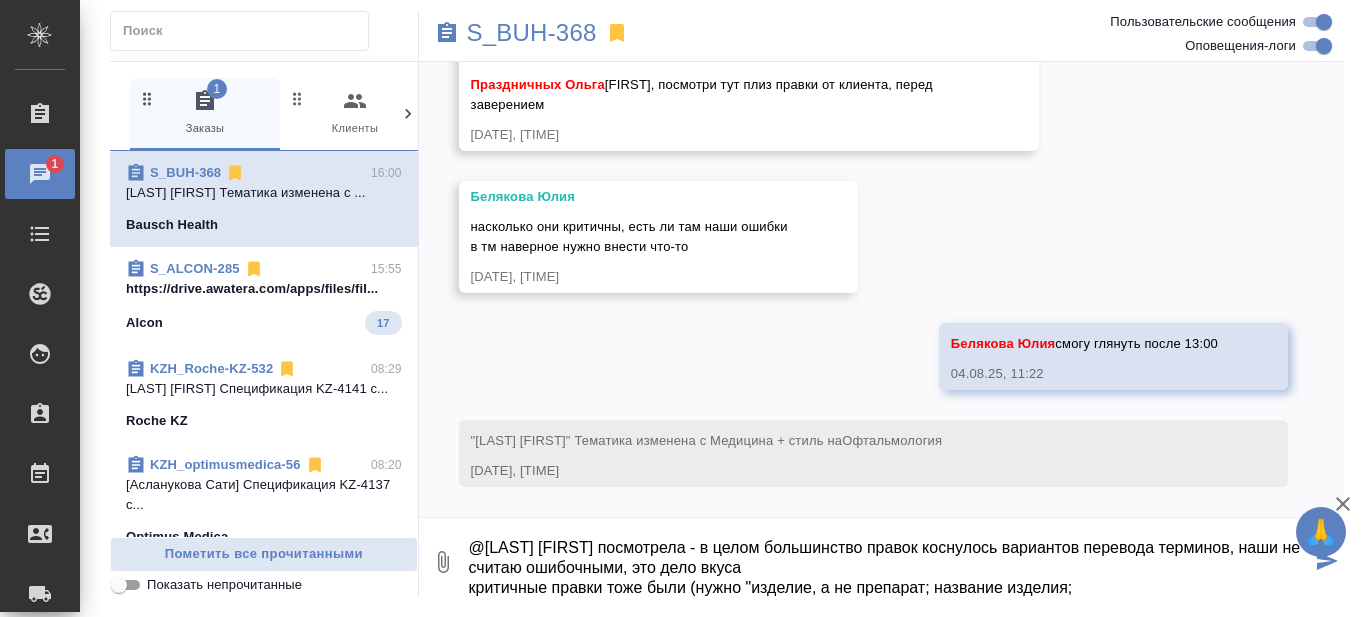 click on "@Белякова Юлия посмотрела - в целом большинство правок коснулось вариантов перевода терминов, наши не считаю ошибочными, это дело вкуса
критичные правки тоже были (нужно "изделие, а не препарат; название изделия;" at bounding box center (889, 562) 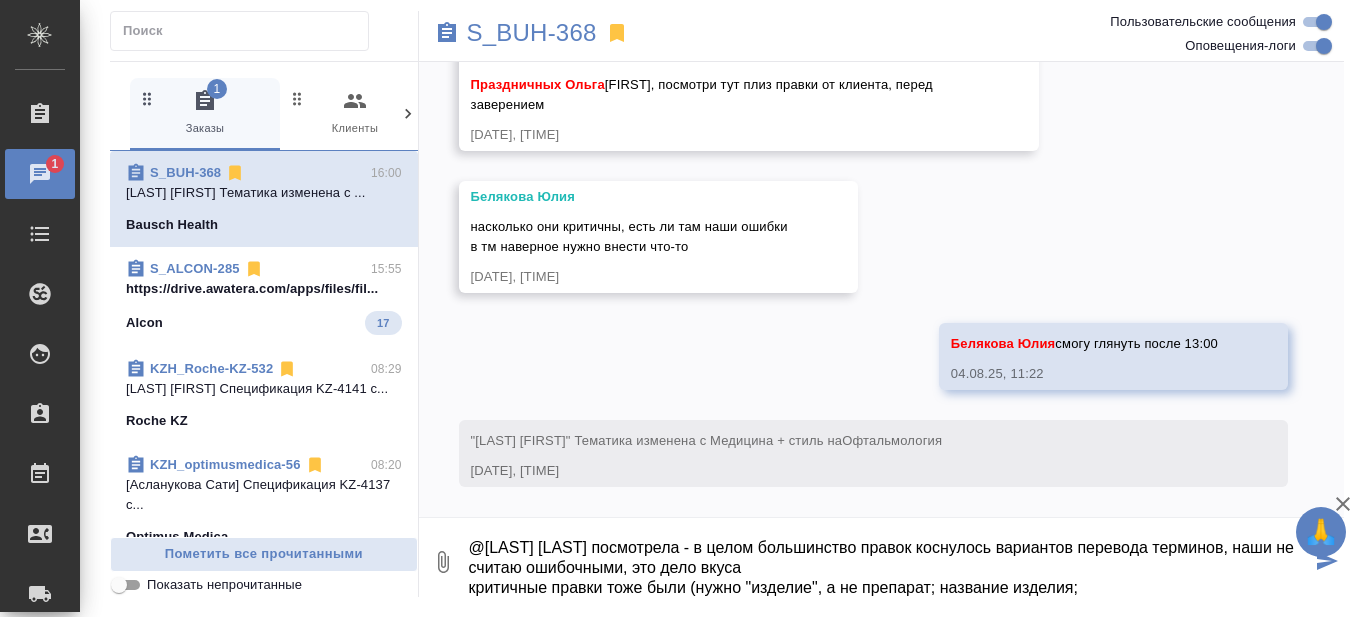 click on "@Белякова Юлия посмотрела - в целом большинство правок коснулось вариантов перевода терминов, наши не считаю ошибочными, это дело вкуса
критичные правки тоже были (нужно "изделие", а не препарат; название изделия;" at bounding box center (889, 562) 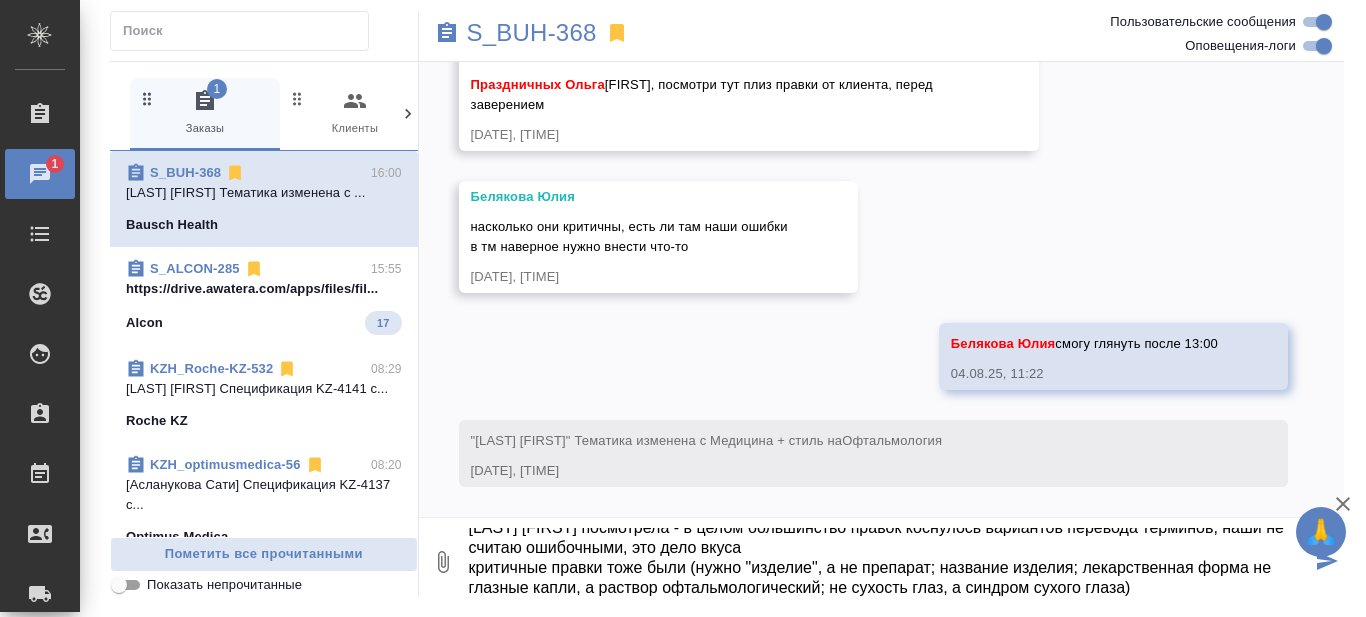 scroll, scrollTop: 52, scrollLeft: 0, axis: vertical 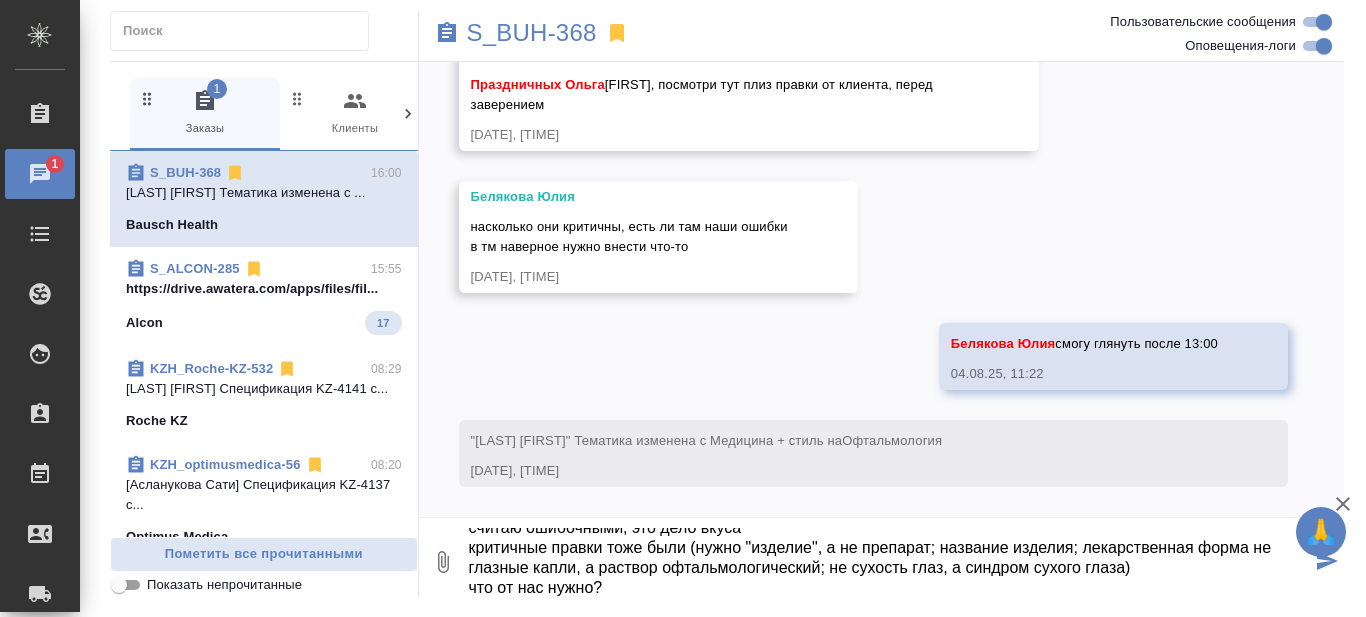click on "@Белякова Юлия посмотрела - в целом большинство правок коснулось вариантов перевода терминов, наши не считаю ошибочными, это дело вкуса
критичные правки тоже были (нужно "изделие", а не препарат; название изделия; лекарственная форма не глазные капли, а раствор офтальмологический; не сухость глаз, а синдром сухого глаза)
что от нас нужно?" at bounding box center [889, 562] 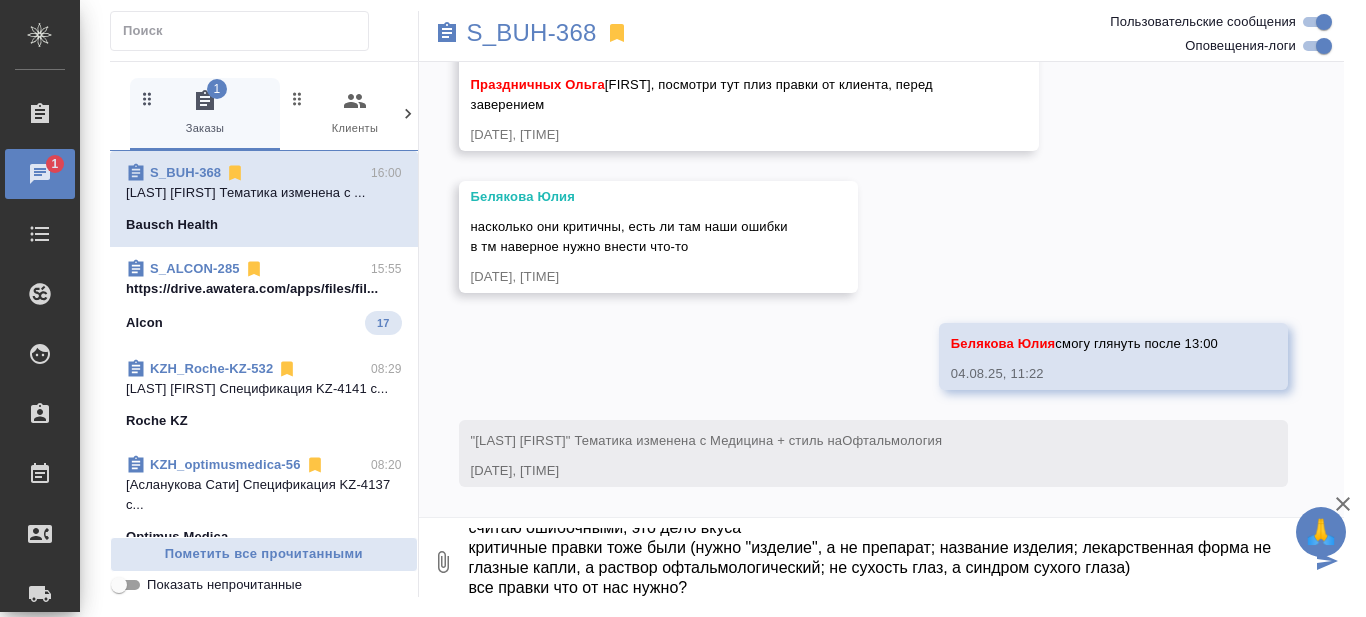 drag, startPoint x: 554, startPoint y: 589, endPoint x: 454, endPoint y: 604, distance: 101.118744 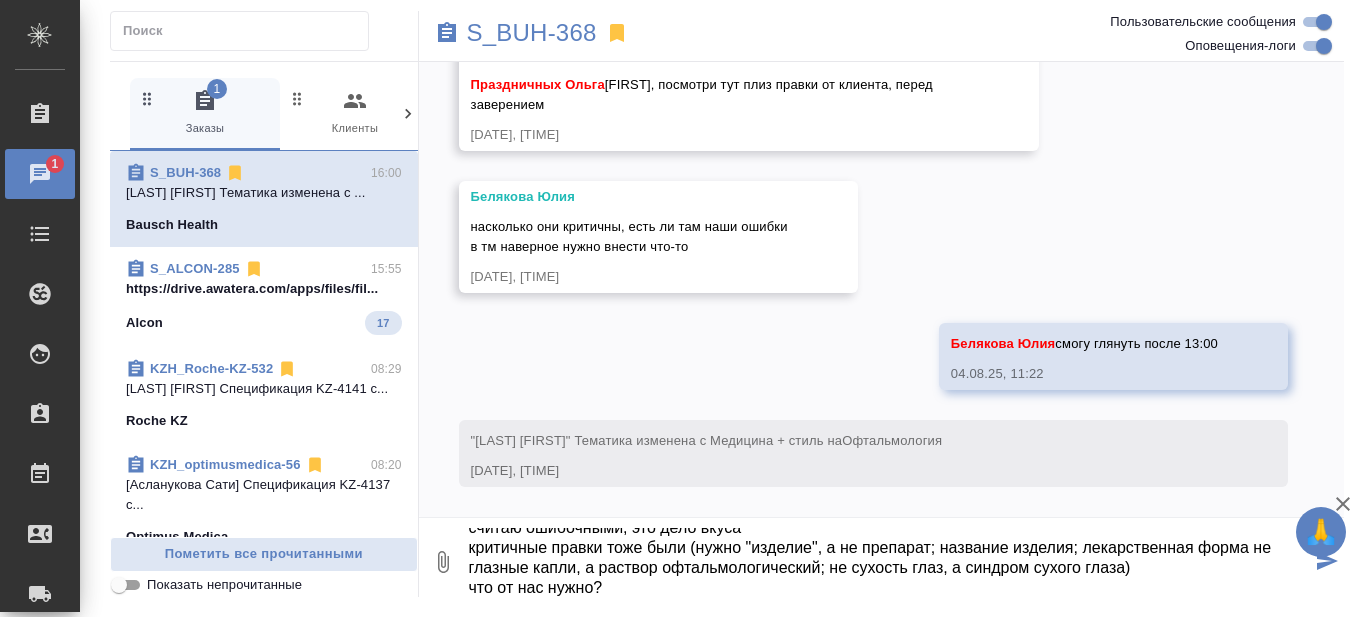 click on "@Белякова Юлия посмотрела - в целом большинство правок коснулось вариантов перевода терминов, наши не считаю ошибочными, это дело вкуса
критичные правки тоже были (нужно "изделие", а не препарат; название изделия; лекарственная форма не глазные капли, а раствор офтальмологический; не сухость глаз, а синдром сухого глаза)
что от нас нужно?" at bounding box center (889, 562) 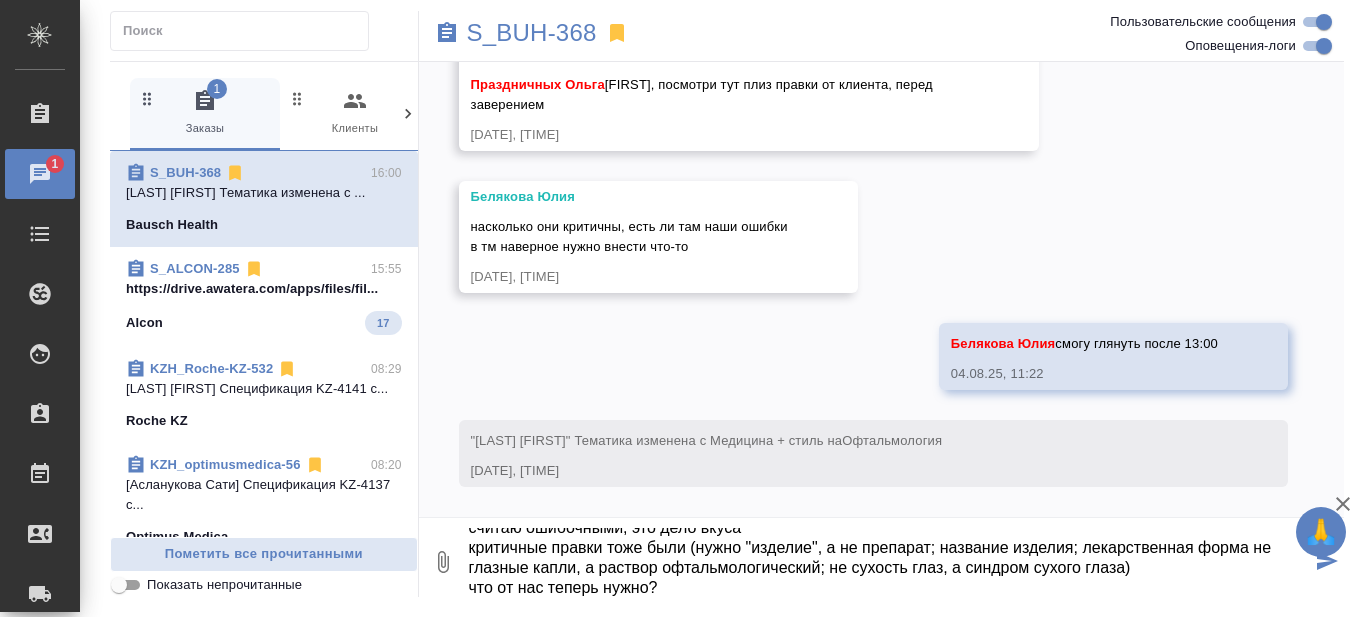 click on "@Белякова Юлия посмотрела - в целом большинство правок коснулось вариантов перевода терминов, наши не считаю ошибочными, это дело вкуса
критичные правки тоже были (нужно "изделие", а не препарат; название изделия; лекарственная форма не глазные капли, а раствор офтальмологический; не сухость глаз, а синдром сухого глаза)
что от нас теперь нужно?" at bounding box center [889, 562] 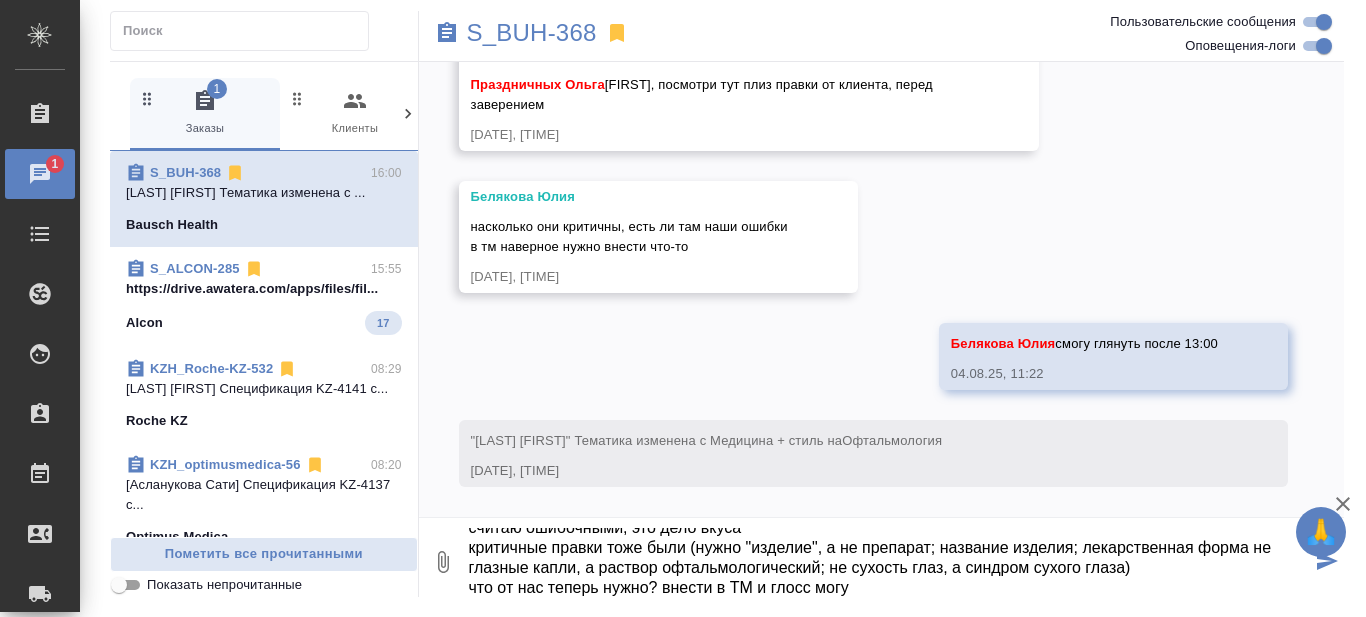 type on "@Белякова Юлия посмотрела - в целом большинство правок коснулось вариантов перевода терминов, наши не считаю ошибочными, это дело вкуса
критичные правки тоже были (нужно "изделие", а не препарат; название изделия; лекарственная форма не глазные капли, а раствор офтальмологический; не сухость глаз, а синдром сухого глаза)
что от нас теперь нужно? внести в ТМ и глосс могу" 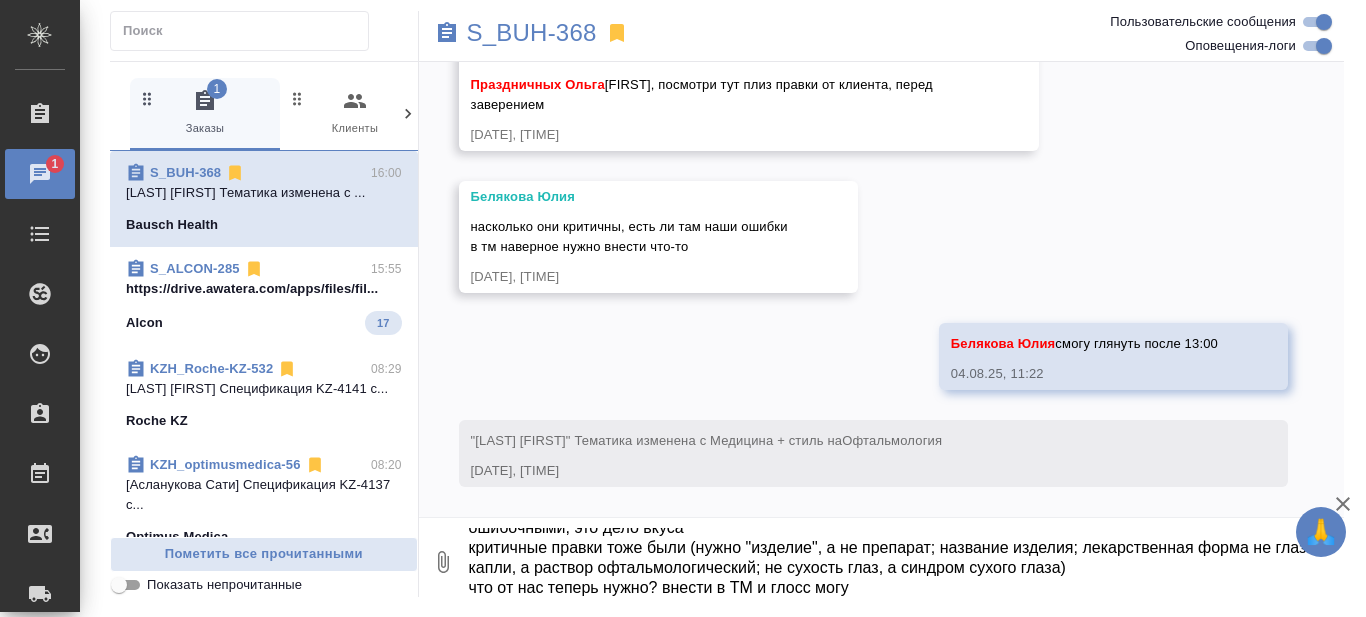 scroll, scrollTop: 0, scrollLeft: 0, axis: both 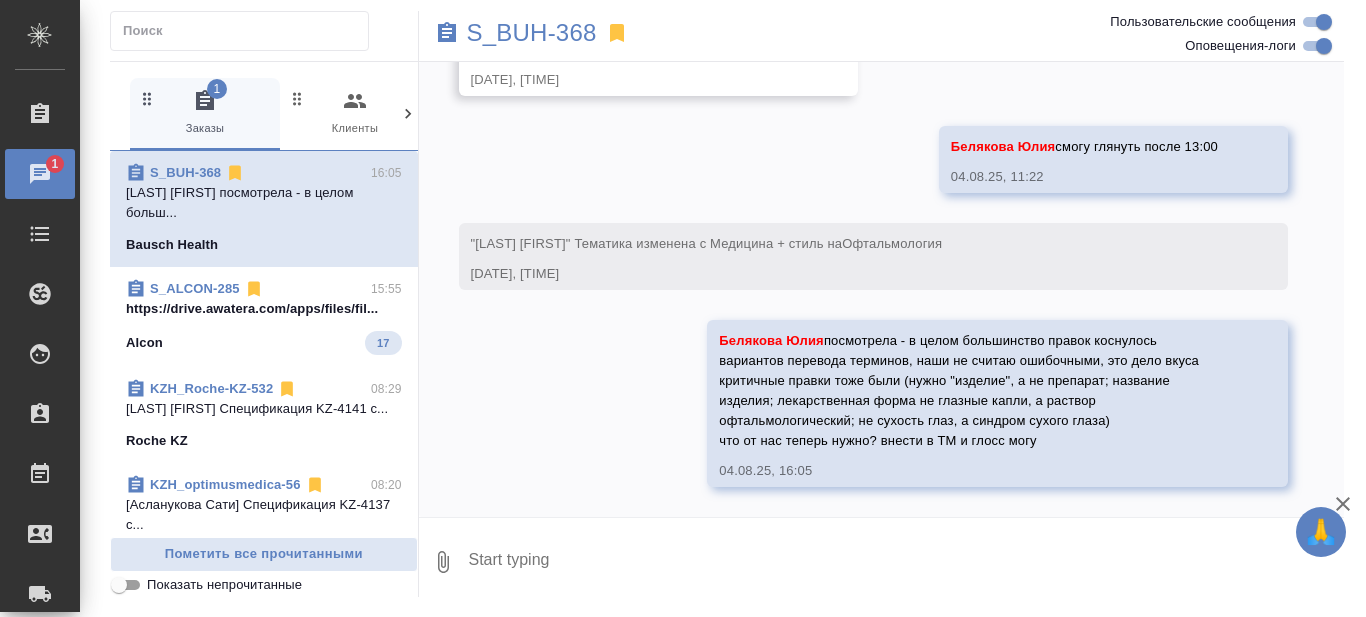 click at bounding box center (906, 562) 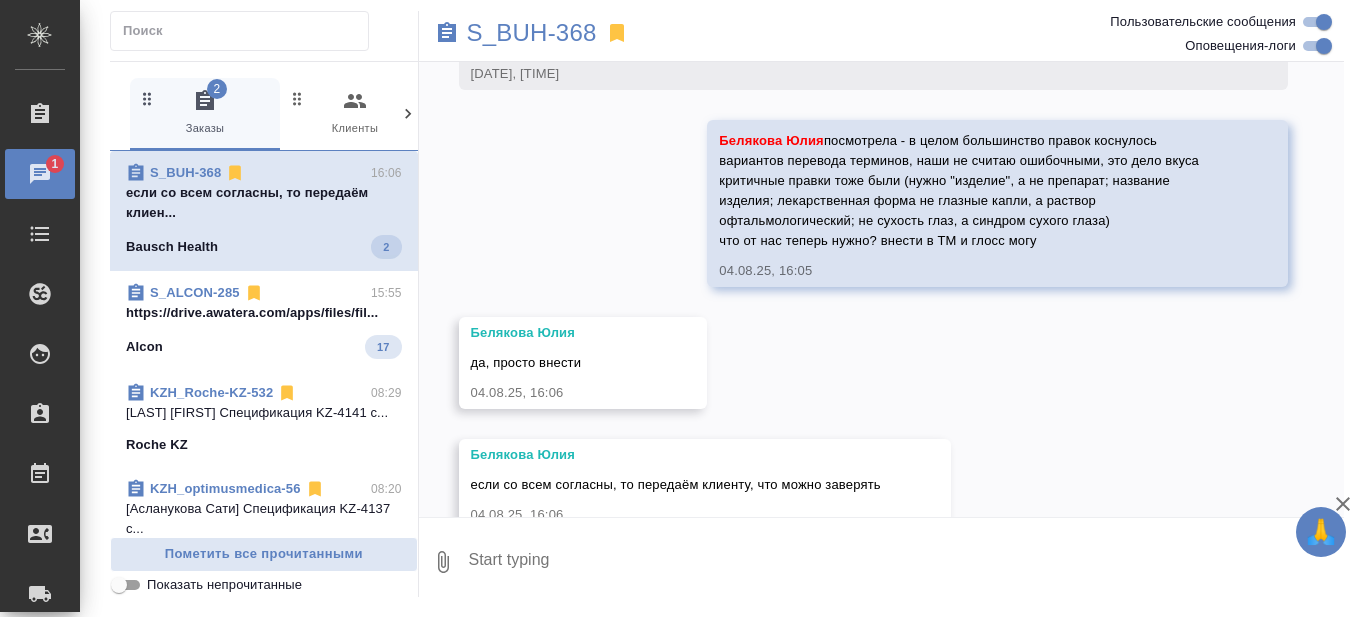 scroll, scrollTop: 12472, scrollLeft: 0, axis: vertical 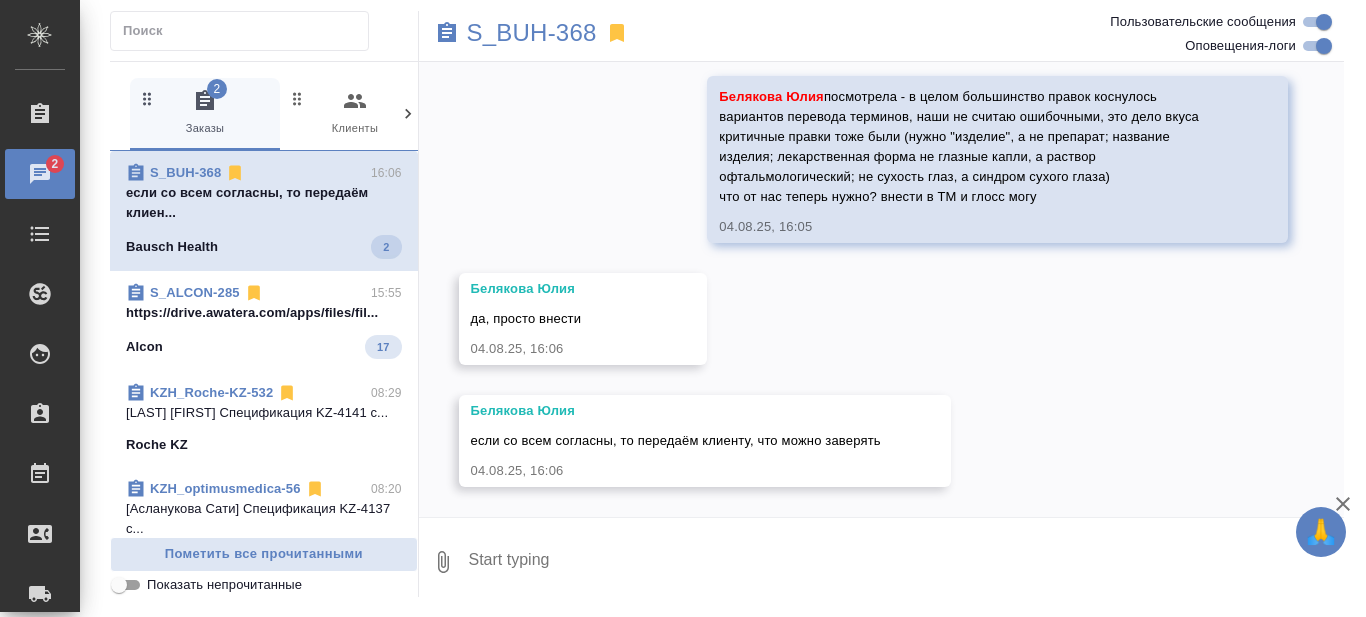 type on "п" 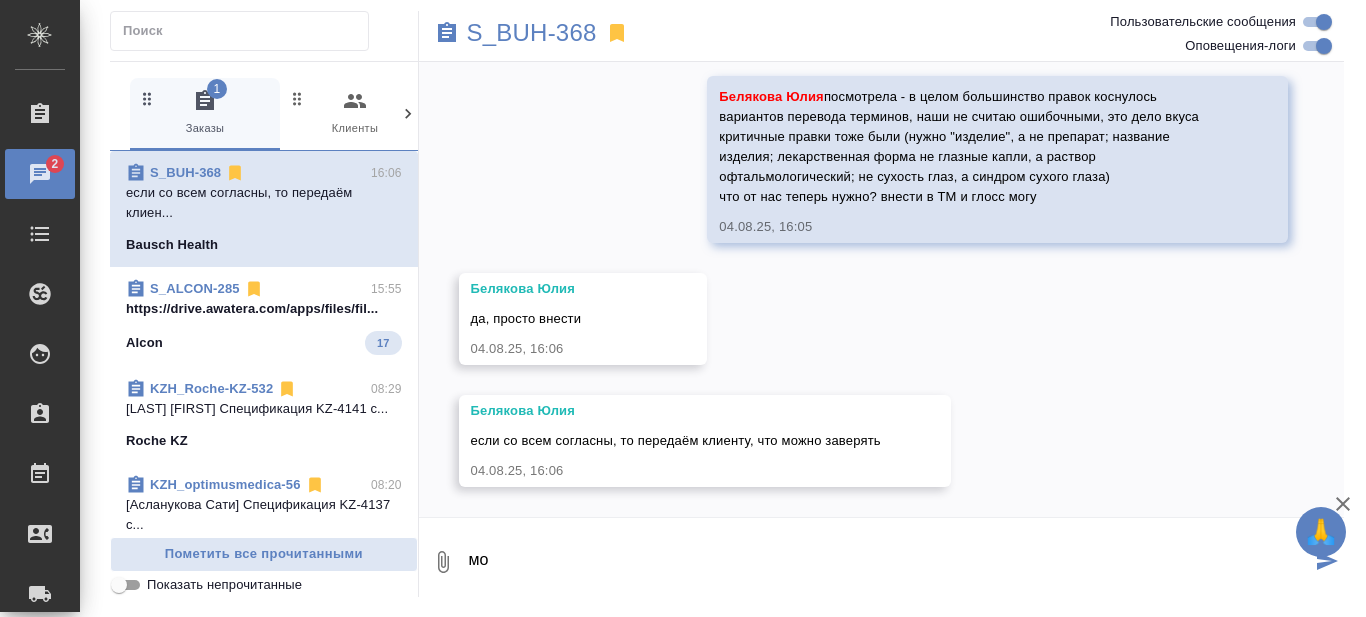 type on "м" 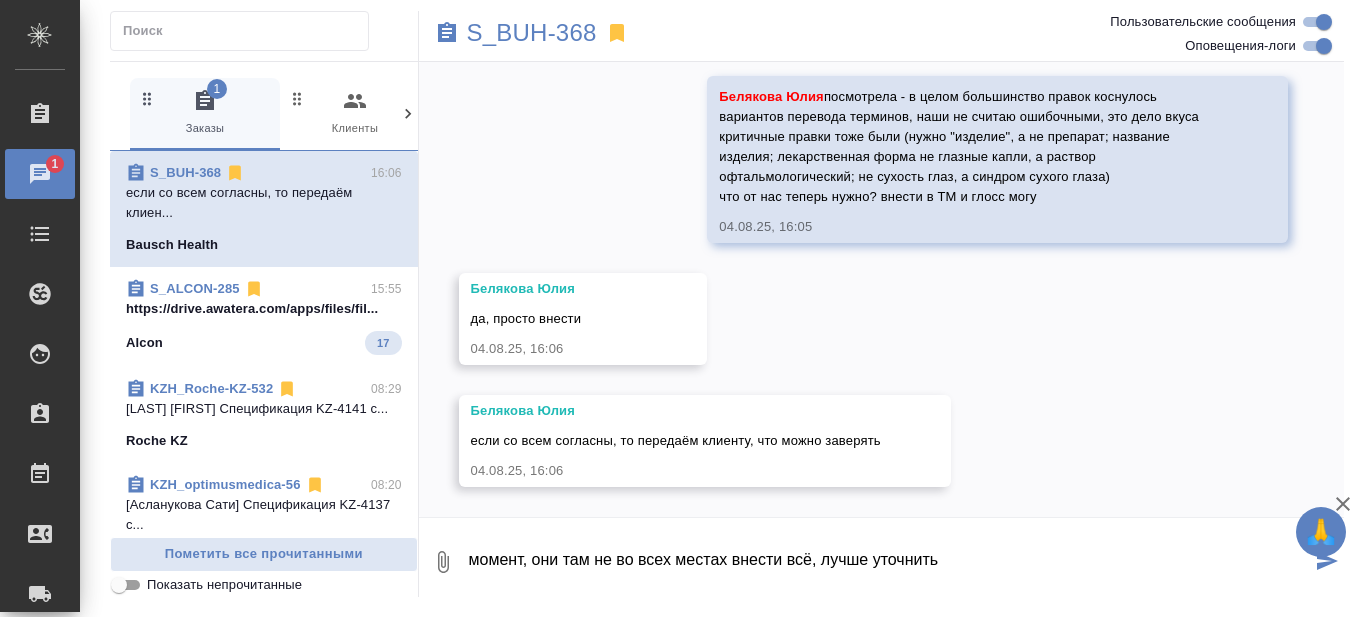 type on "момент, они там не во всех местах внести всё, лучше уточнить" 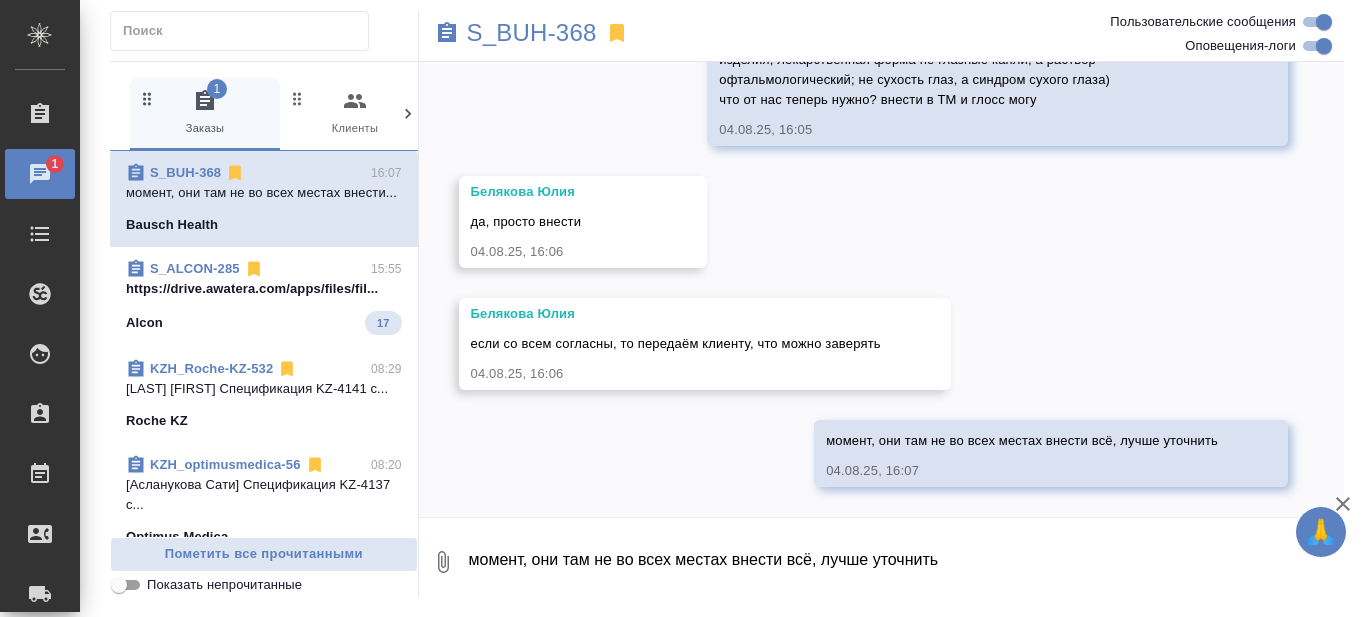 scroll, scrollTop: 12569, scrollLeft: 0, axis: vertical 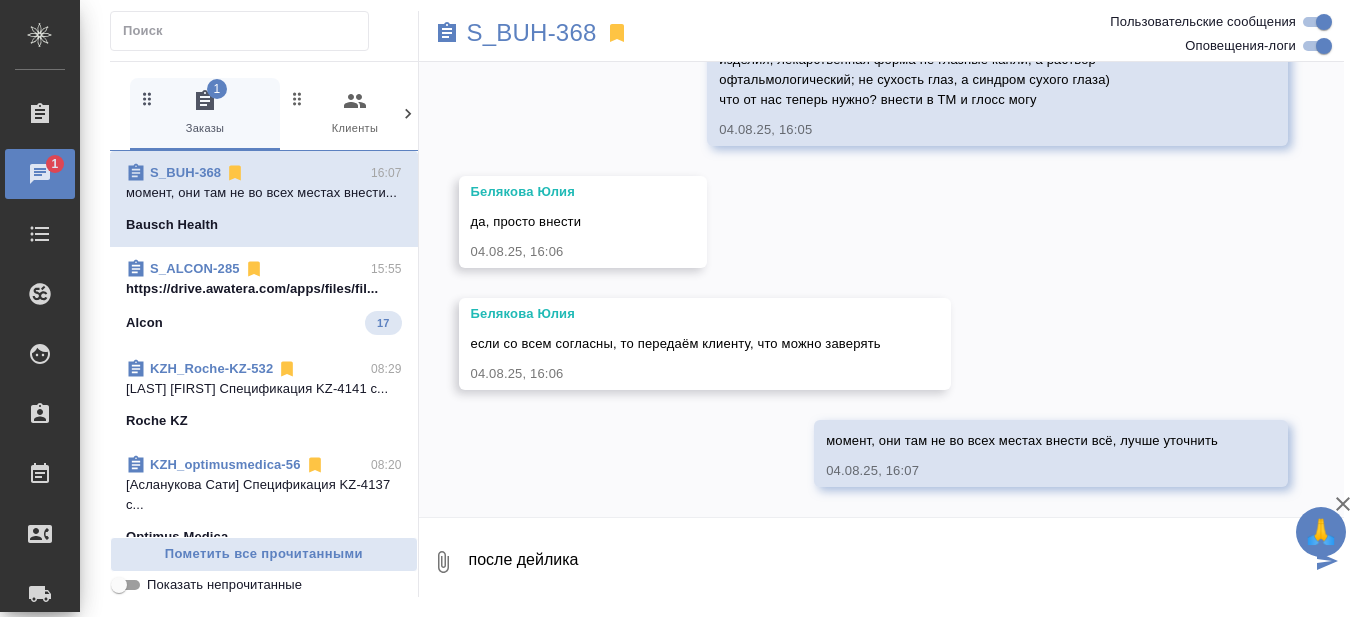 type on "после дейлика" 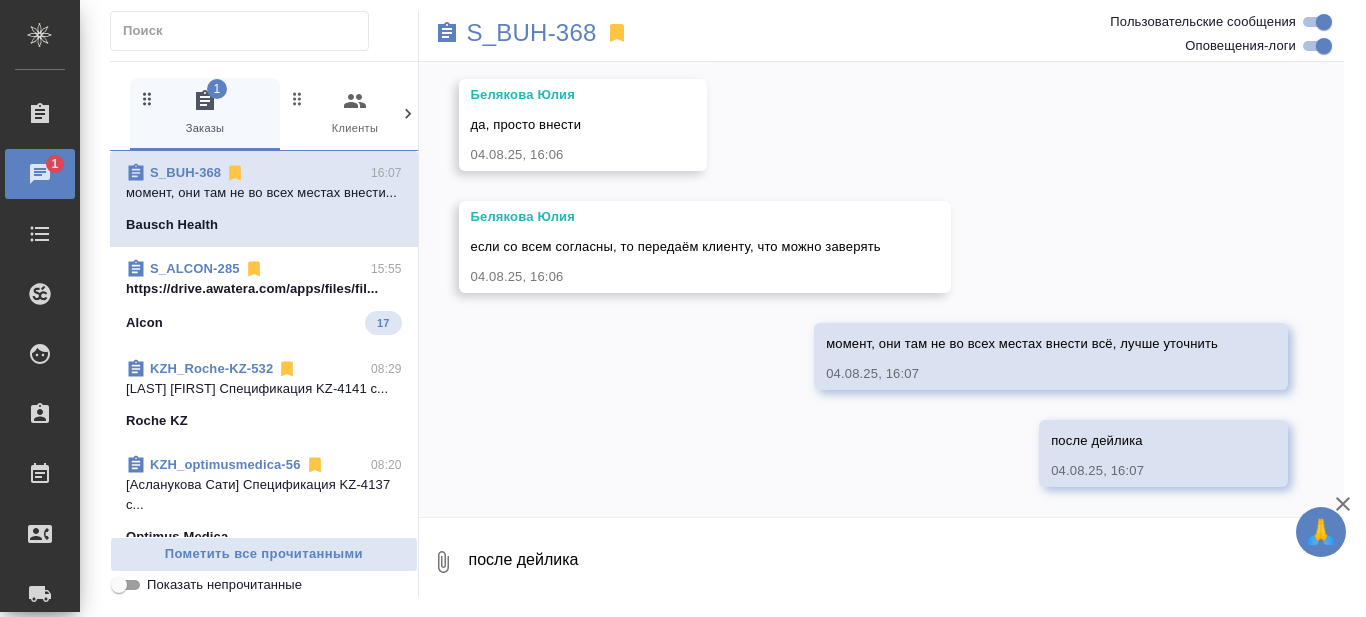 scroll, scrollTop: 12666, scrollLeft: 0, axis: vertical 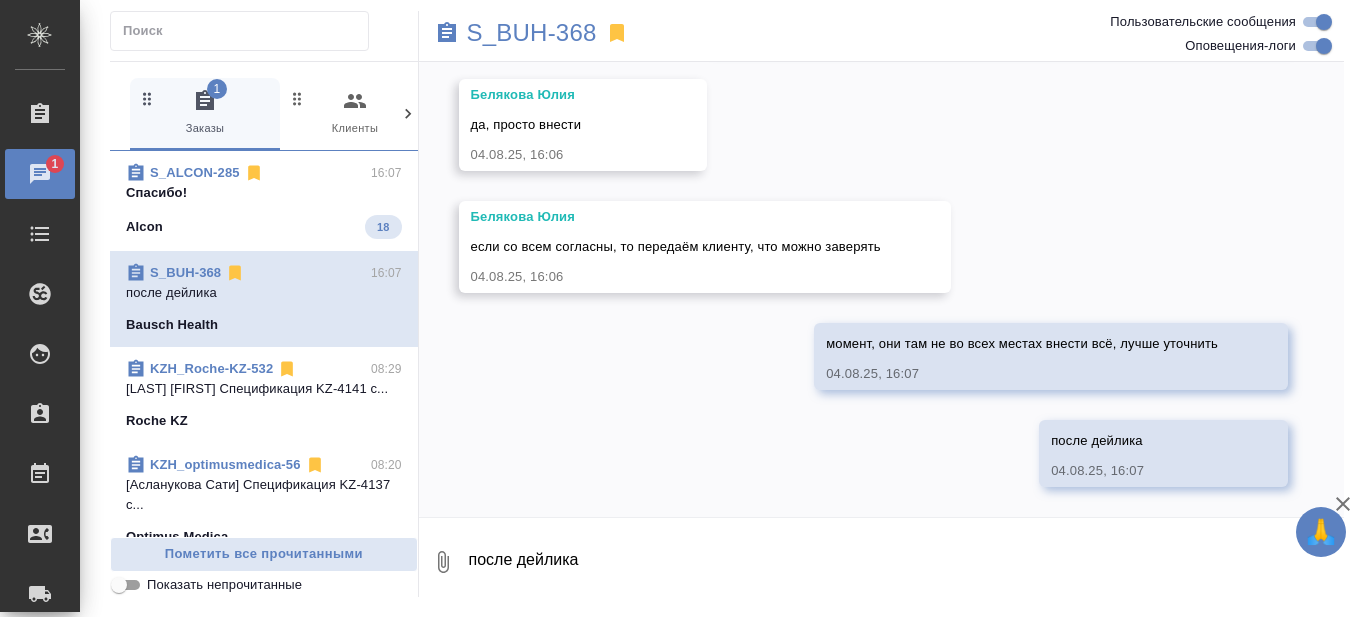 click on "после дейлика" at bounding box center (906, 562) 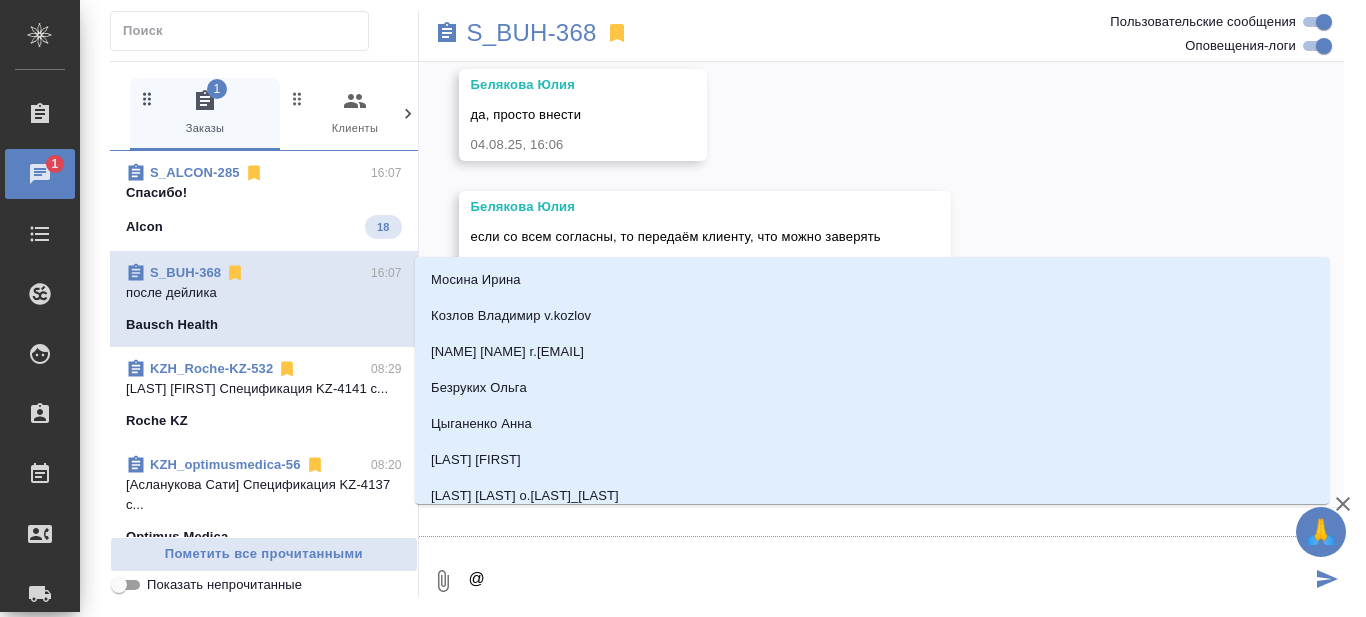 scroll, scrollTop: 12746, scrollLeft: 0, axis: vertical 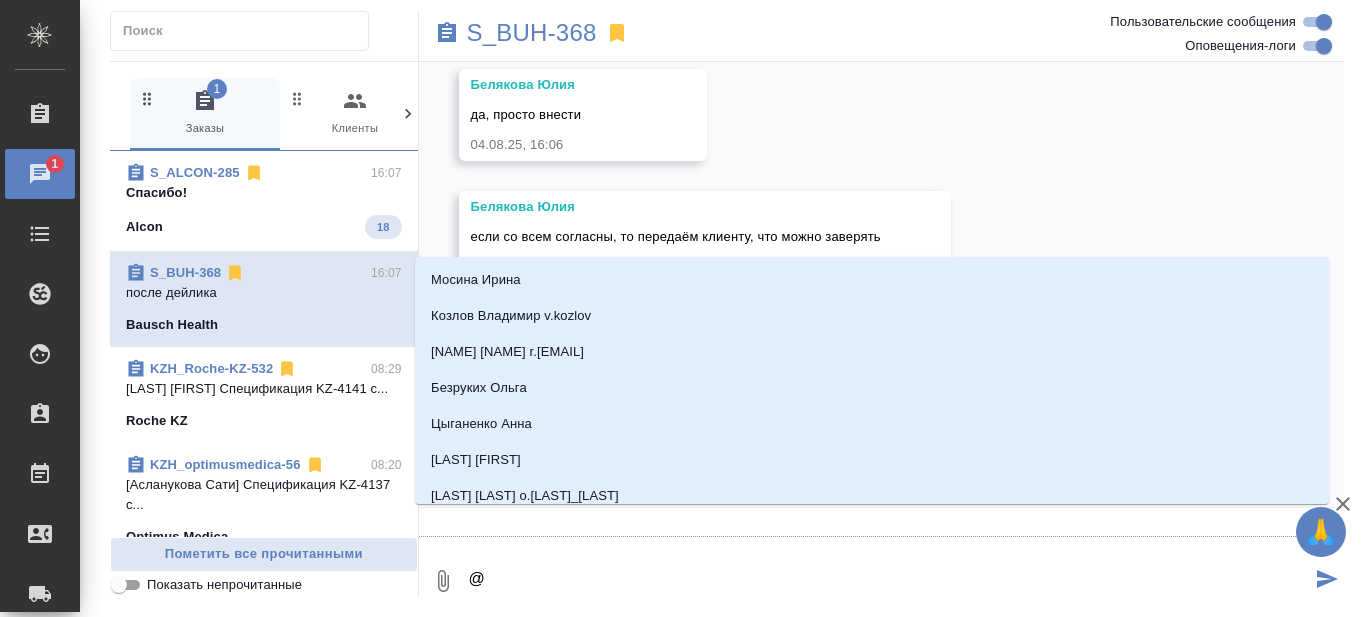 type on "@Б" 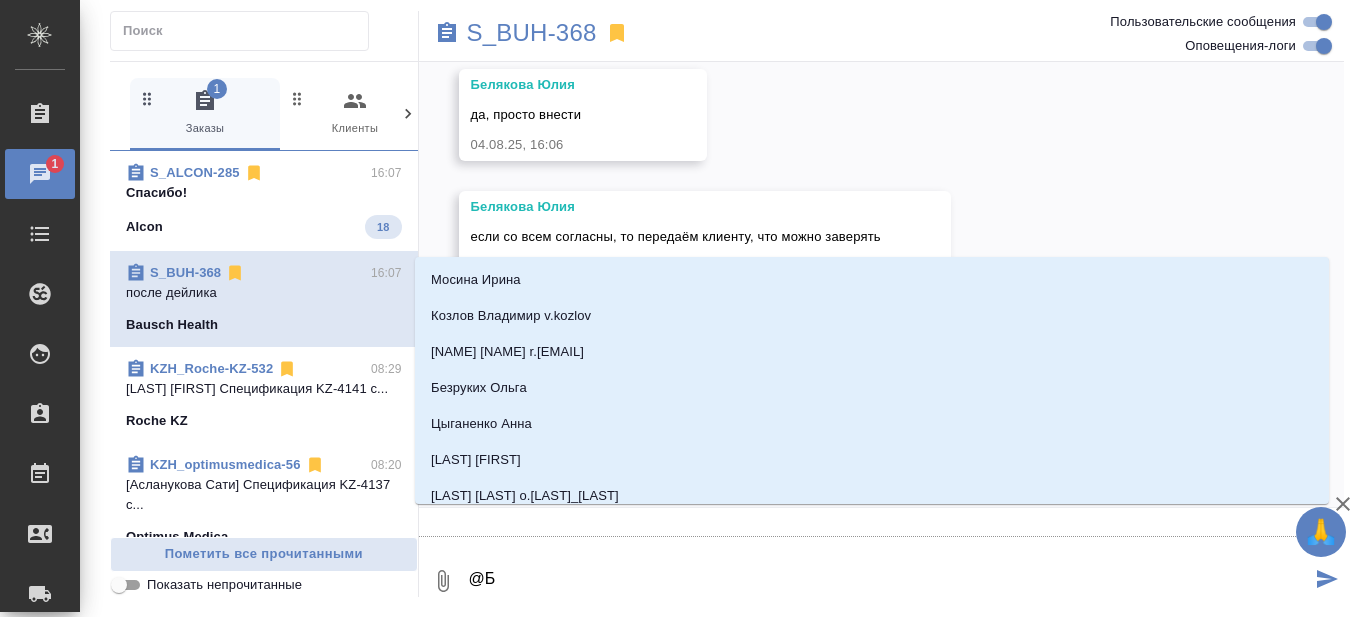 type on "Б" 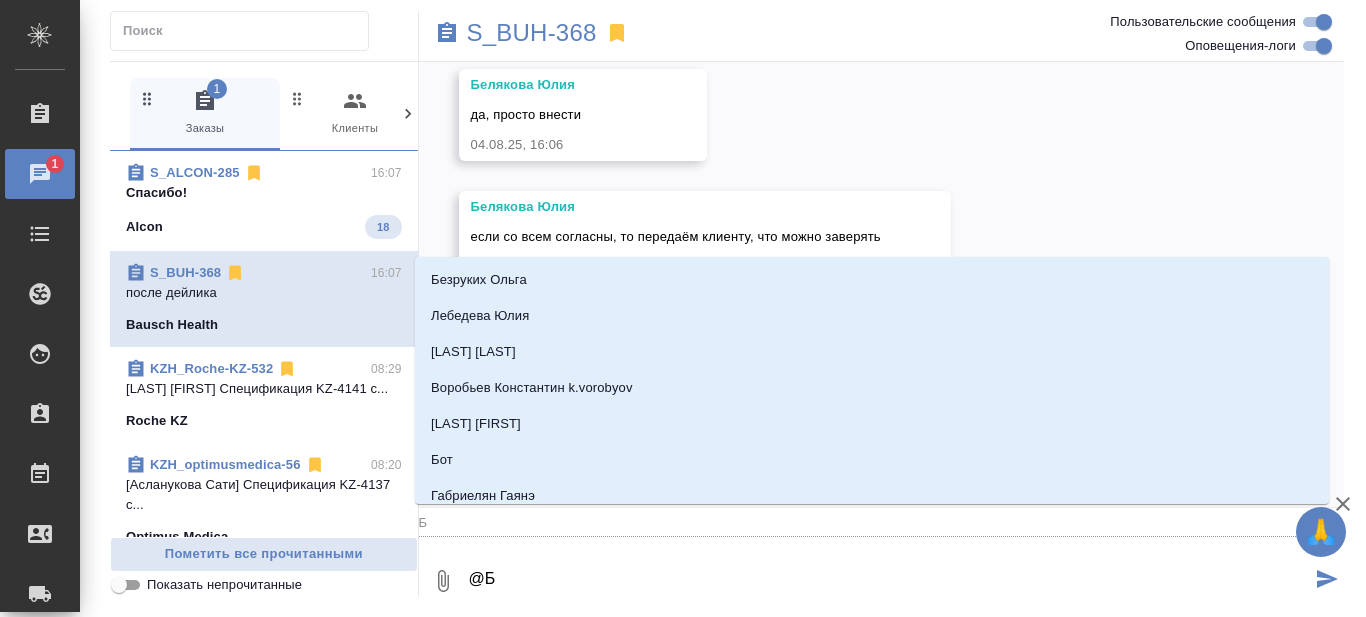 type on "@Бе" 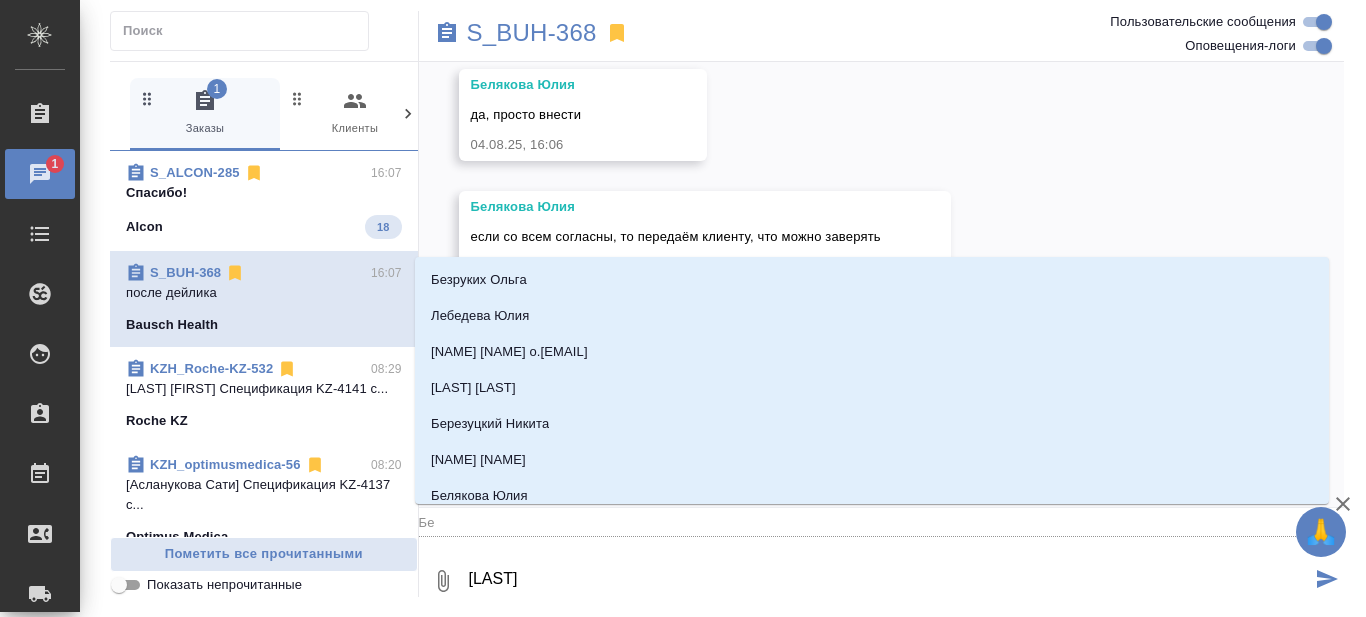 type on "@Бел" 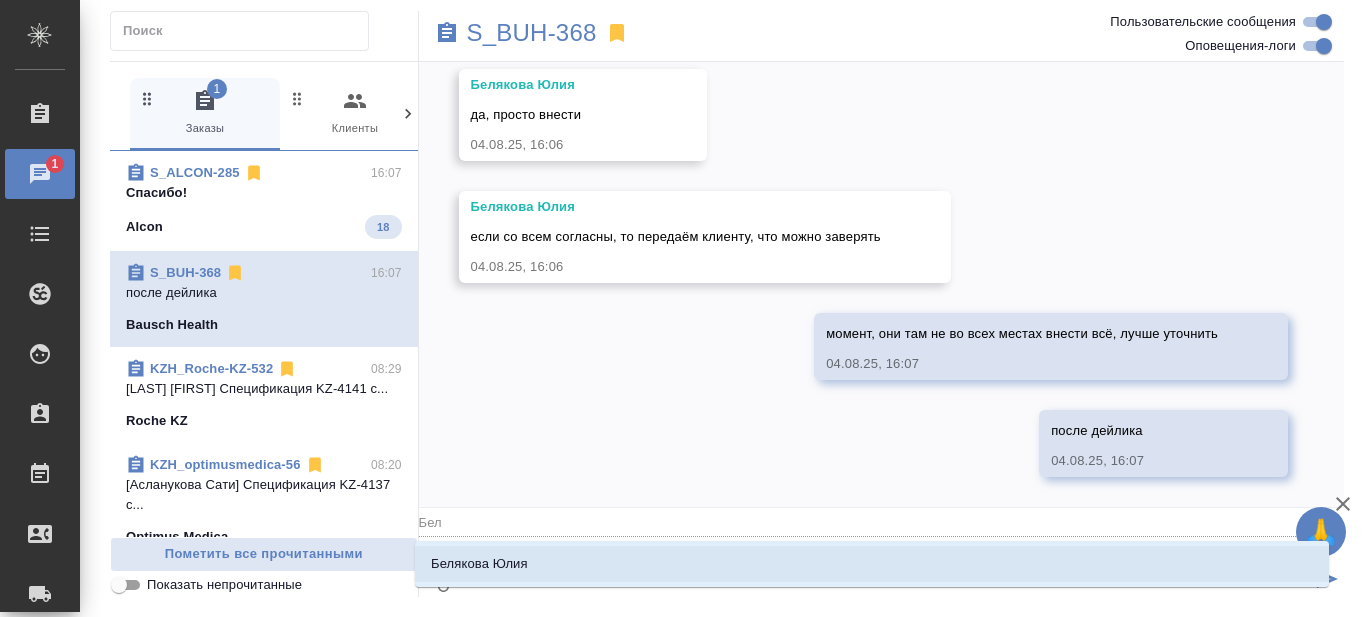 type on "@Беля" 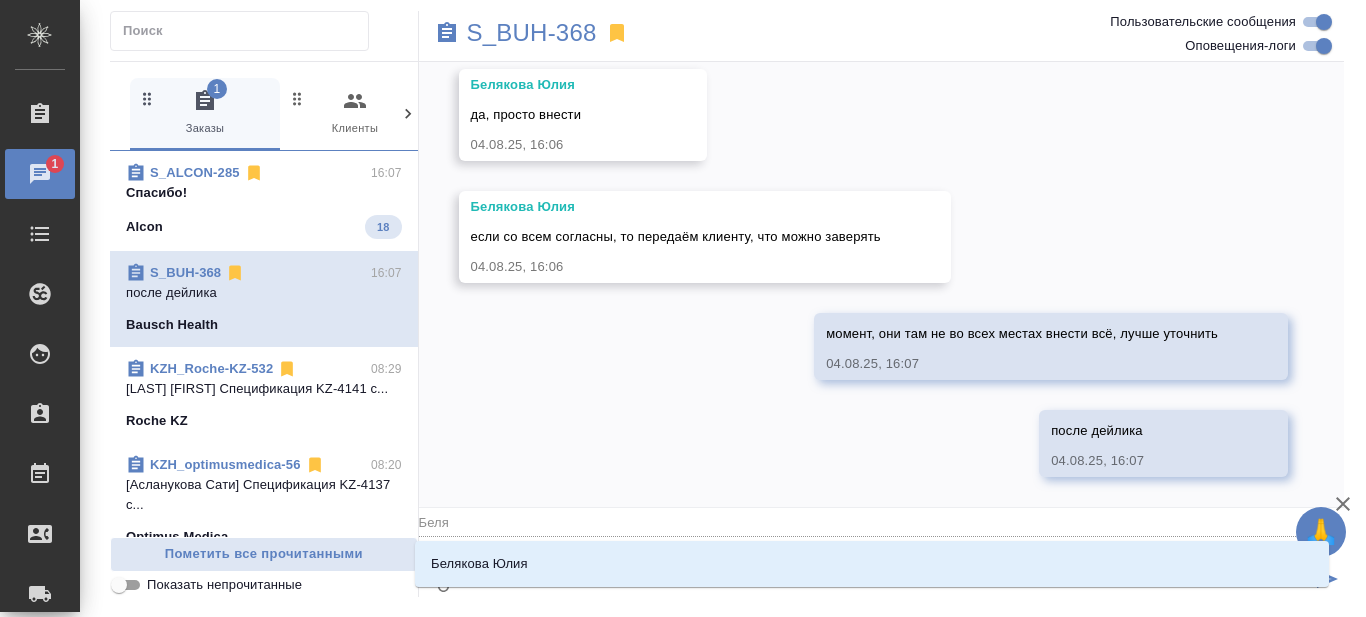 click on "Белякова Юлия" at bounding box center [872, 564] 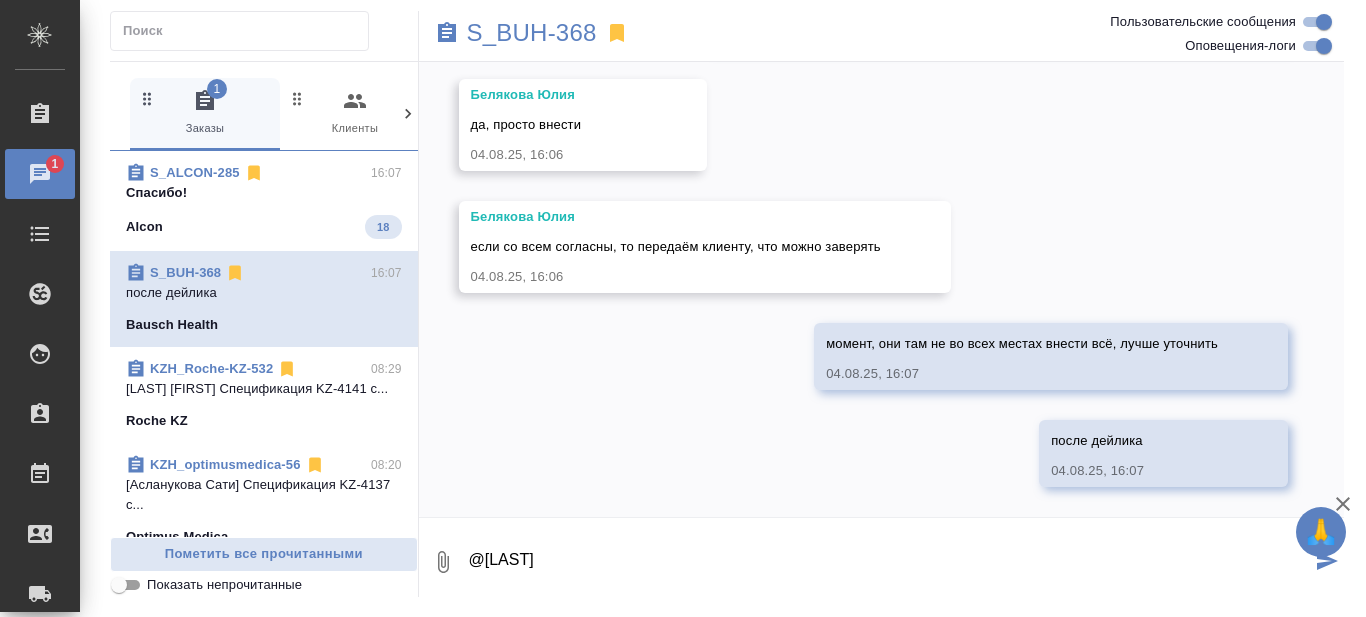 scroll, scrollTop: 12666, scrollLeft: 0, axis: vertical 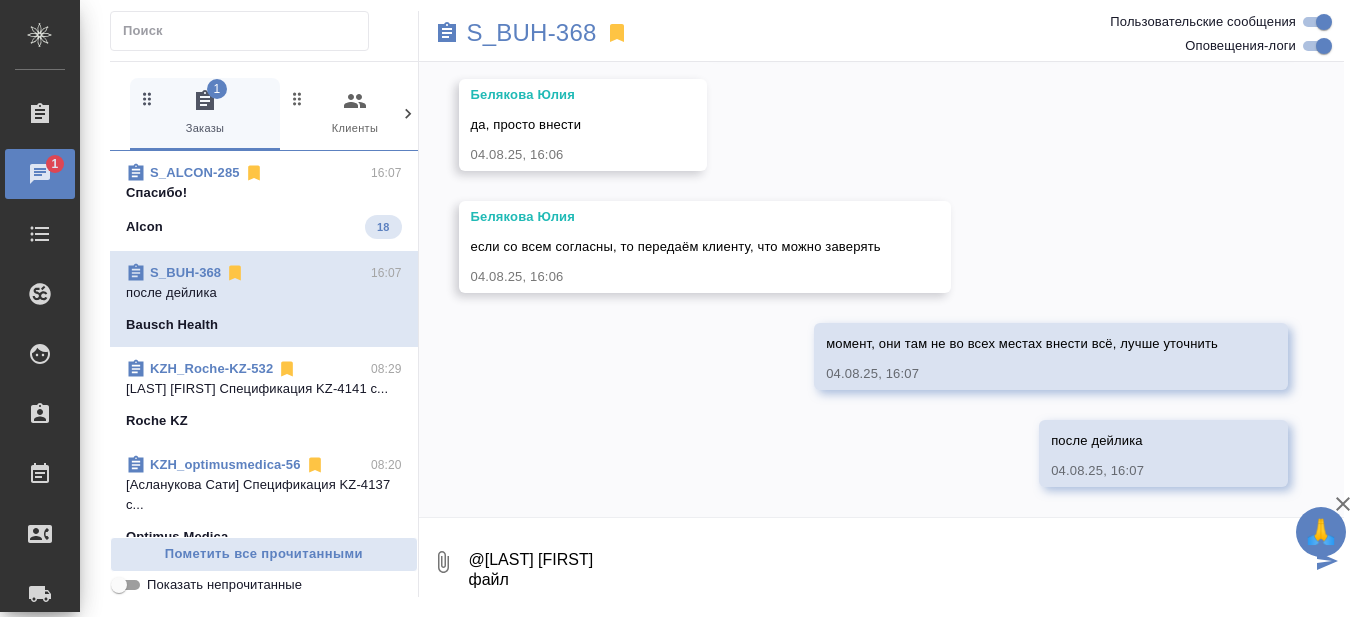 paste on "COR_labetoulle-mortemousque-2022(ru)" 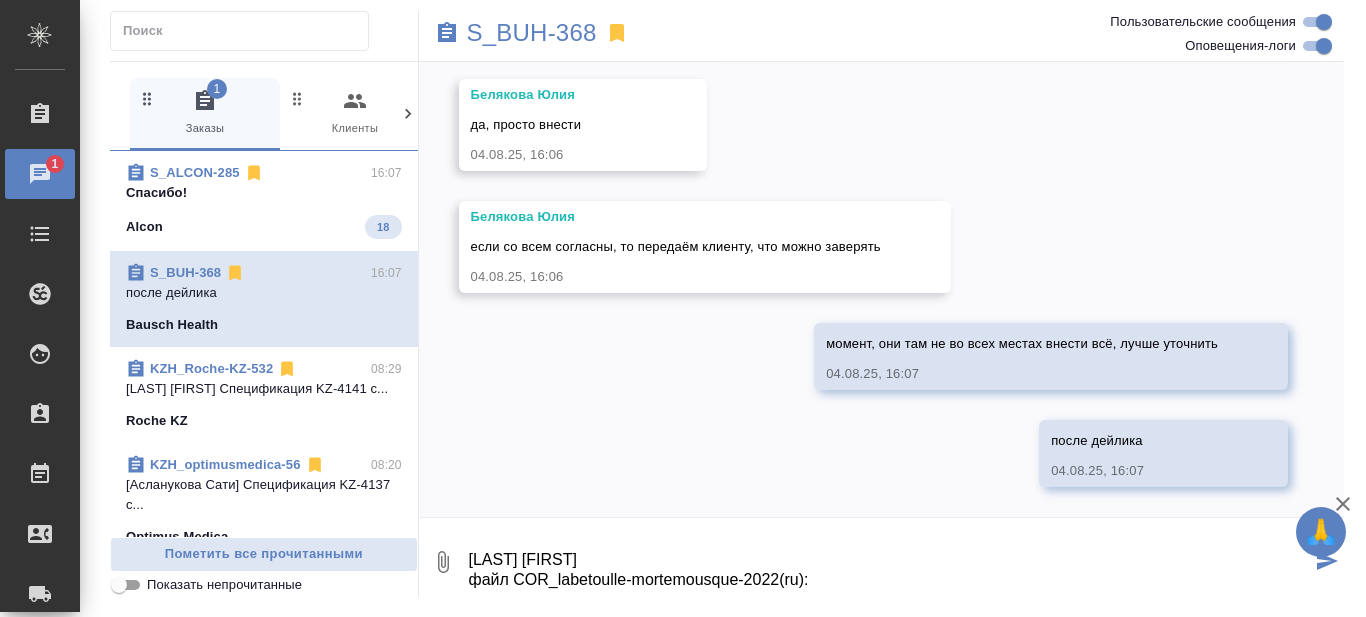 scroll, scrollTop: 12, scrollLeft: 0, axis: vertical 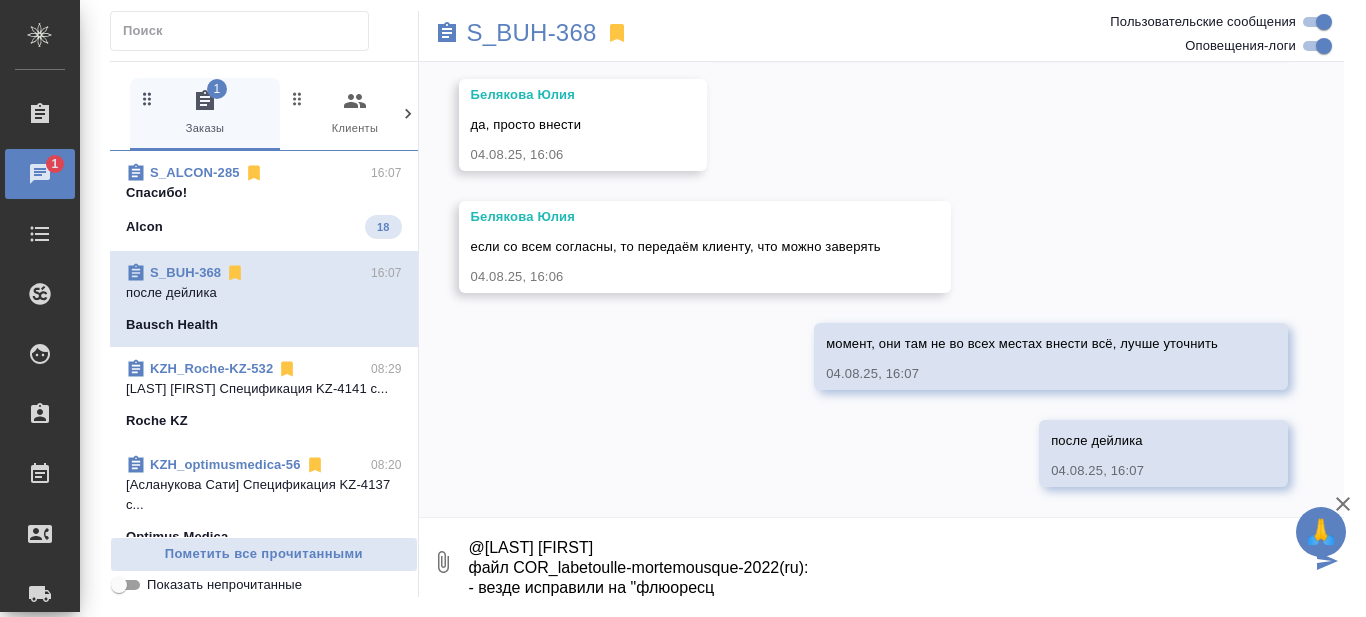 click on "@Белякова Юлия
файл COR_labetoulle-mortemousque-2022(ru):
- везде исправили на "флюоресц" at bounding box center (889, 562) 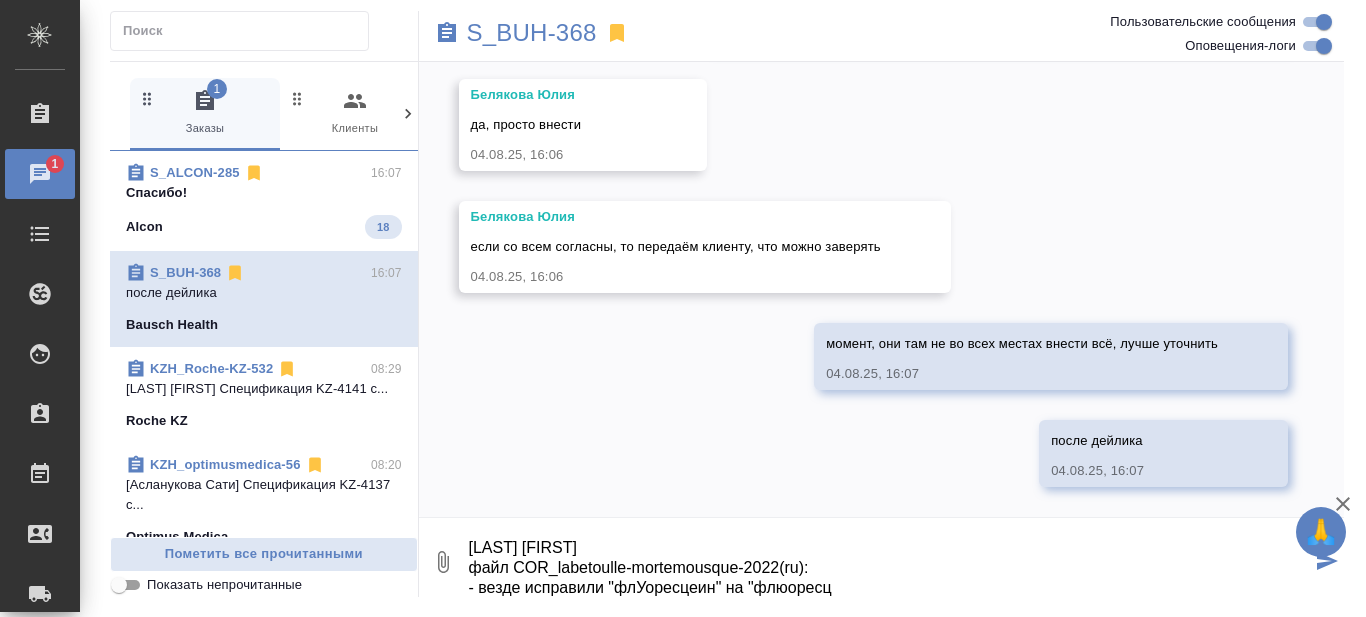 click on "@Белякова Юлия
файл COR_labetoulle-mortemousque-2022(ru):
- везде исправили "флУоресцеин" на "флюоресц" at bounding box center (889, 562) 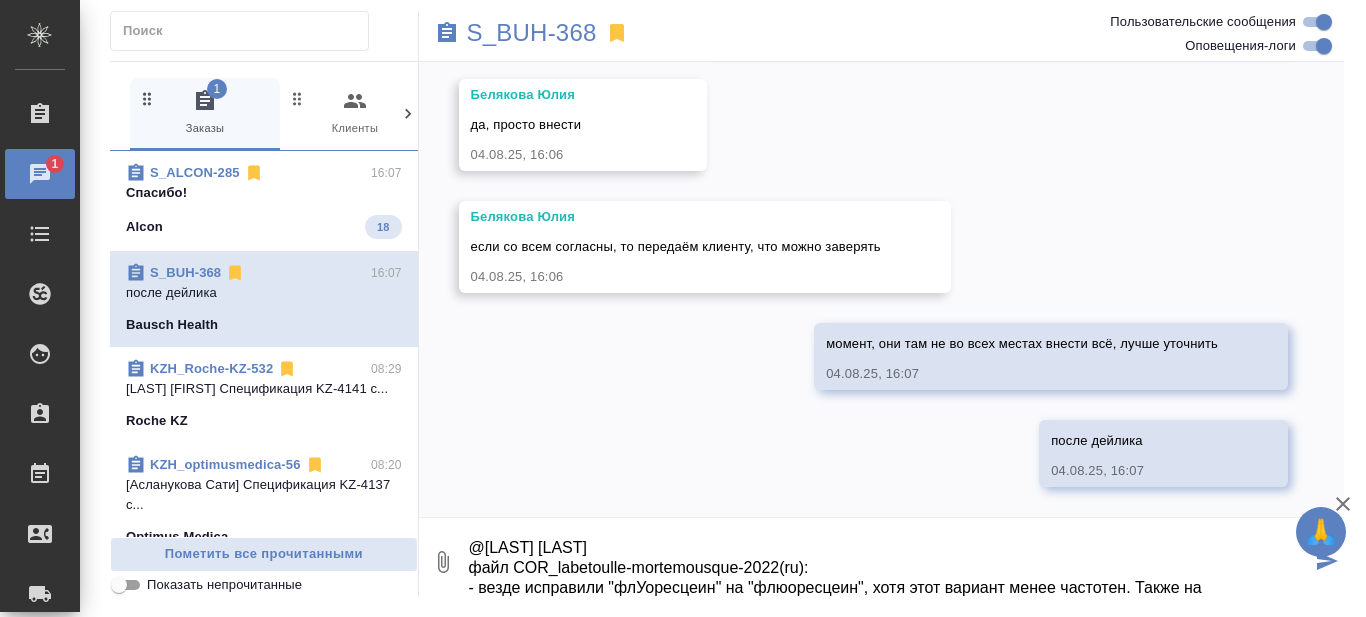 click on "@Белякова Юлия
файл COR_labetoulle-mortemousque-2022(ru):
- везде исправили "флУоресцеин" на "флюоресцеин", хотя этот вариант менее частотен. Также на" at bounding box center [889, 562] 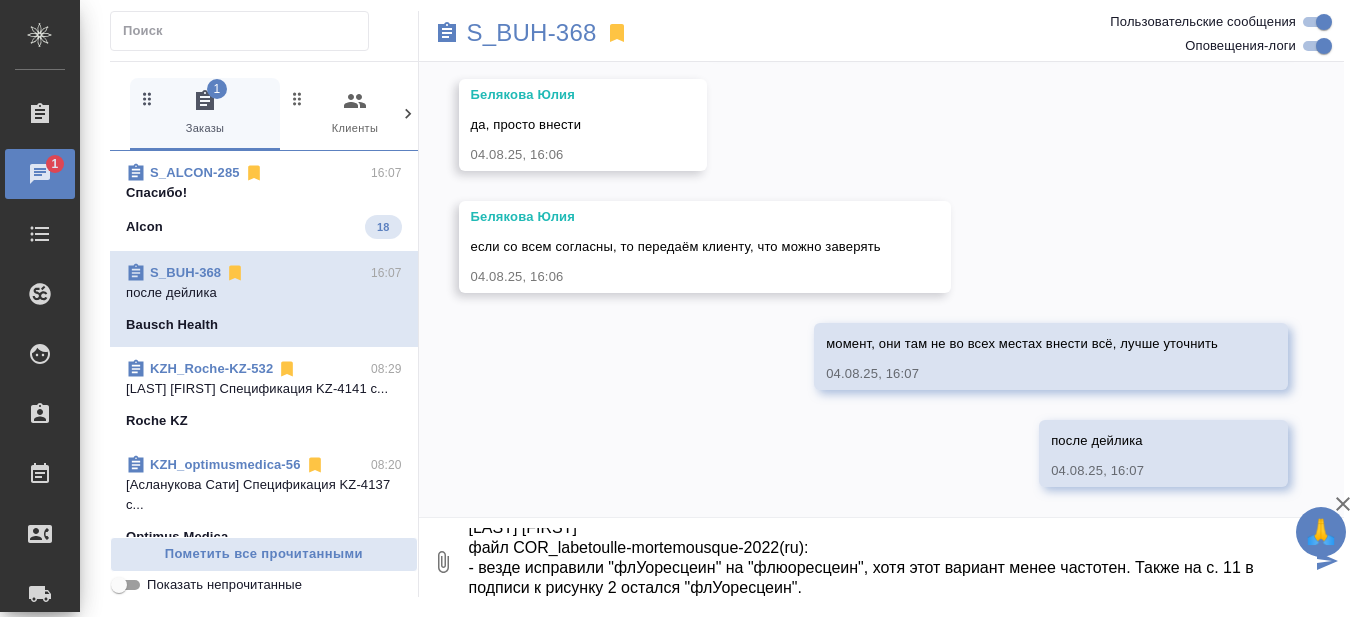 scroll, scrollTop: 52, scrollLeft: 0, axis: vertical 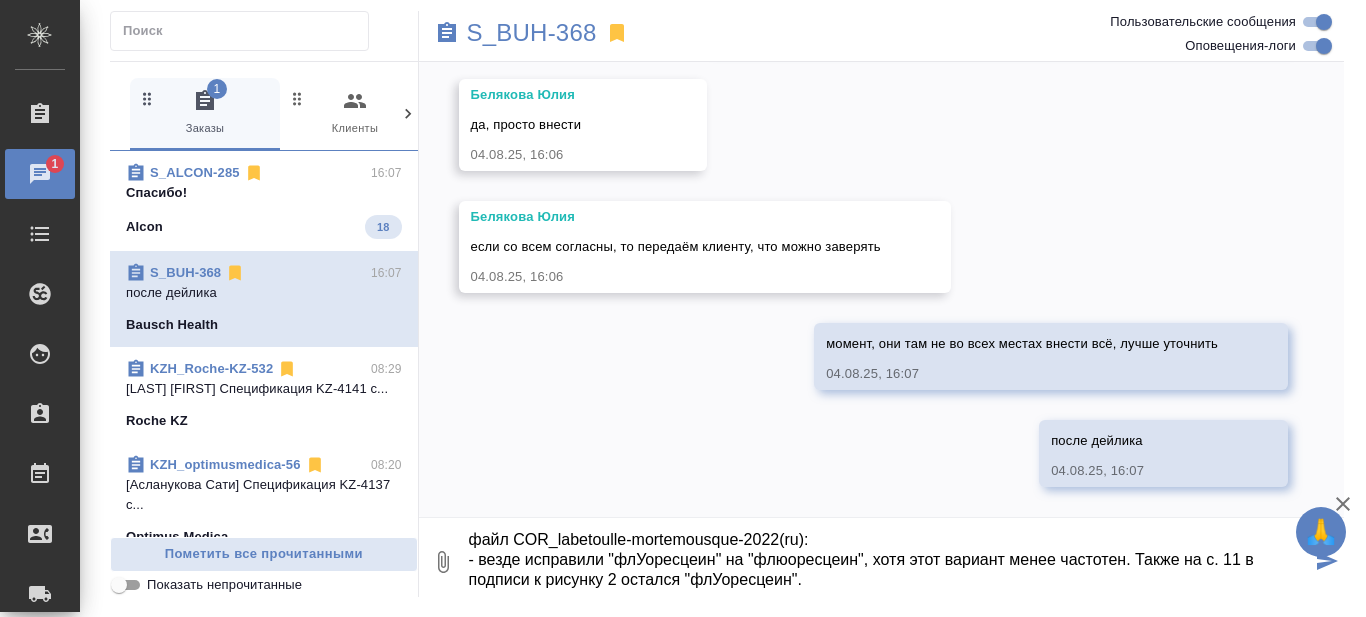 click on "@Белякова Юлия
файл COR_labetoulle-mortemousque-2022(ru):
- везде исправили "флУоресцеин" на "флюоресцеин", хотя этот вариант менее частотен. Также на с. 11 в подписи к рисунку 2 остался "флУоресцеин"." at bounding box center (889, 562) 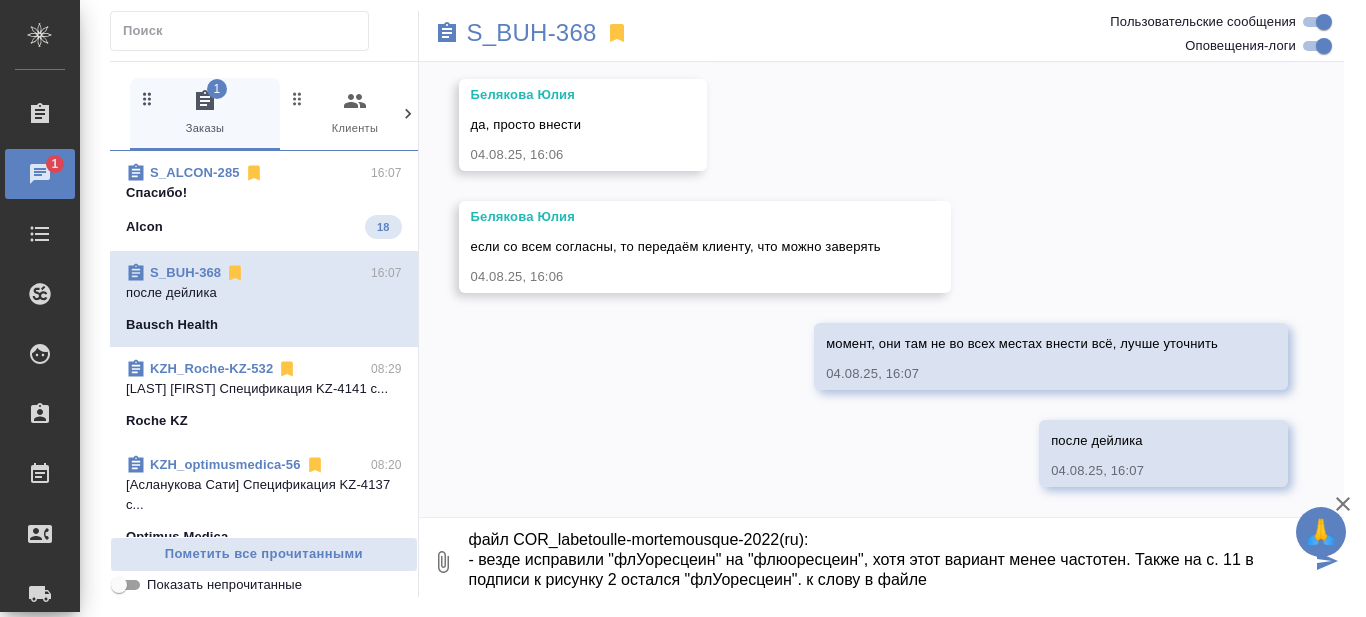 paste on "COR_Артелак Баланс_ССГ_Eur J Ophtalmol_2013_en(ru)" 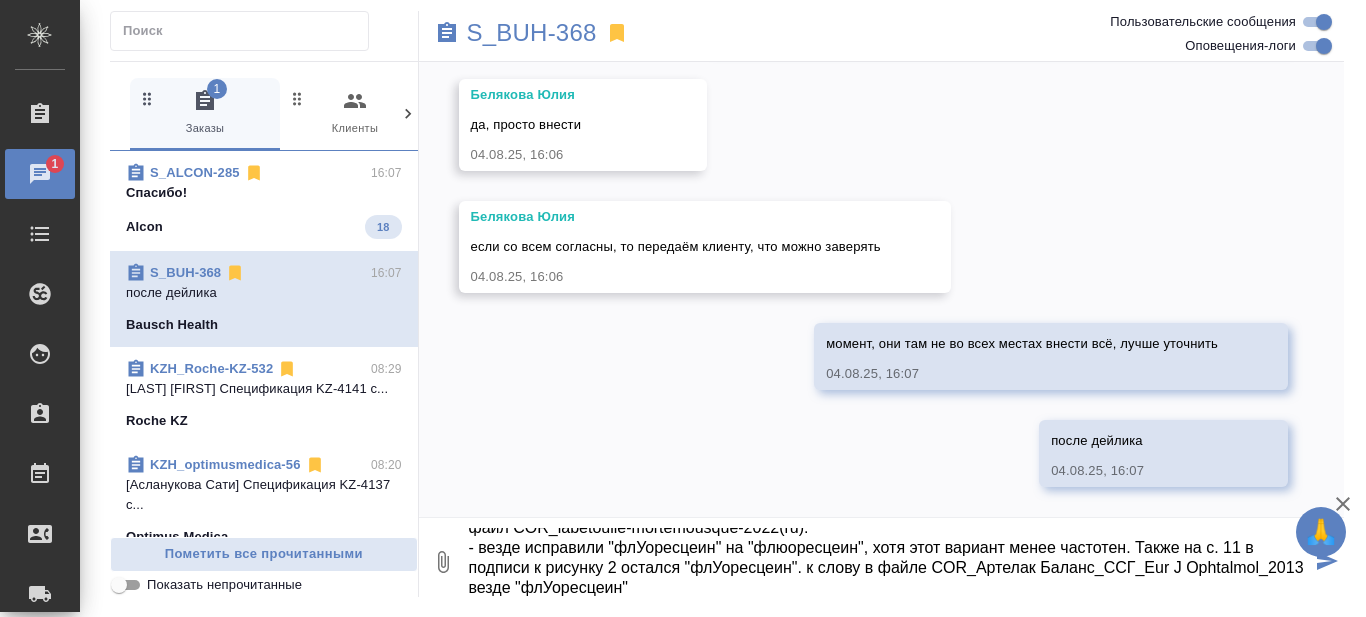type on "@Белякова Юлия
файл COR_labetoulle-mortemousque-2022(ru):
- везде исправили "флУоресцеин" на "флюоресцеин", хотя этот вариант менее частотен. Также на с. 11 в подписи к рисунку 2 остался "флУоресцеин". к слову в файле COR_Артелак Баланс_ССГ_Eur J Ophtalmol_2013 везде "флУоресцеин"." 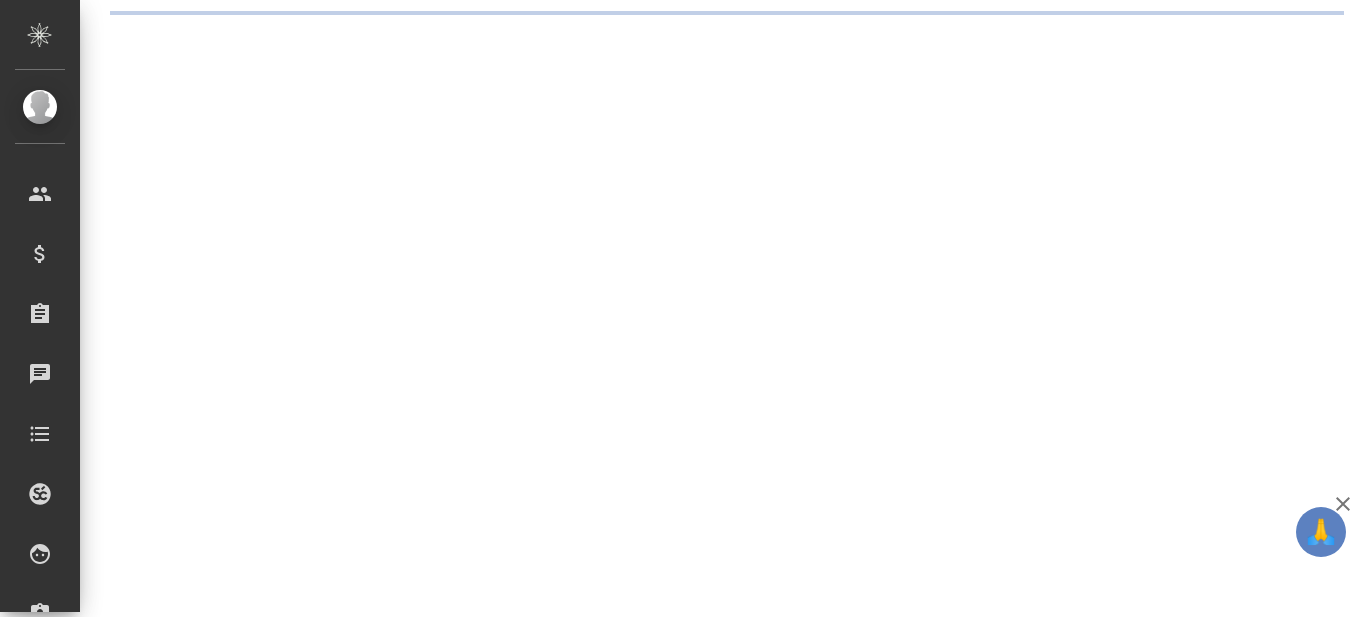 scroll, scrollTop: 0, scrollLeft: 0, axis: both 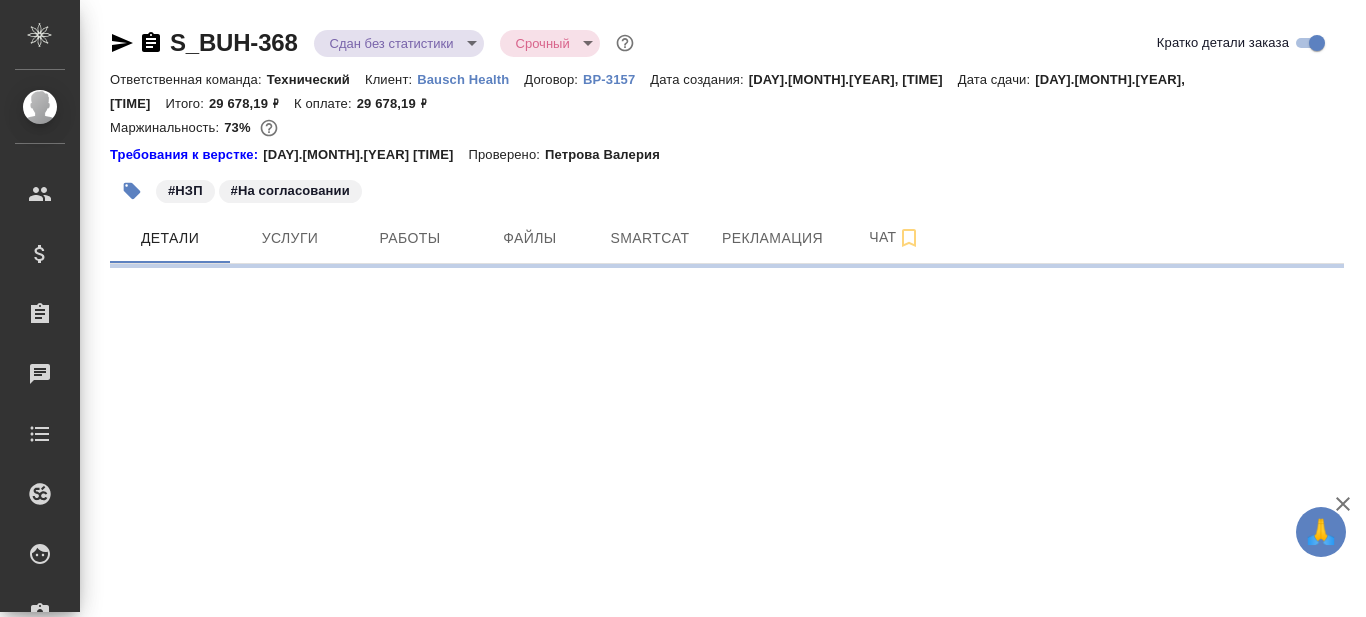 select on "RU" 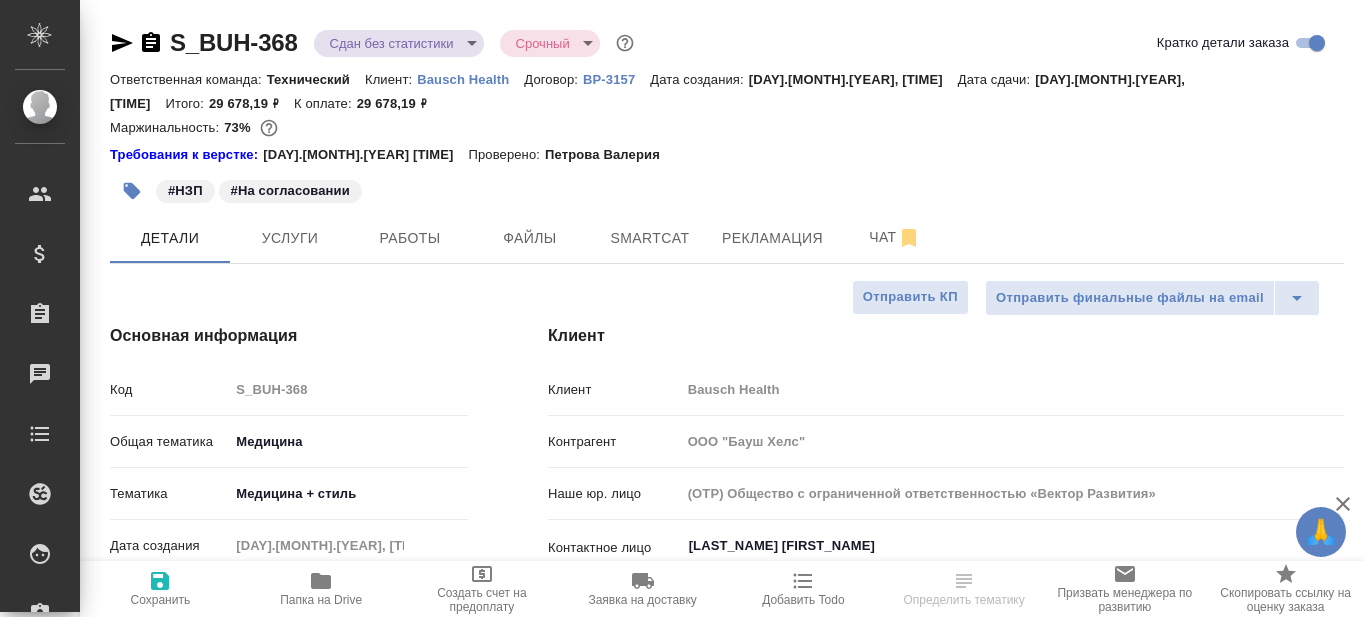 type on "x" 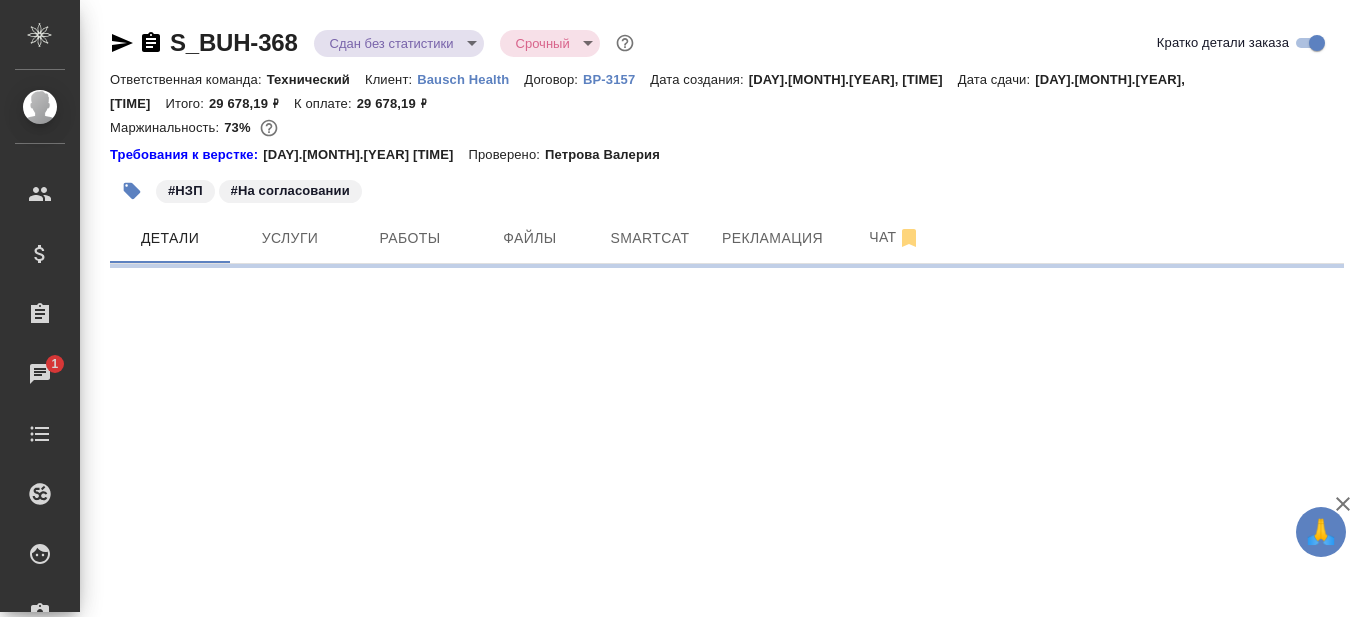 select on "RU" 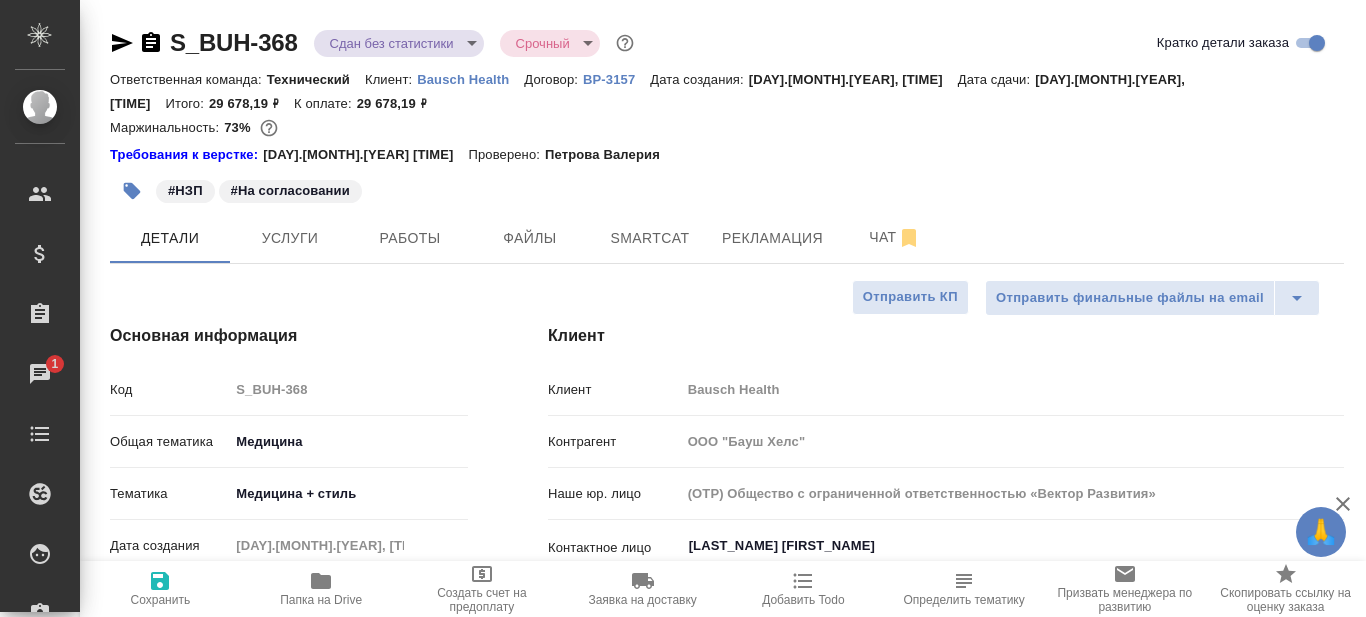 type on "x" 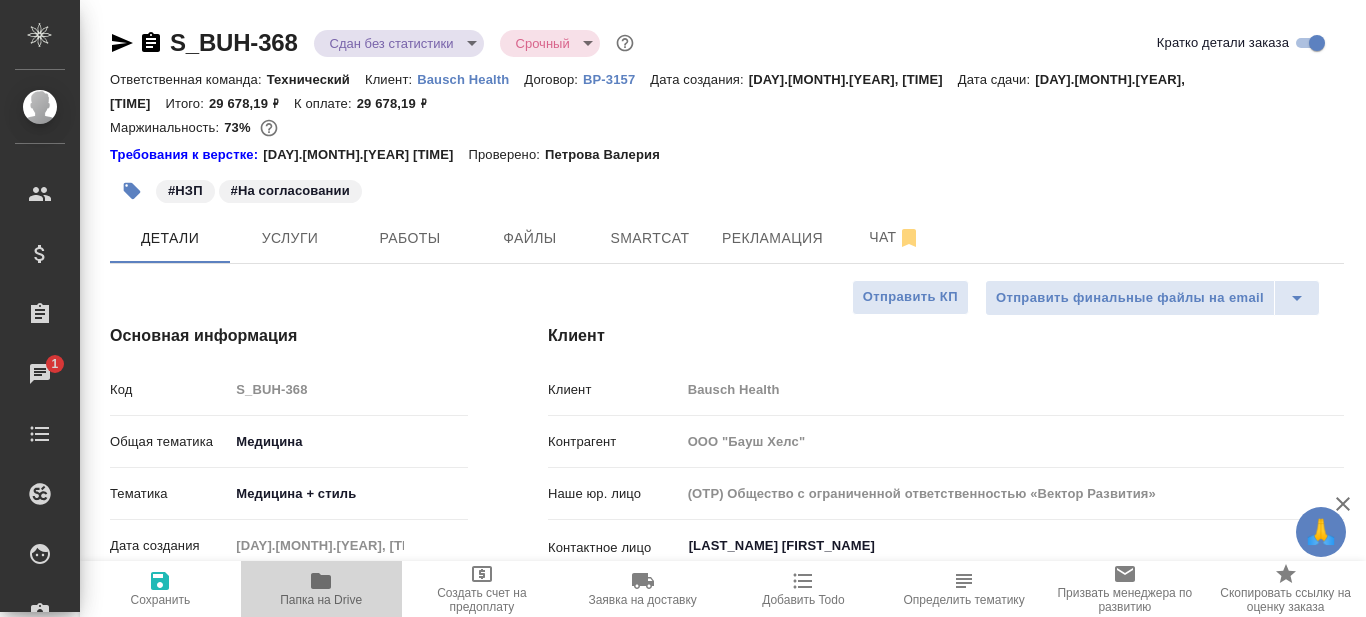 click on "Папка на Drive" at bounding box center (321, 600) 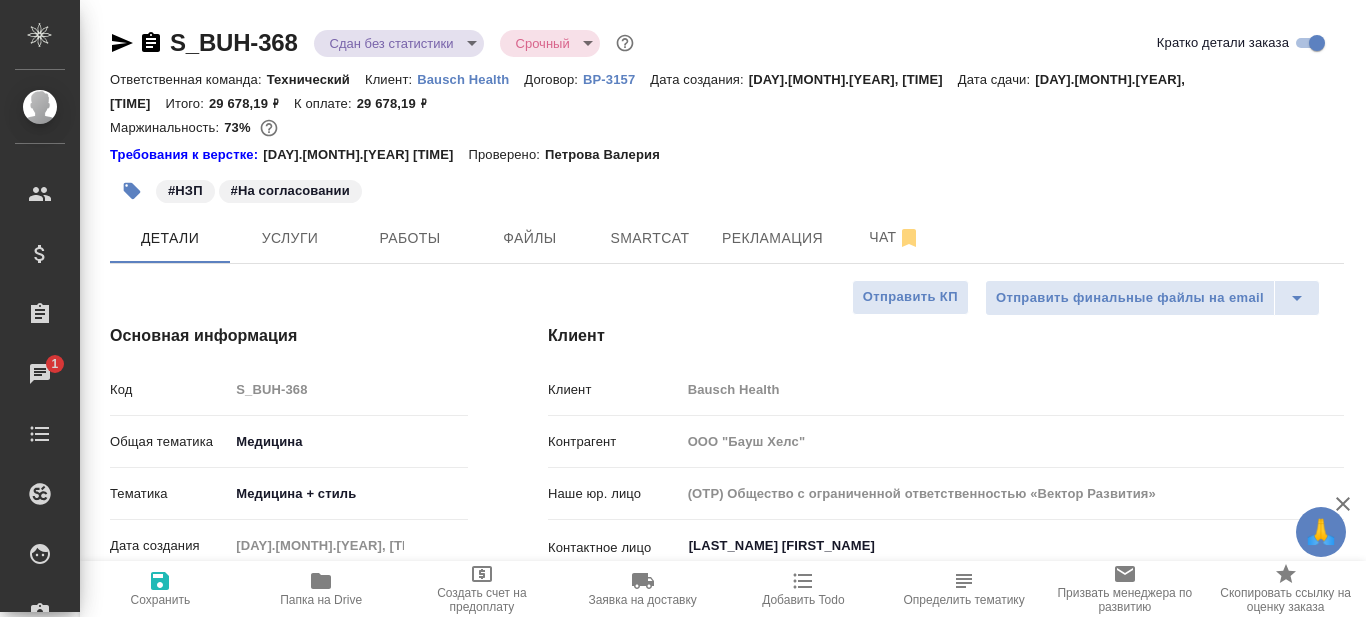 type on "x" 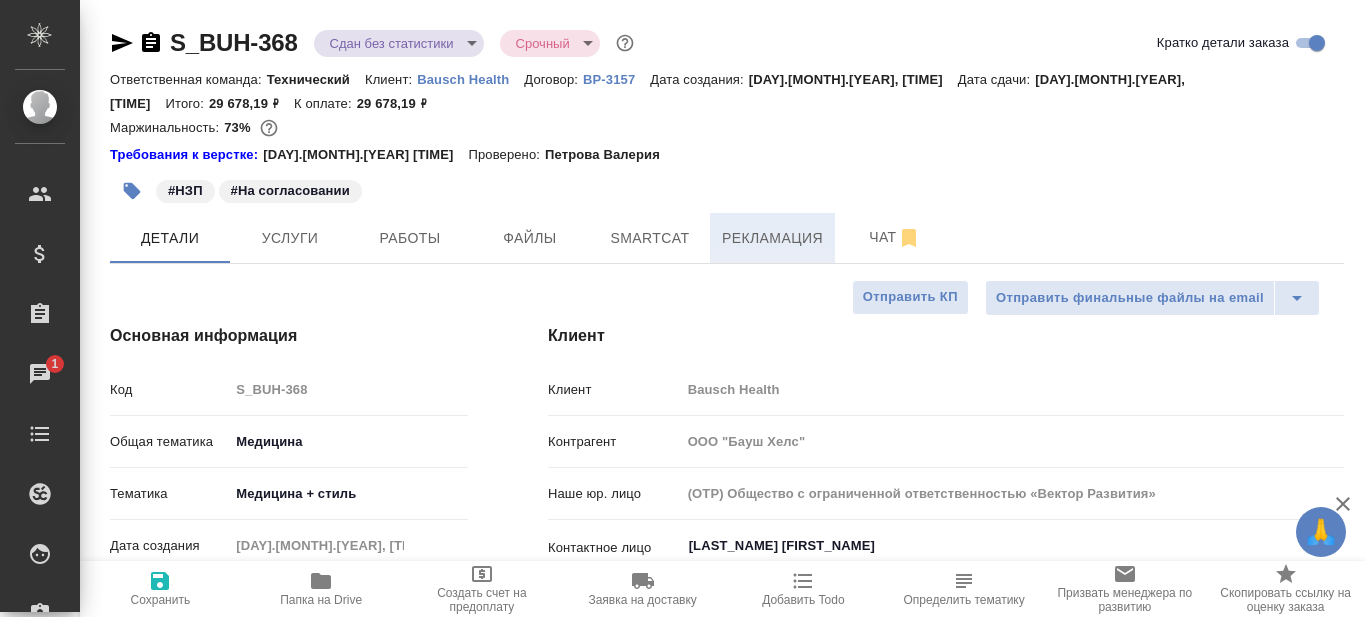 click on "Рекламация" at bounding box center (772, 238) 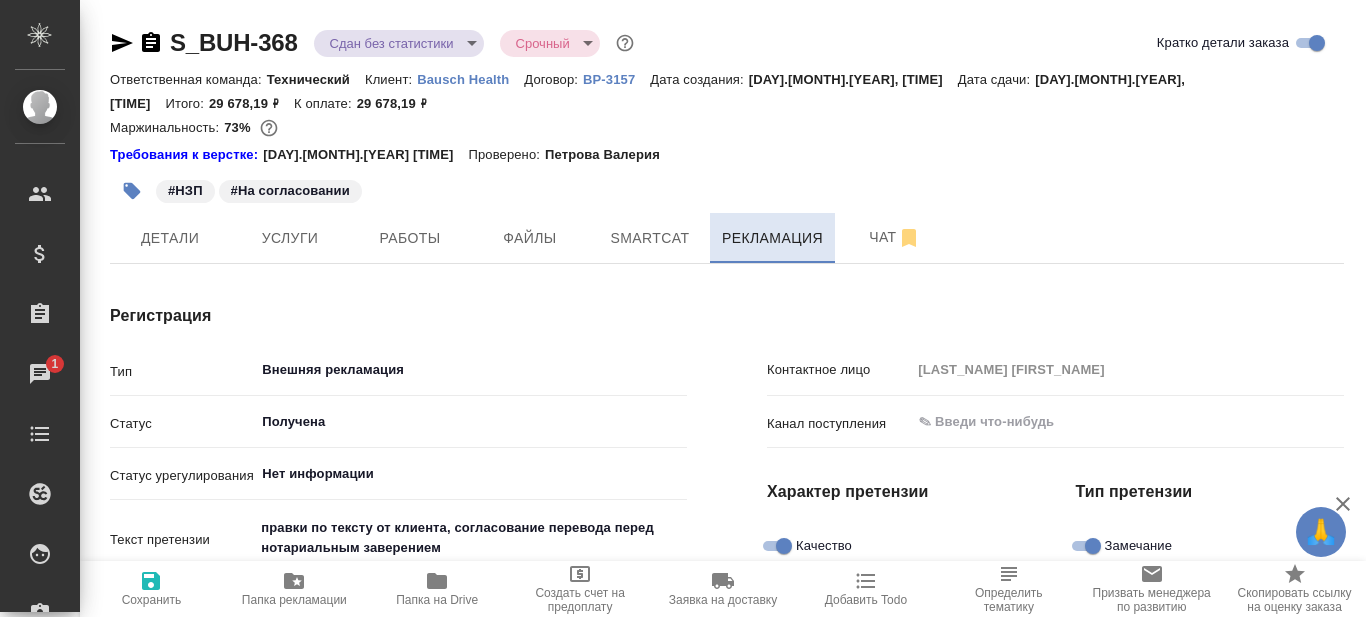 type on "x" 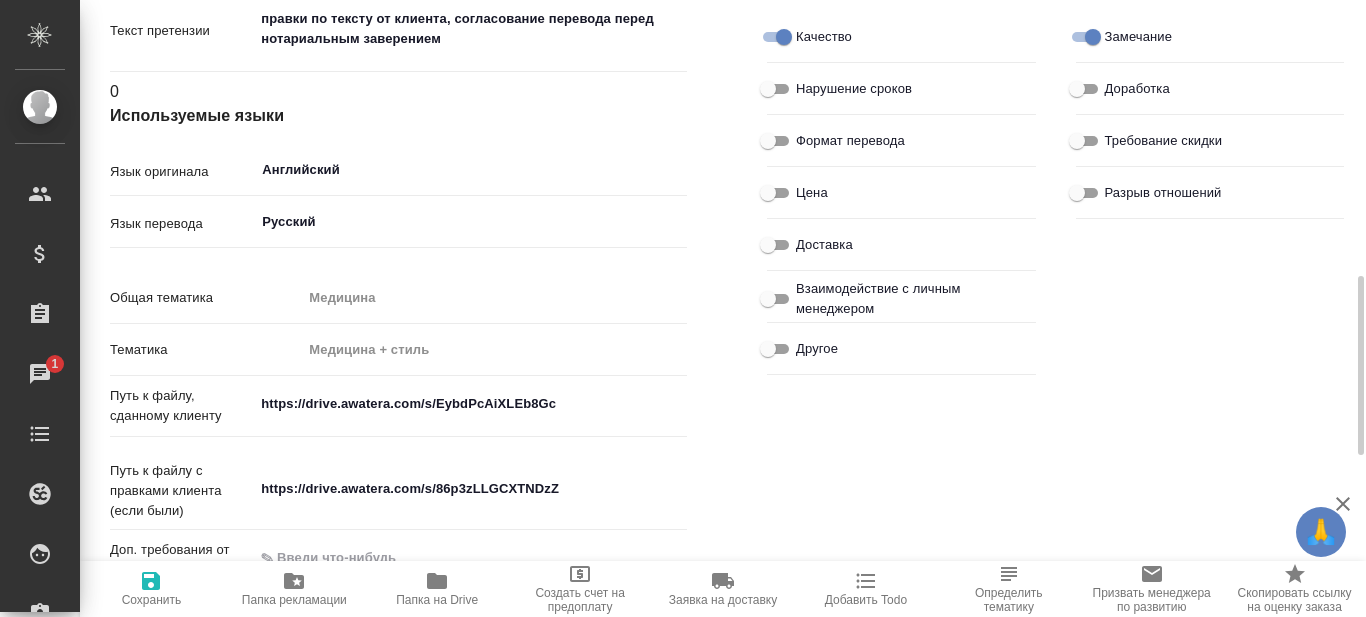 scroll, scrollTop: 609, scrollLeft: 0, axis: vertical 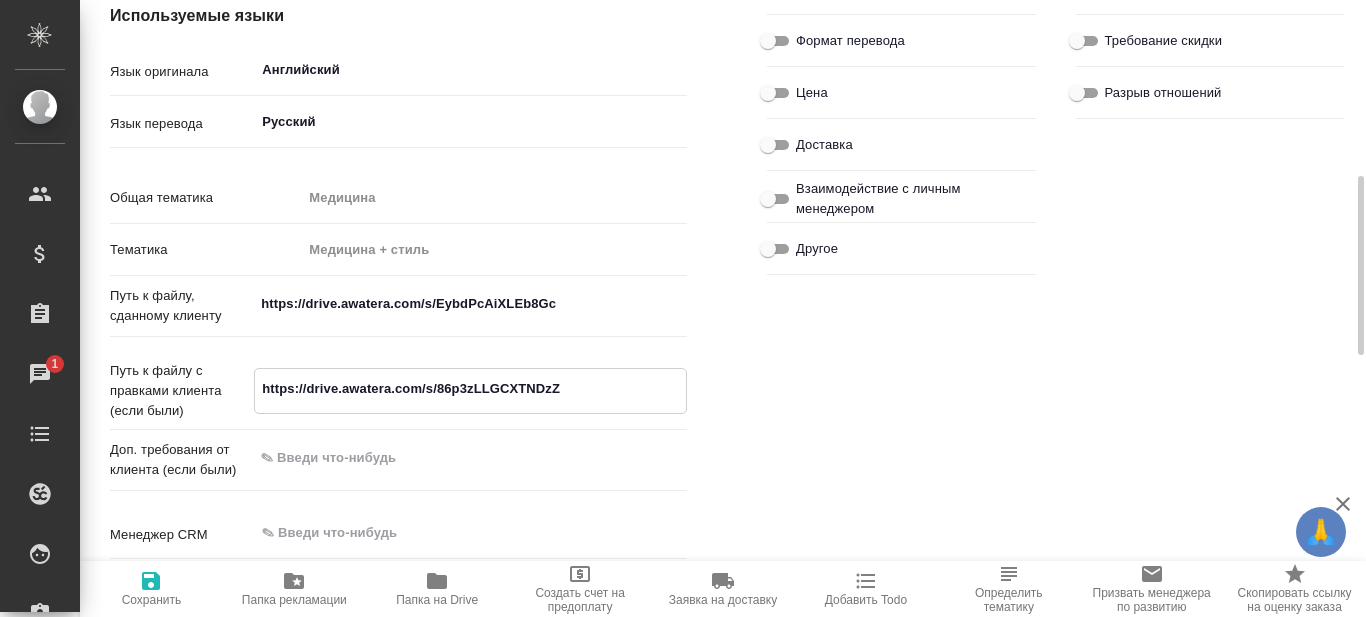 drag, startPoint x: 258, startPoint y: 386, endPoint x: 583, endPoint y: 380, distance: 325.0554 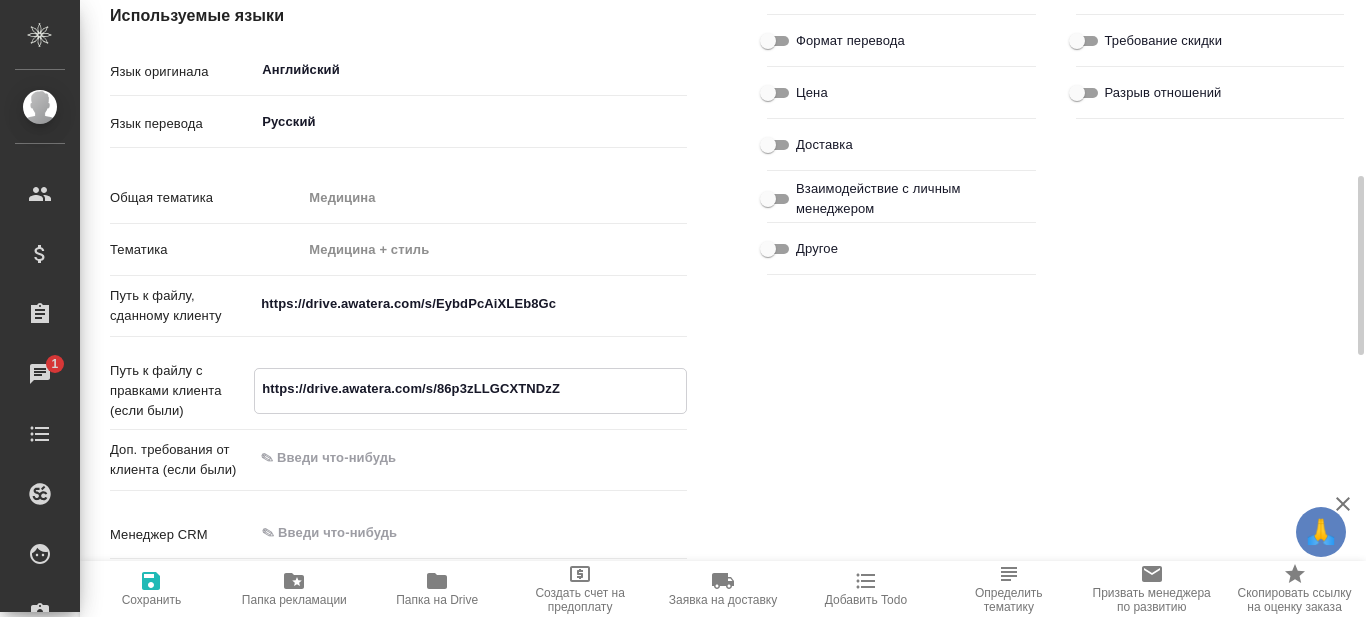 type on "x" 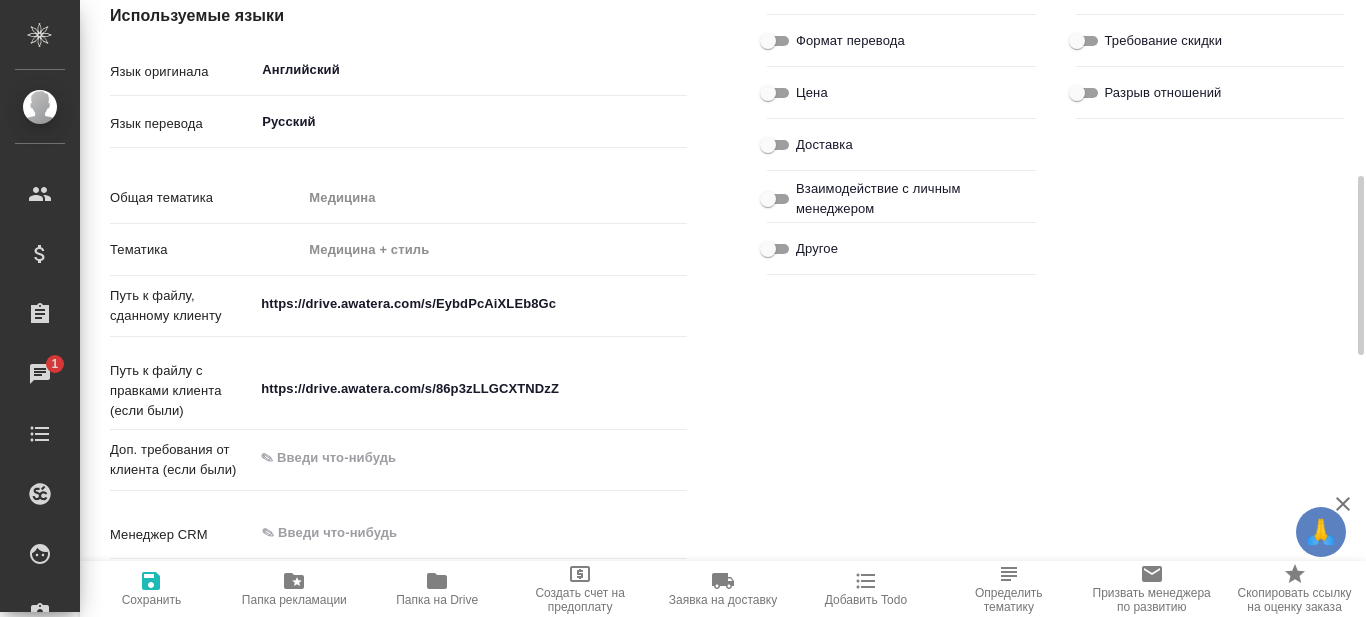 click on "Контактное лицо Самойлова Александра Канал поступления ​ Характер претензии Качество Нарушение сроков Формат перевода Цена Доставка Взаимодействие с личным менеджером Другое Тип претензии Замечание Доработка Требование скидки Разрыв отношений" at bounding box center (1055, 131) 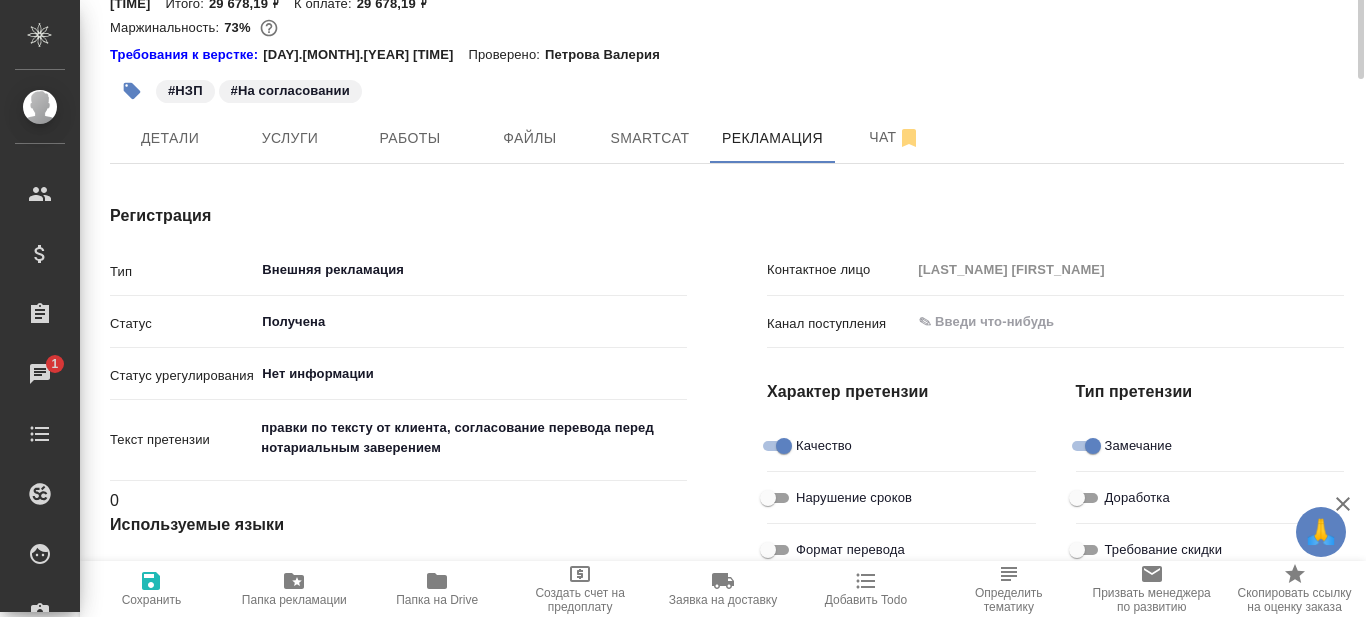 scroll, scrollTop: 0, scrollLeft: 0, axis: both 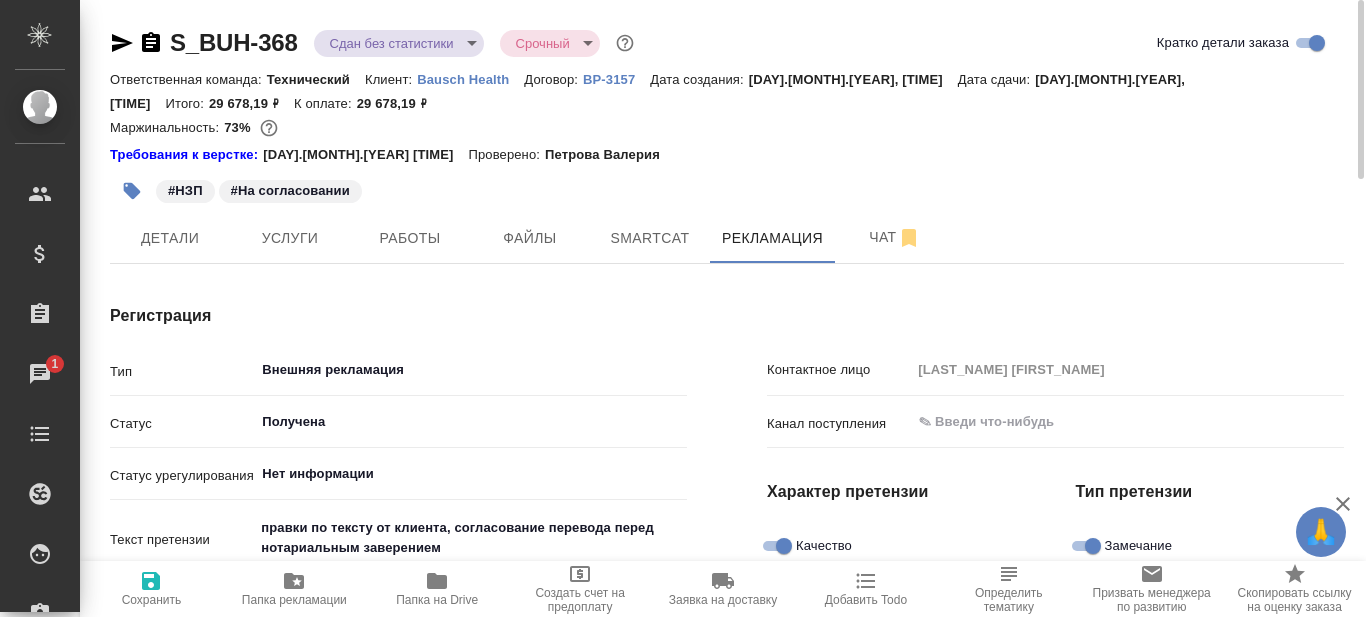 click on "Папка на Drive" at bounding box center [437, 600] 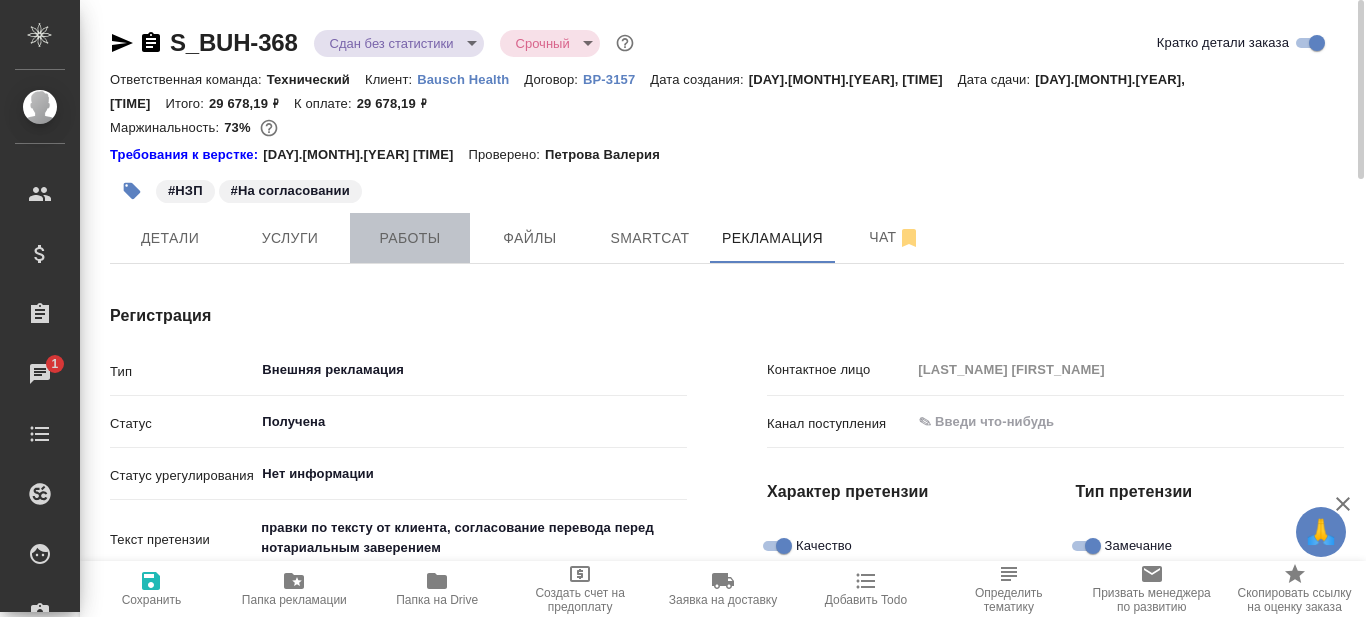 click on "Работы" at bounding box center [410, 238] 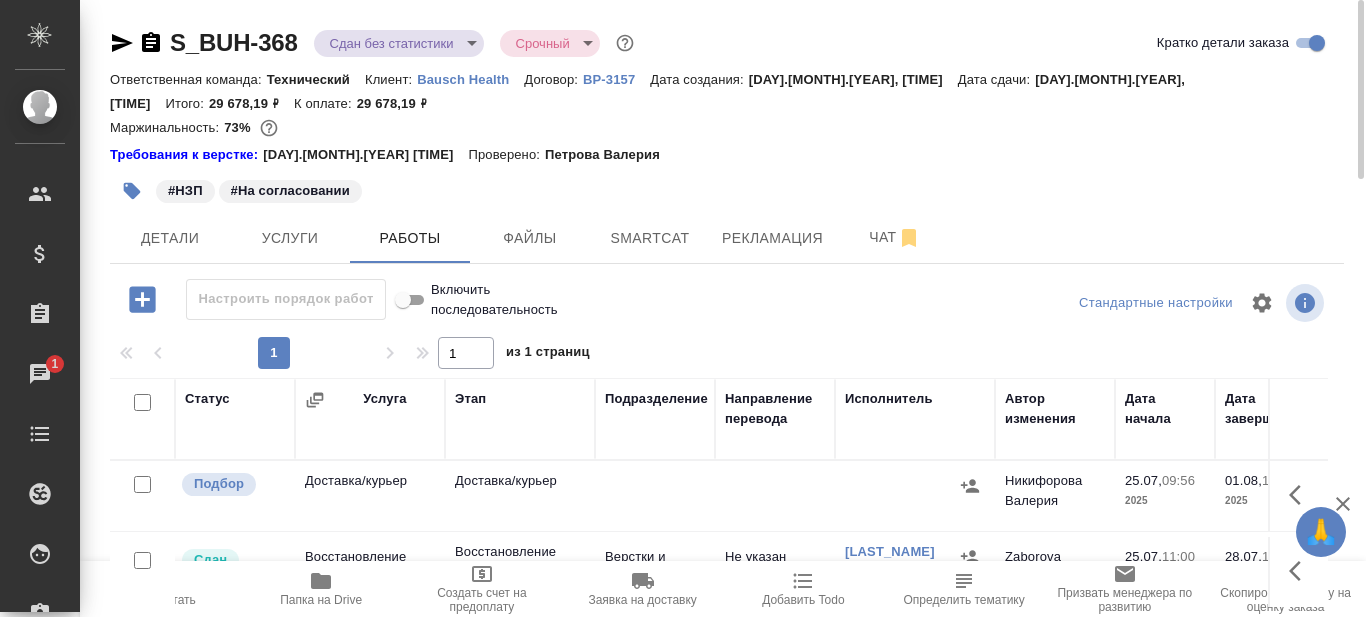scroll, scrollTop: 262, scrollLeft: 0, axis: vertical 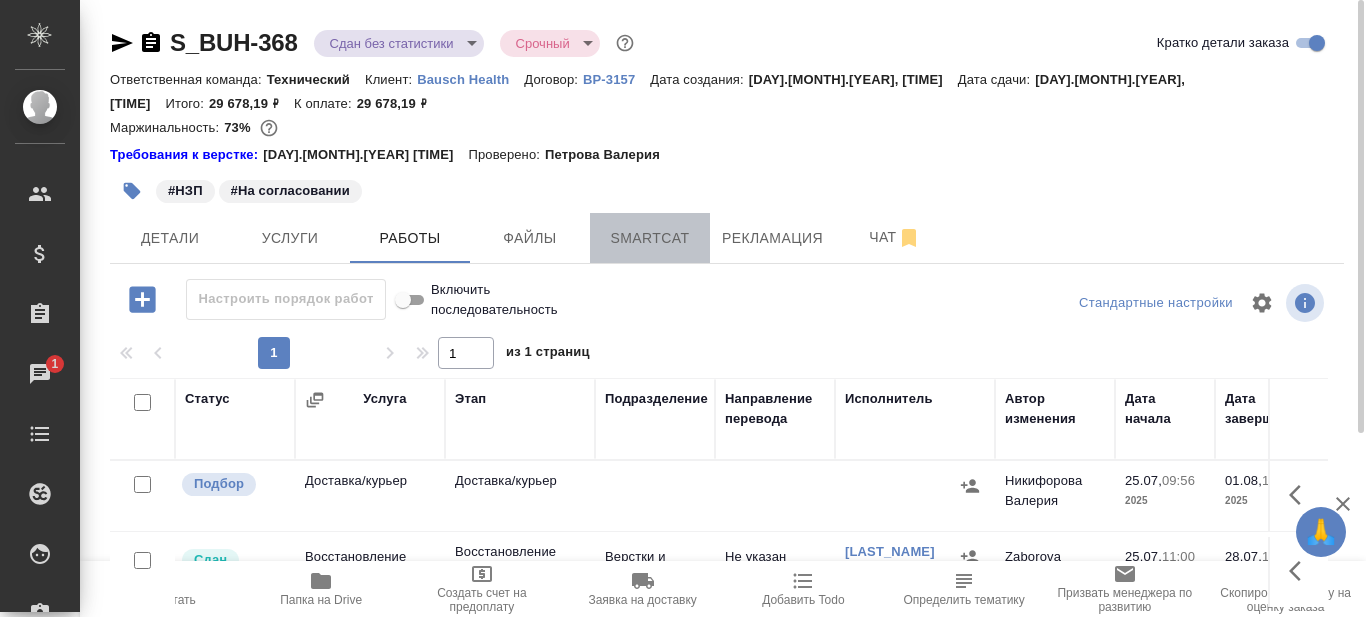 click on "Smartcat" at bounding box center [650, 238] 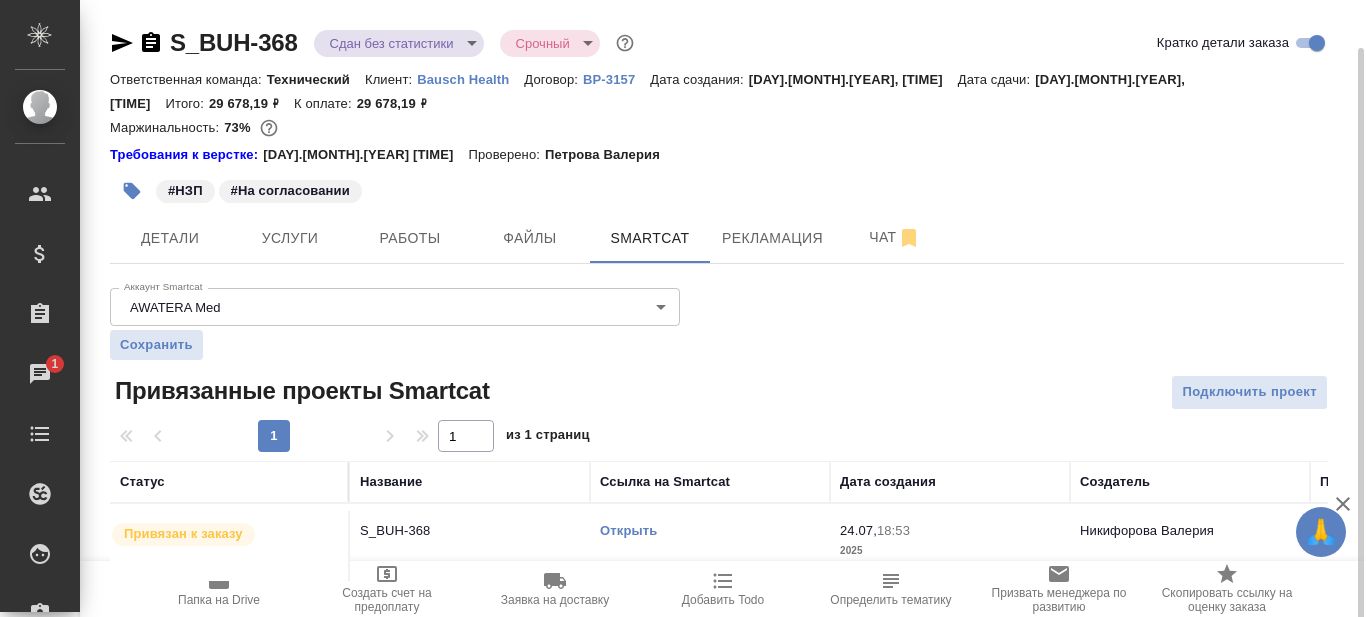 scroll, scrollTop: 24, scrollLeft: 0, axis: vertical 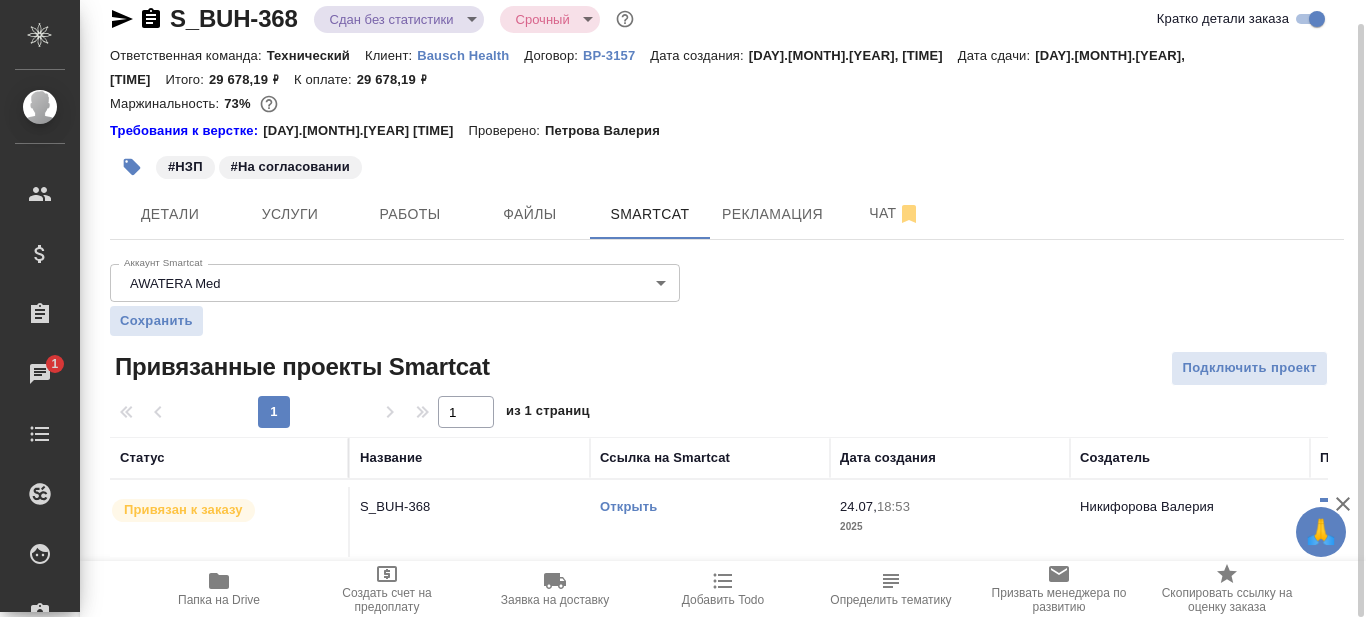 click on "Открыть" at bounding box center (628, 506) 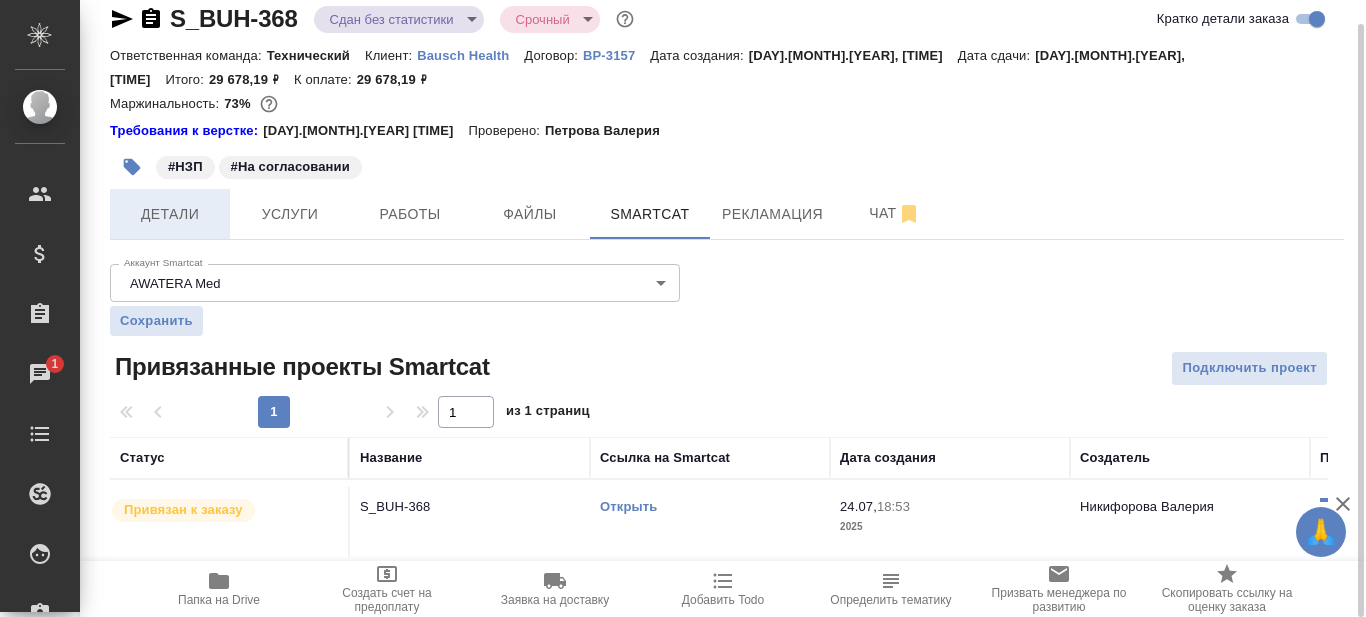 click on "Детали" at bounding box center (170, 214) 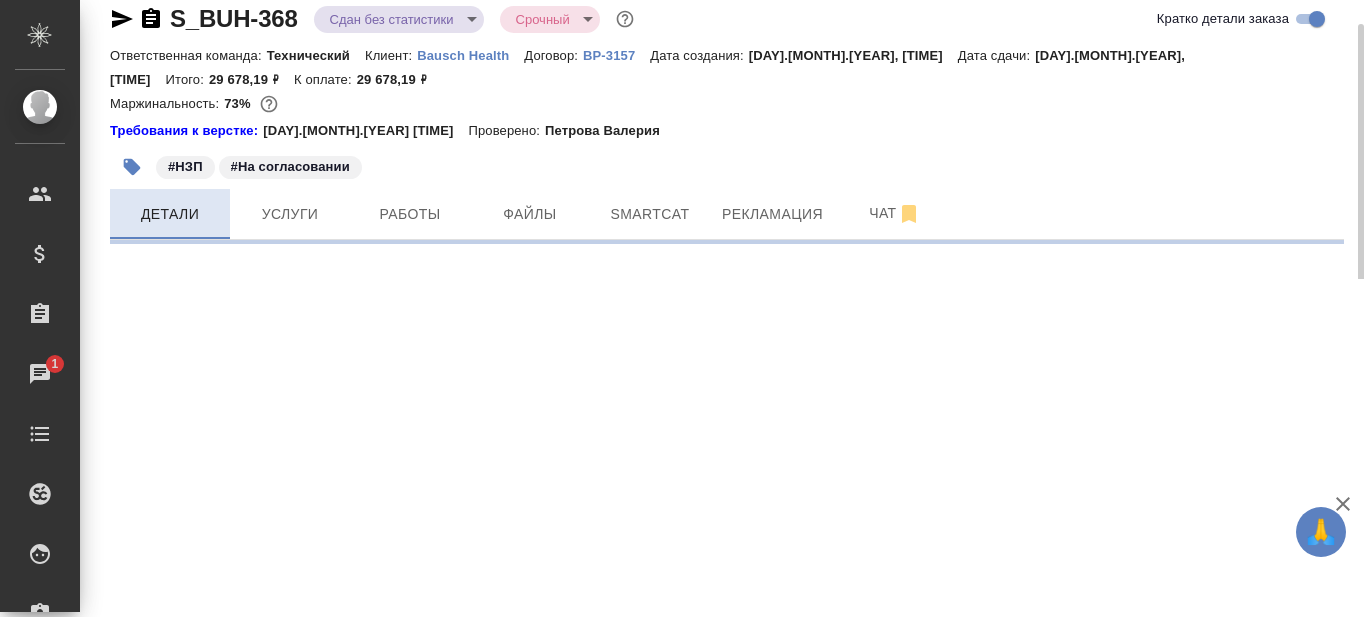 select on "RU" 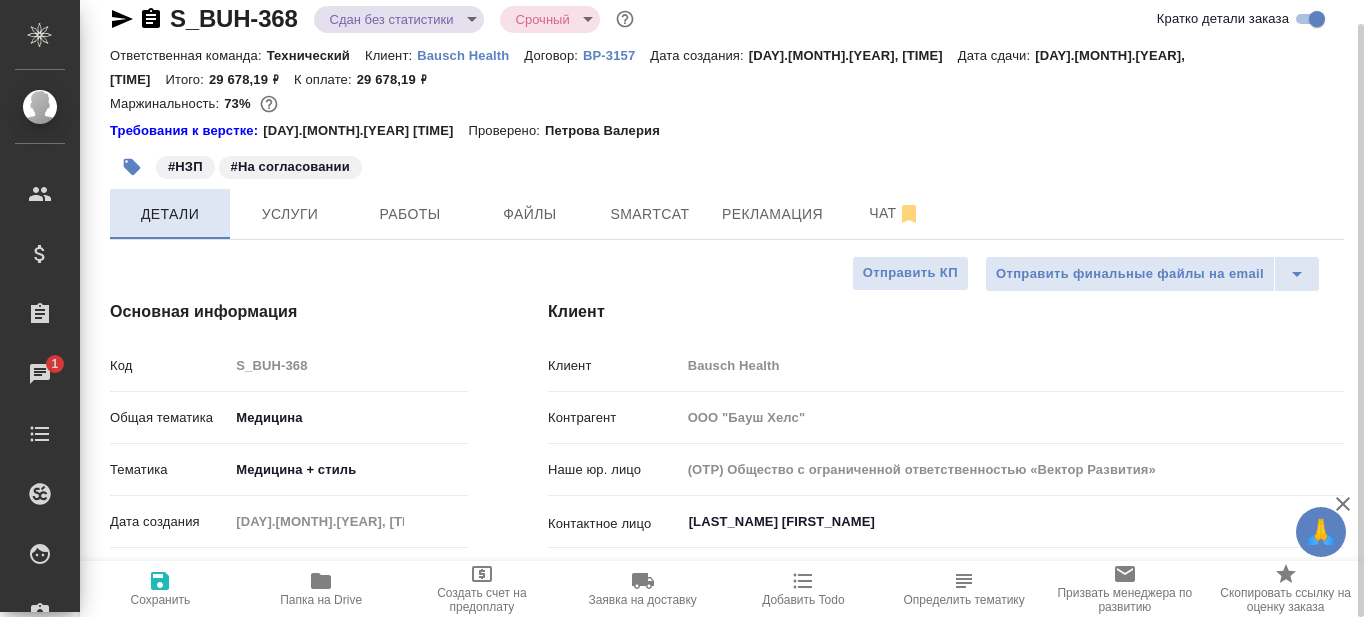 type on "x" 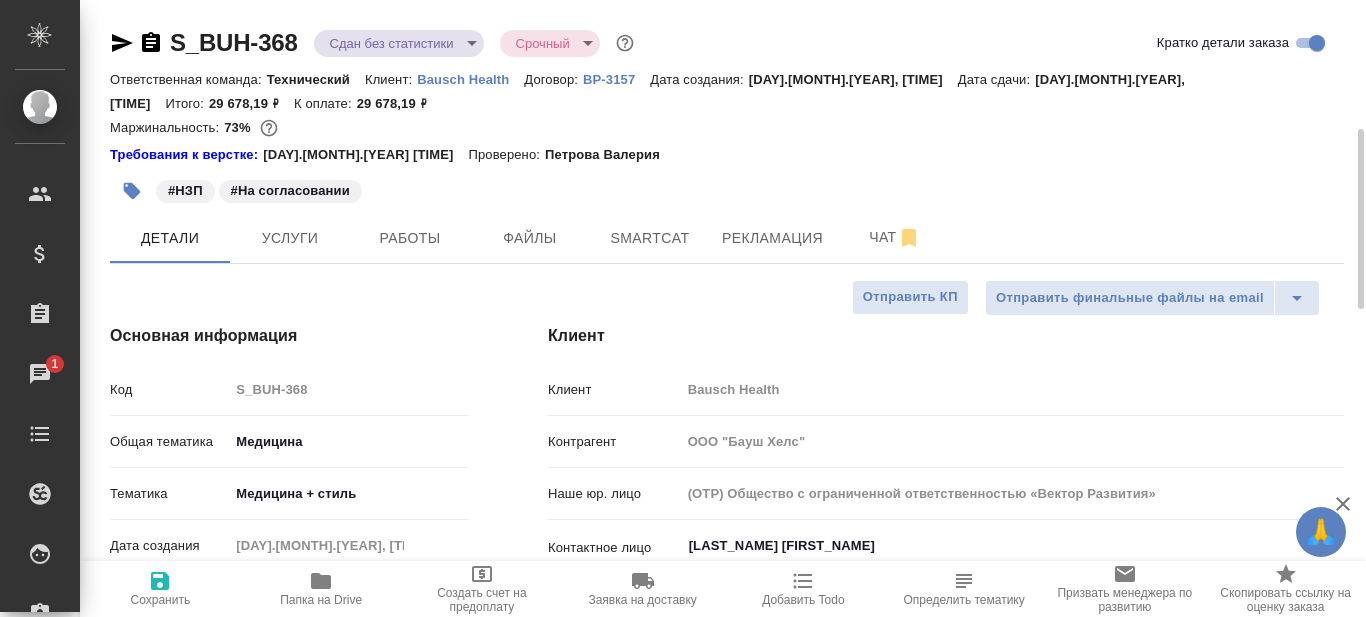 scroll, scrollTop: 200, scrollLeft: 0, axis: vertical 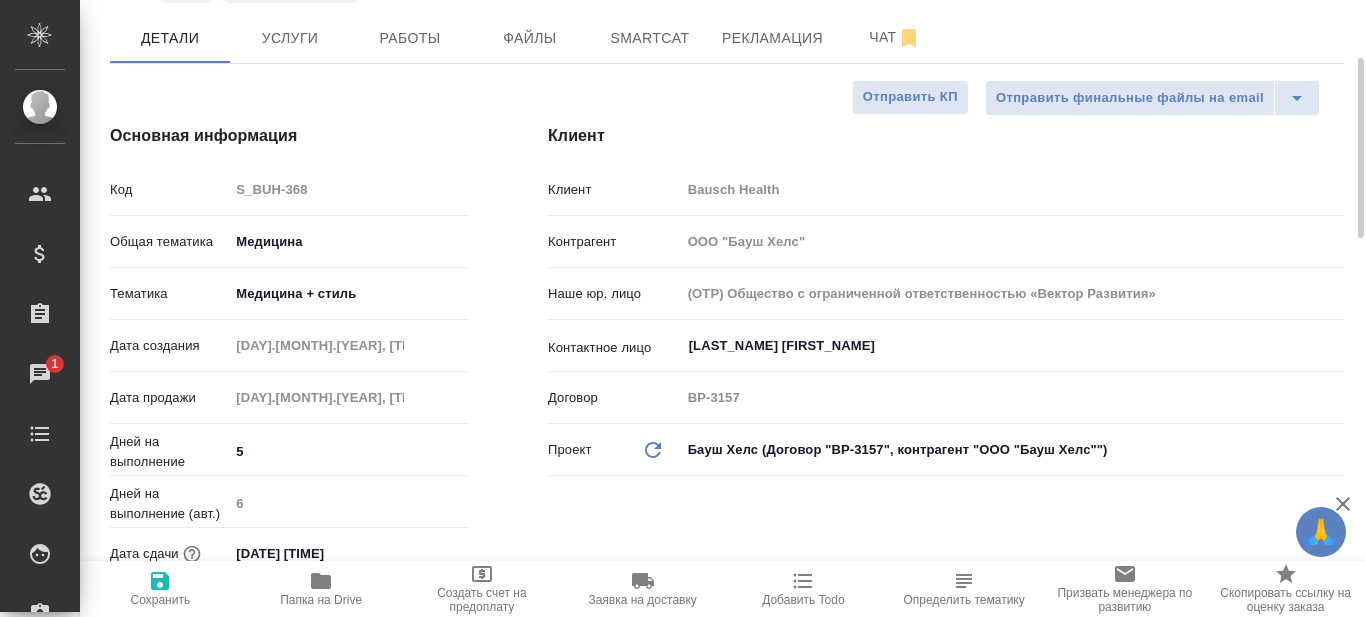 click on "🙏 .cls-1
fill:#fff;
AWATERA Prazdnichnykh Olga Клиенты Спецификации Заказы 1 Чаты Todo Проекты SC Исполнители Кандидаты Работы Входящие заявки Заявки на доставку Рекламации Проекты процессинга Конференции Выйти S_BUH-368 Сдан без статистики distributed Срочный urgent Кратко детали заказа Ответственная команда: Технический Клиент: Bausch Health Договор: ВР-3157 Дата создания: 24.07.2025, 18:51 Дата сдачи: 01.08.2025, 17:00 Итого: 29 678,19 ₽ К оплате: 29 678,19 ₽ Маржинальность: 73% Требования к верстке: 21.05.2024 13:21 Проверено: Петрова Валерия #НЗП #На согласовании Детали Услуги Работы Файлы Smartcat Рекламация" at bounding box center (683, 308) 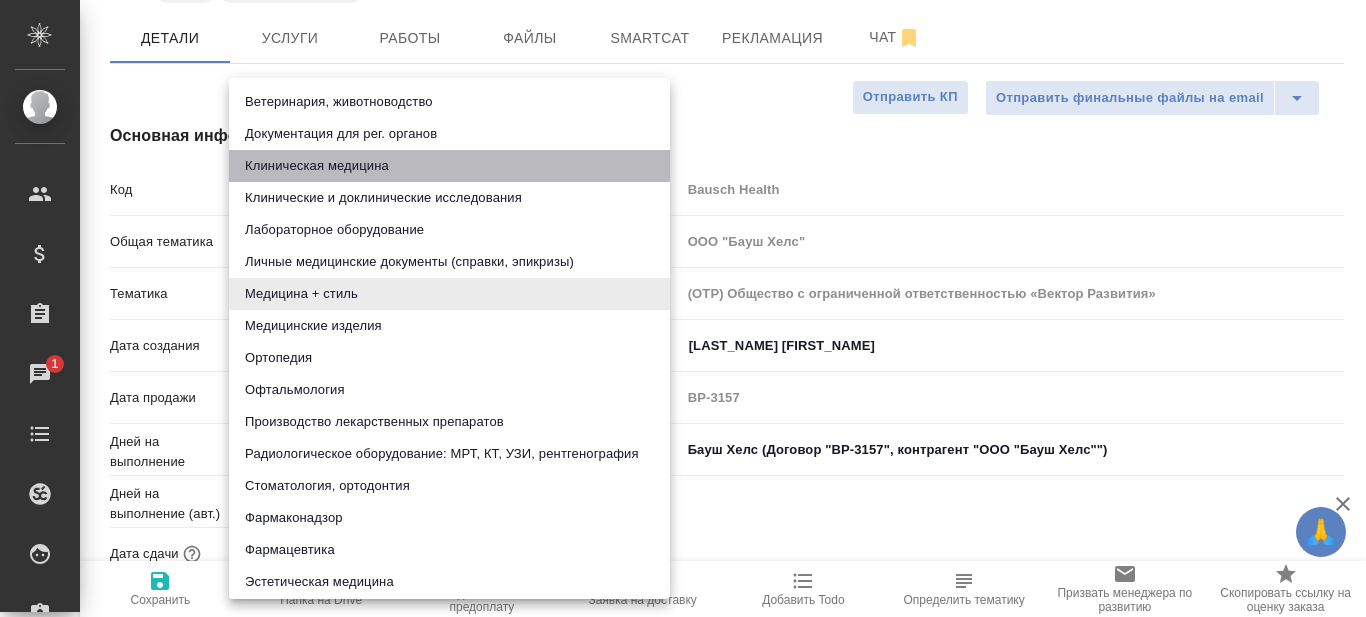 click on "Клиническая медицина" at bounding box center (449, 166) 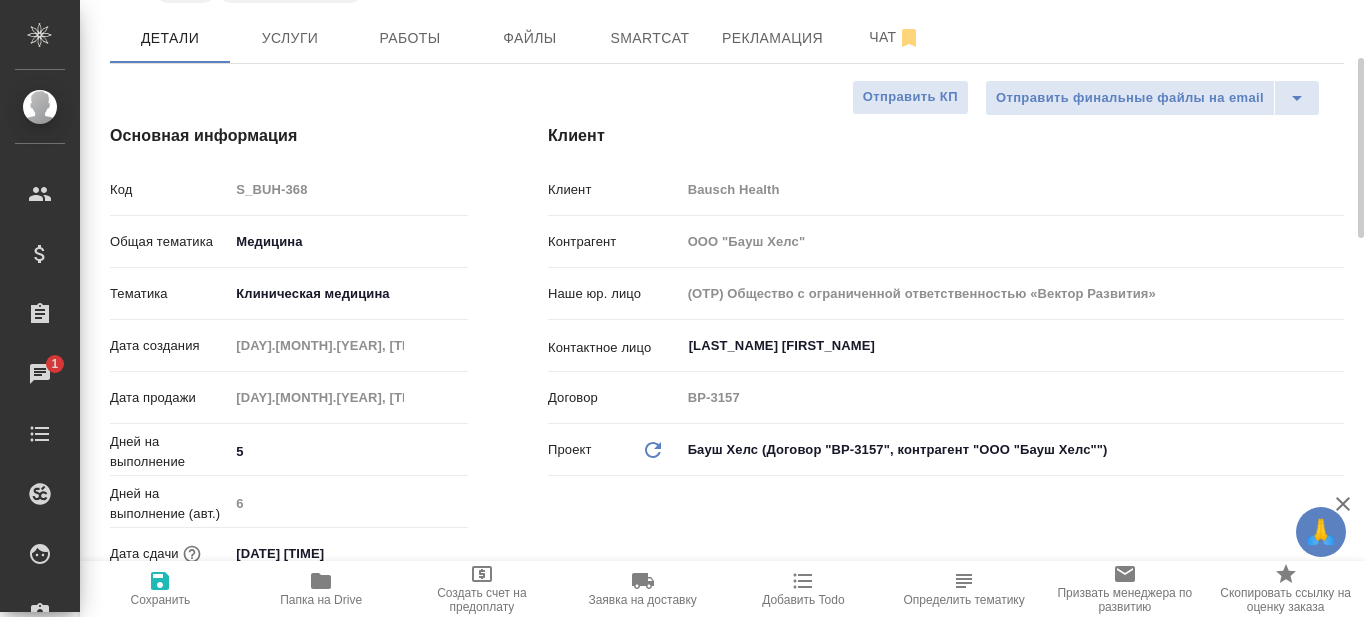 click on "🙏 .cls-1
fill:#fff;
AWATERA Prazdnichnykh Olga Клиенты Спецификации Заказы 1 Чаты Todo Проекты SC Исполнители Кандидаты Работы Входящие заявки Заявки на доставку Рекламации Проекты процессинга Конференции Выйти S_BUH-368 Сдан без статистики distributed Срочный urgent Кратко детали заказа Ответственная команда: Технический Клиент: Bausch Health Договор: ВР-3157 Дата создания: 24.07.2025, 18:51 Дата сдачи: 01.08.2025, 17:00 Итого: 29 678,19 ₽ К оплате: 29 678,19 ₽ Маржинальность: 73% Требования к верстке: 21.05.2024 13:21 Проверено: Петрова Валерия #НЗП #На согласовании Детали Услуги Работы Файлы Smartcat Рекламация" at bounding box center [683, 308] 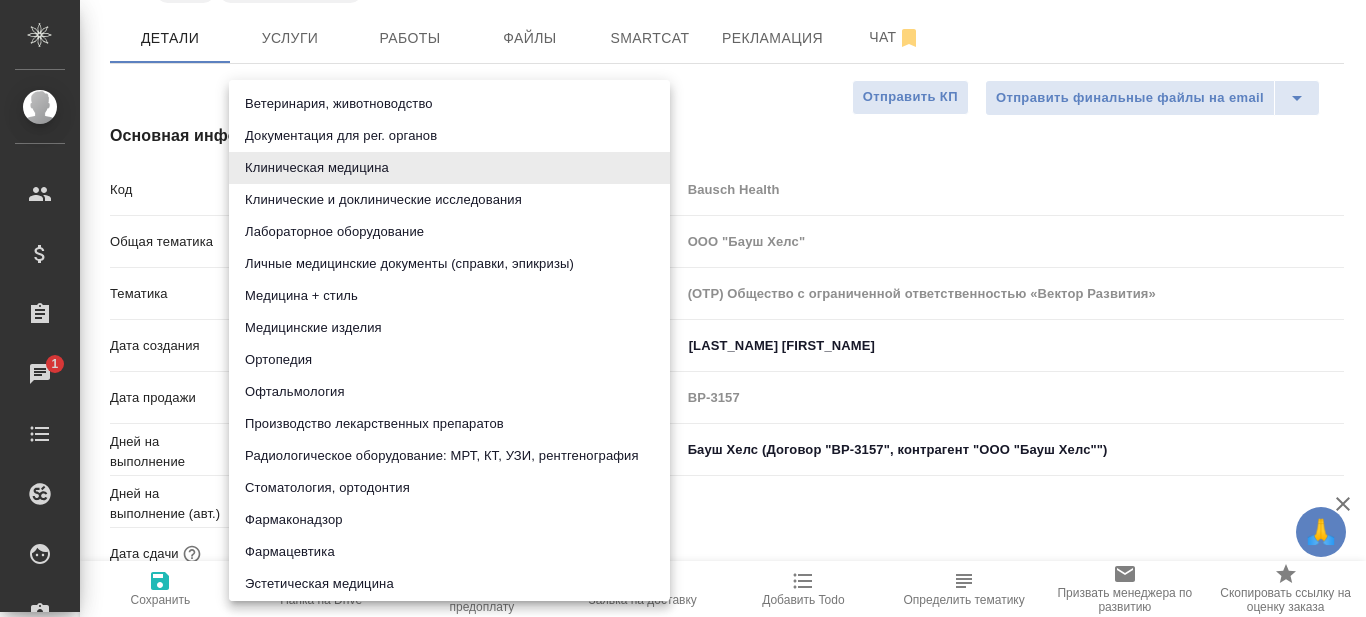 click on "Офтальмология" at bounding box center [449, 392] 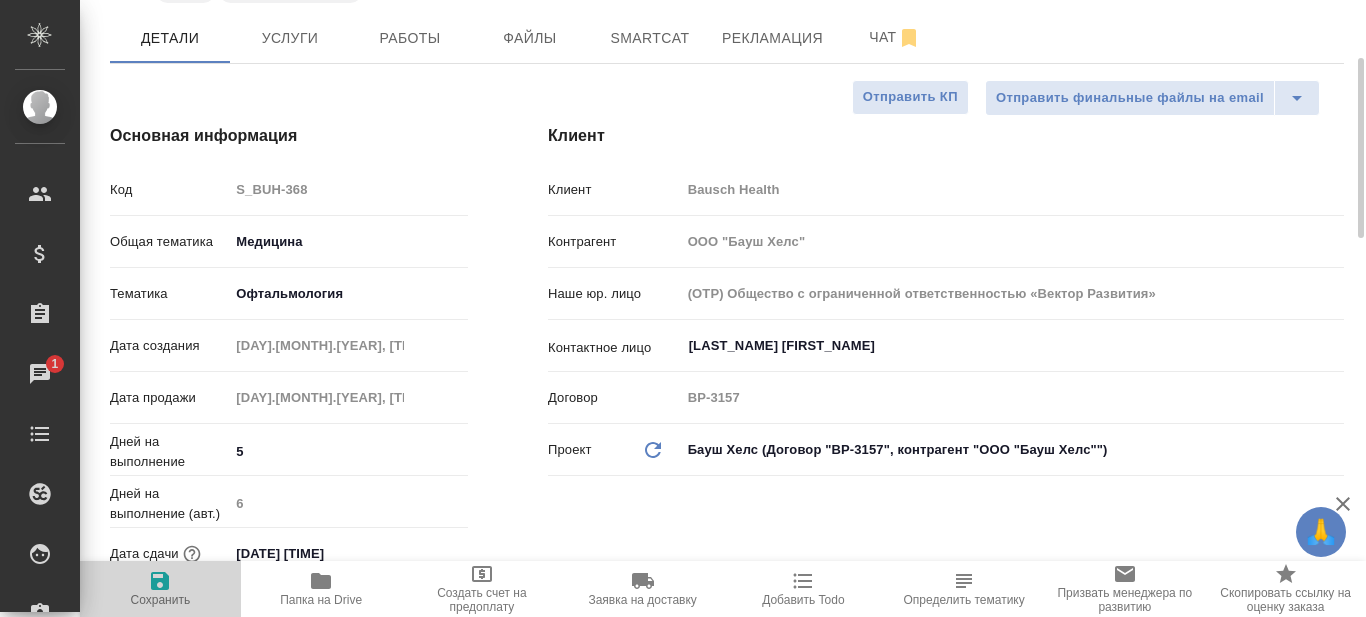 click on "Сохранить" at bounding box center [161, 600] 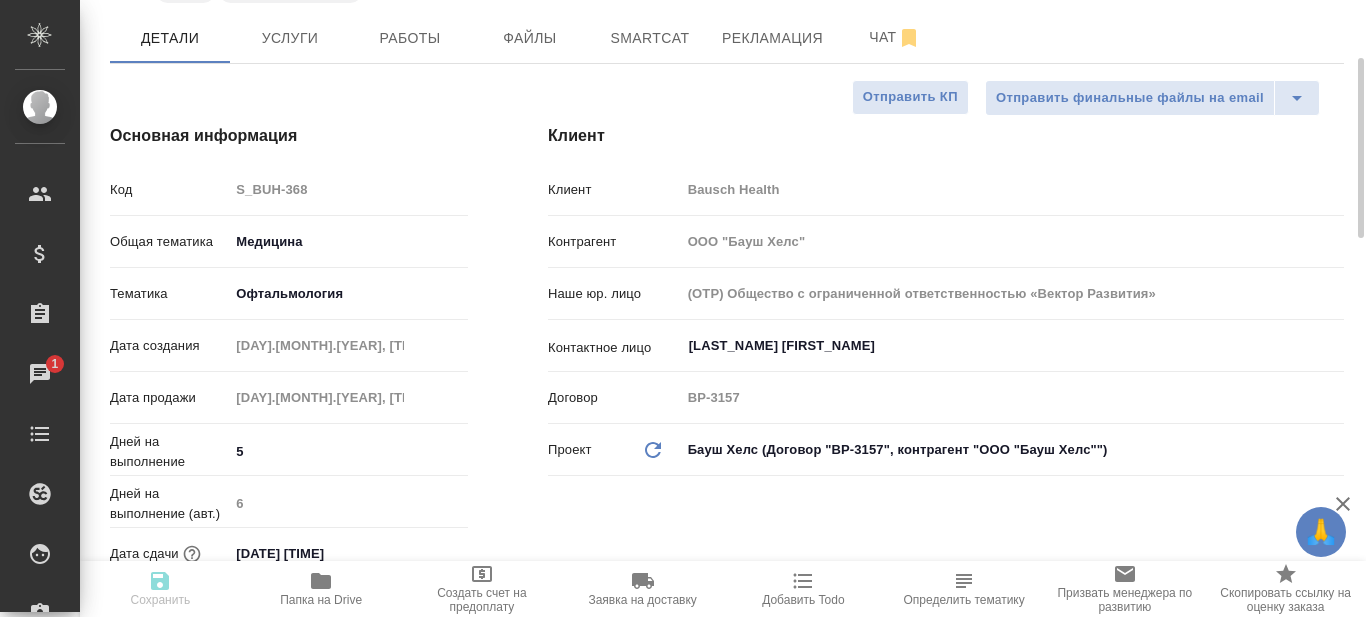 type on "x" 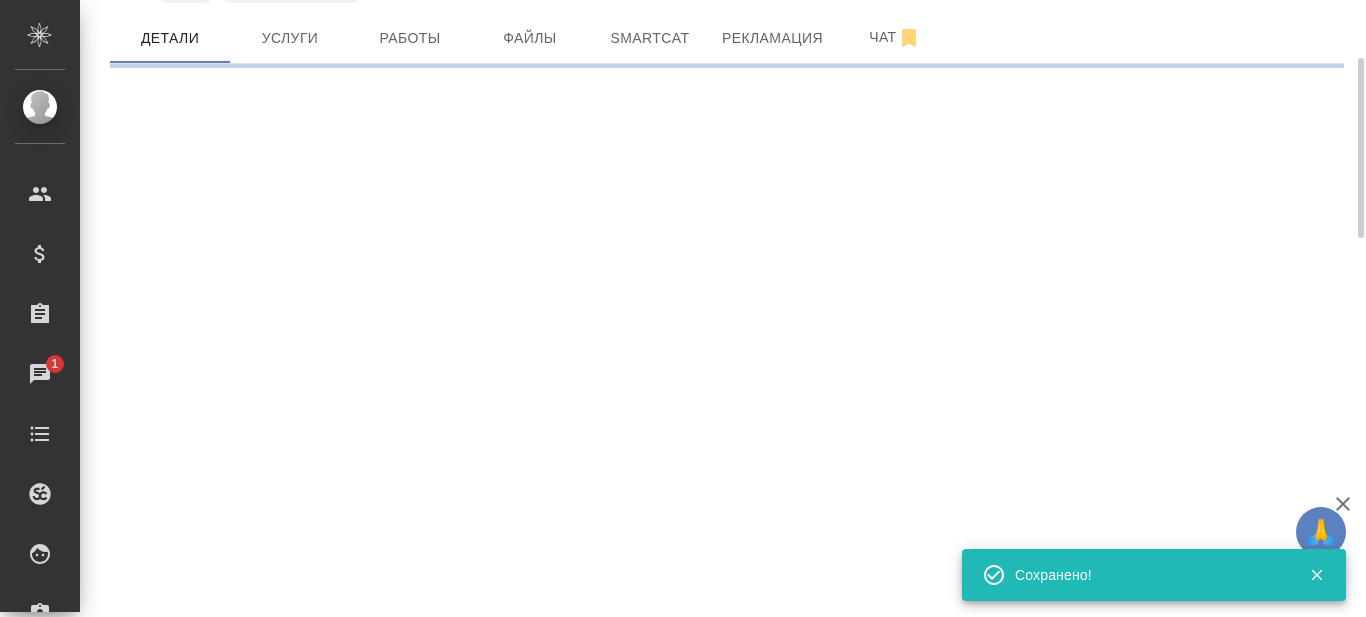 select on "RU" 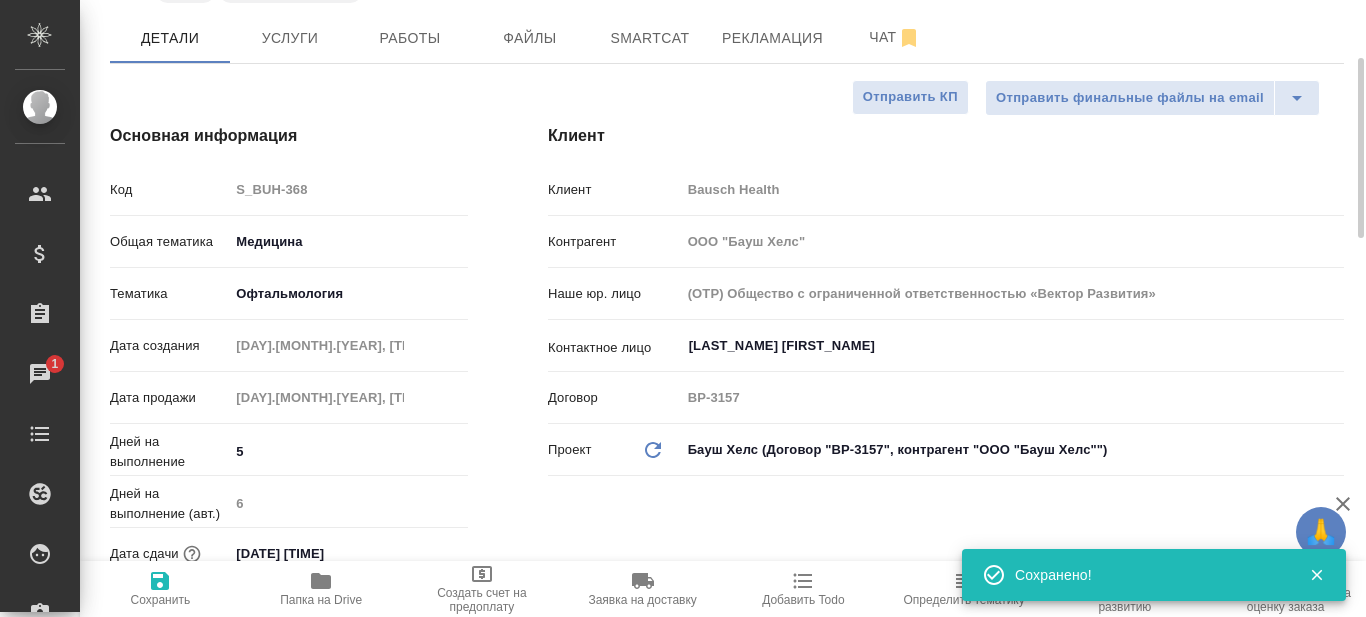 type on "x" 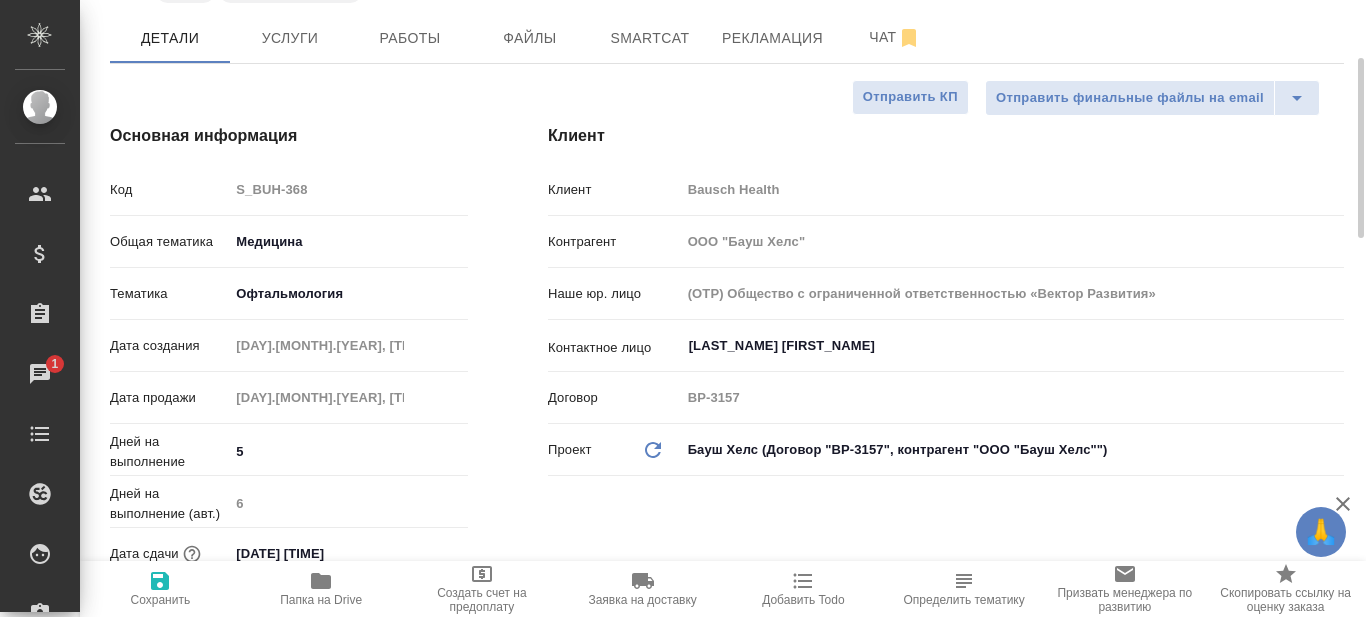 type on "x" 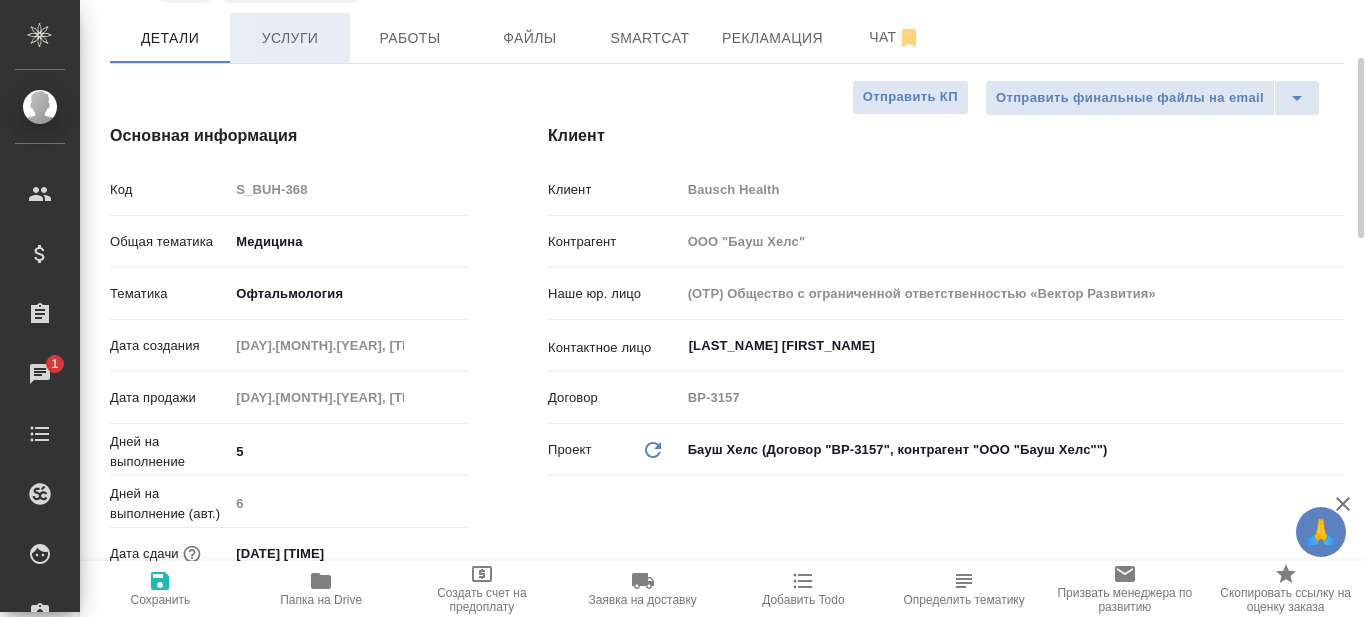 type on "x" 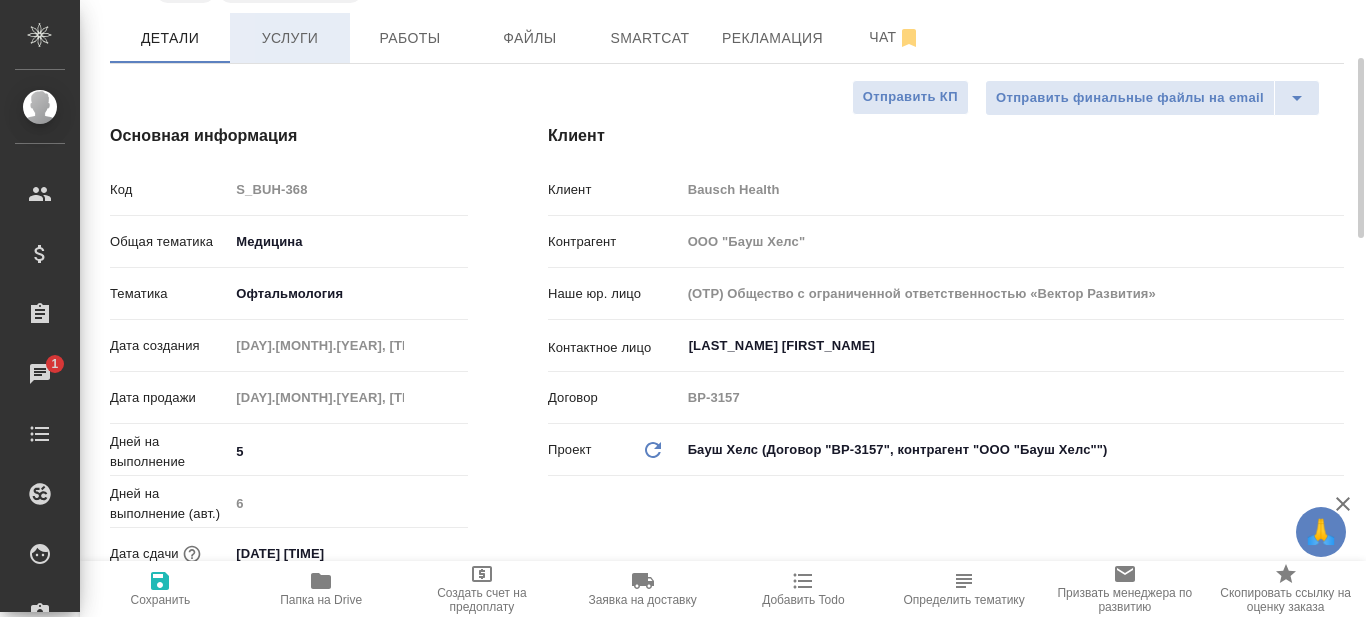type on "x" 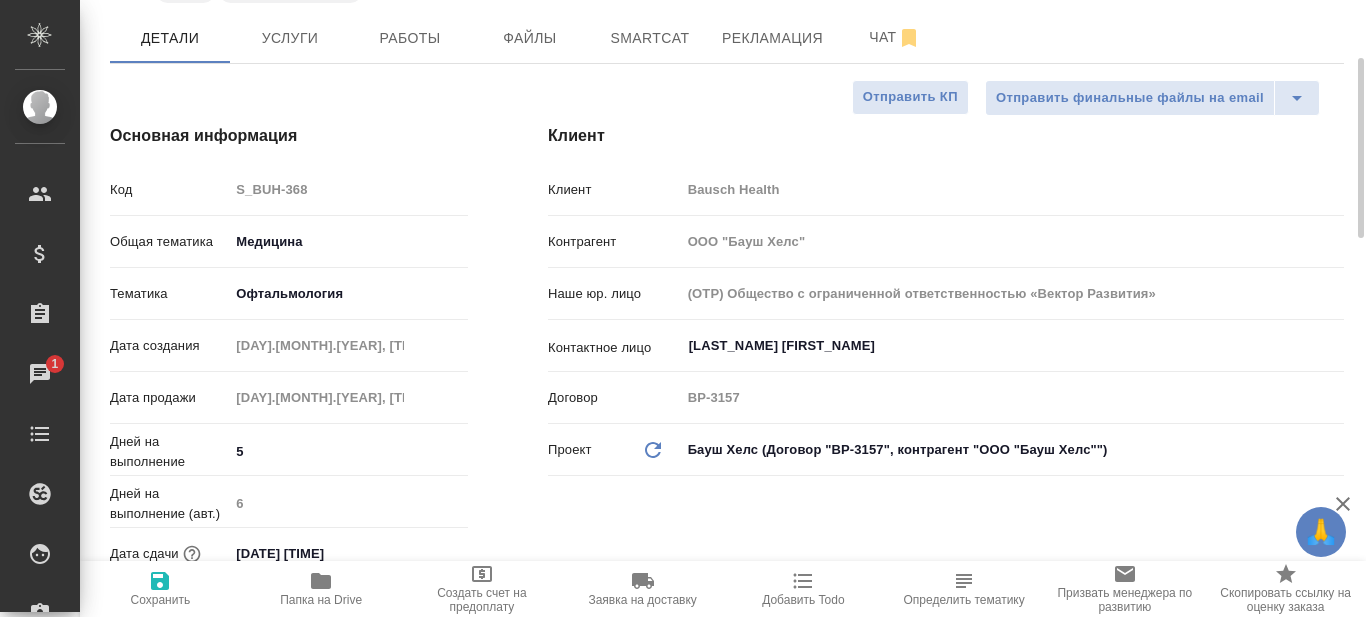 scroll, scrollTop: 0, scrollLeft: 0, axis: both 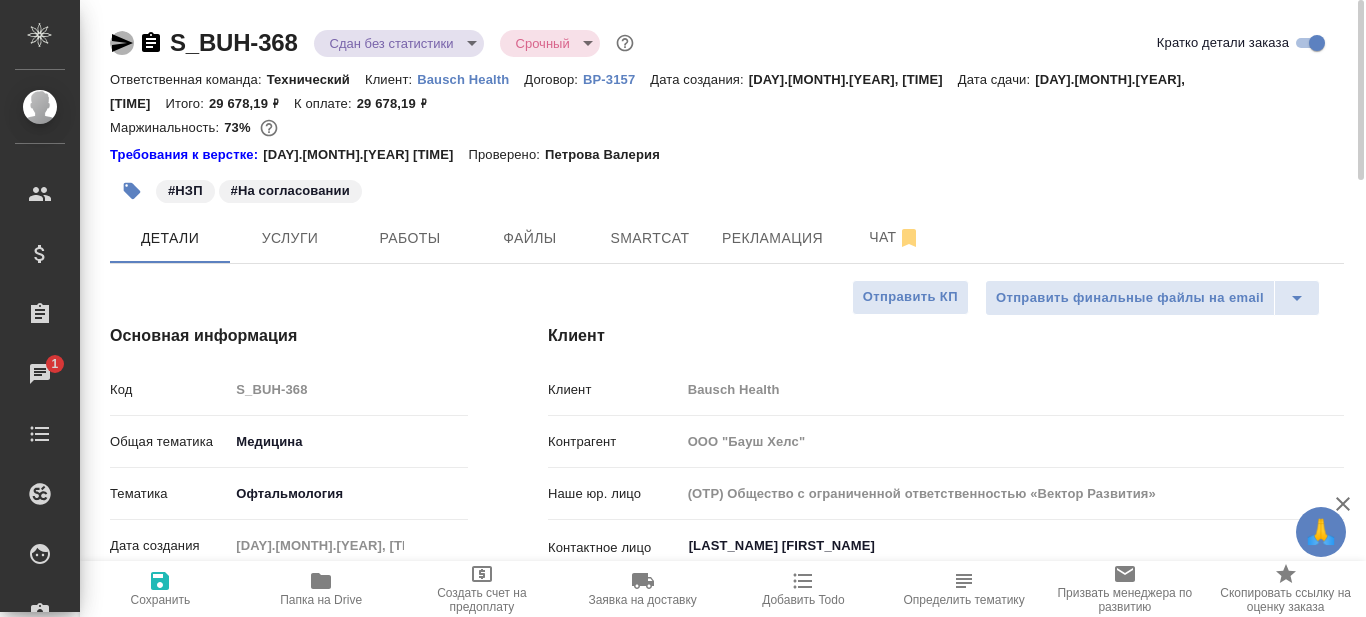 click 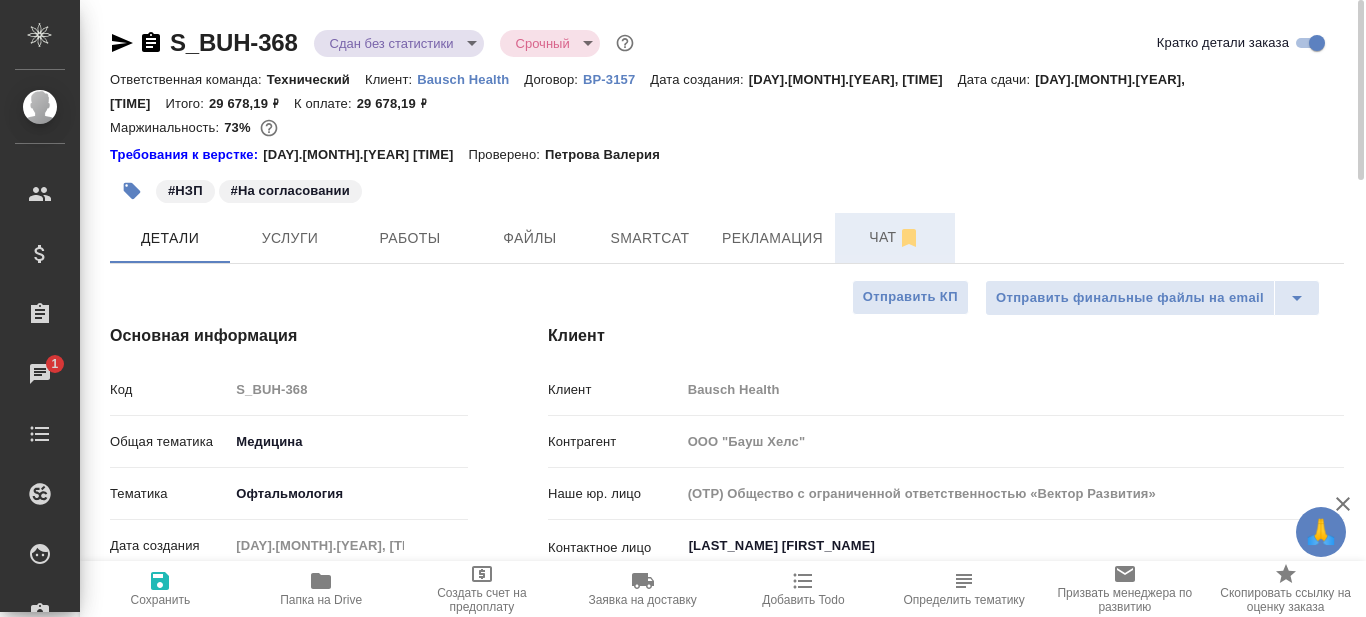 click on "Чат" at bounding box center (895, 237) 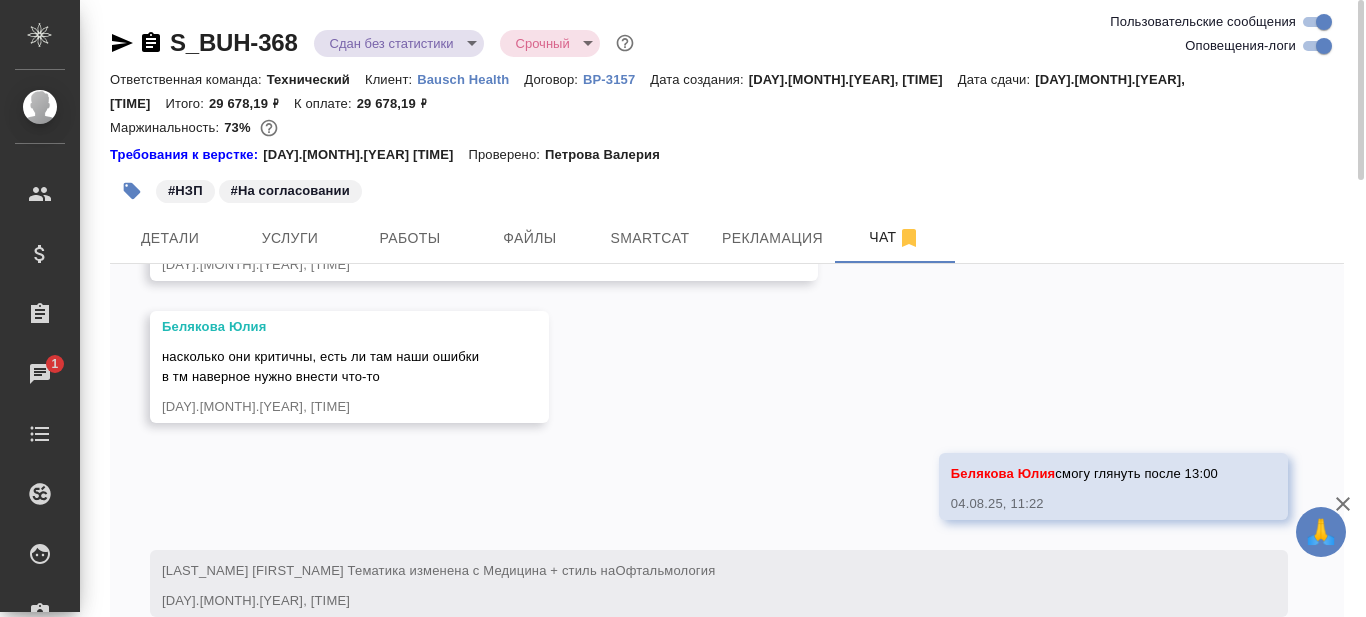 scroll, scrollTop: 11463, scrollLeft: 0, axis: vertical 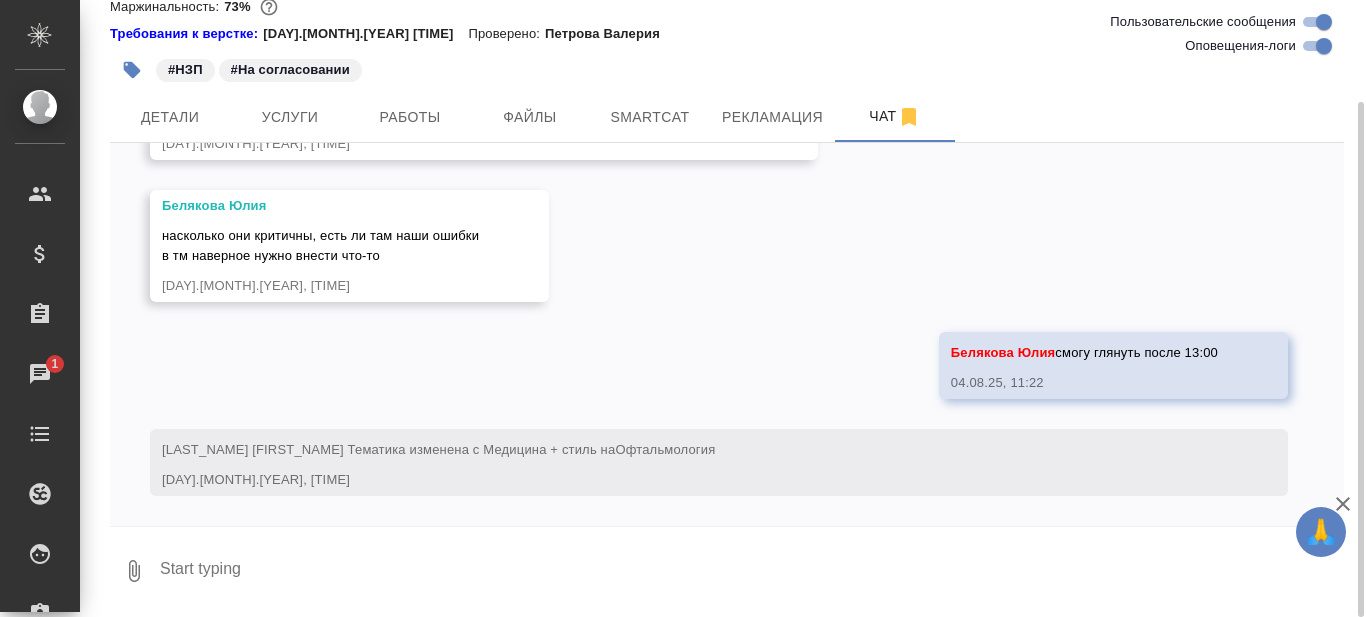 click at bounding box center (751, 571) 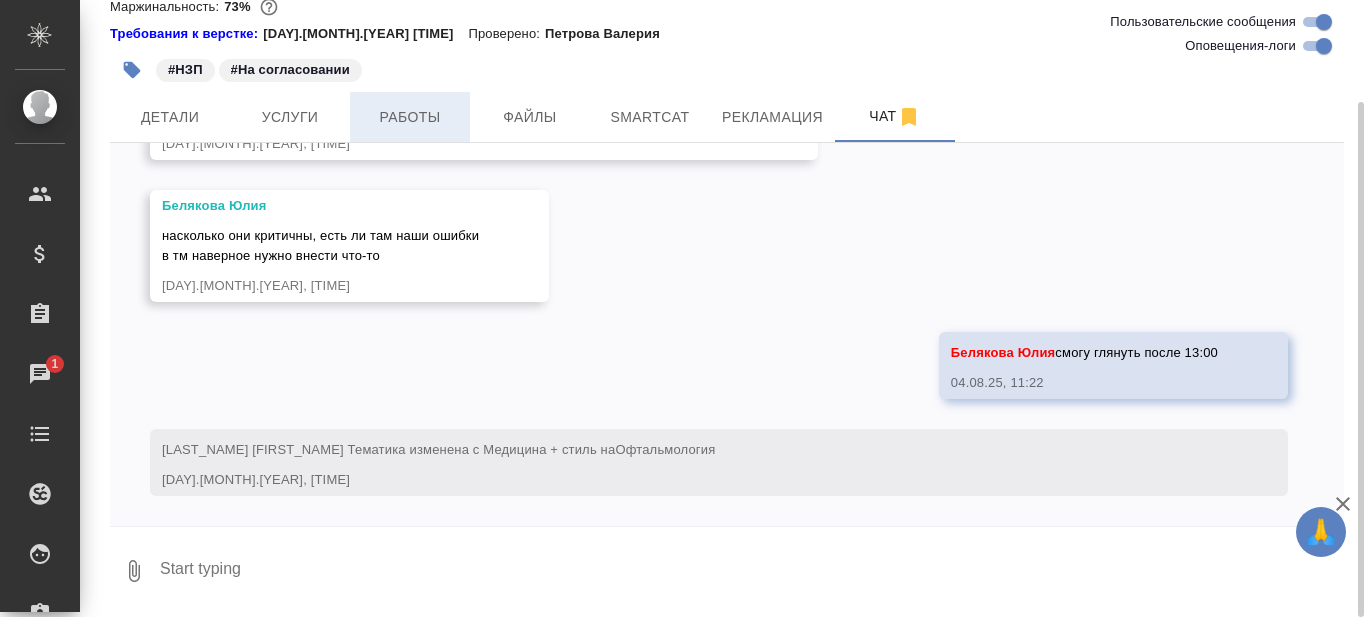 click on "Работы" at bounding box center [410, 117] 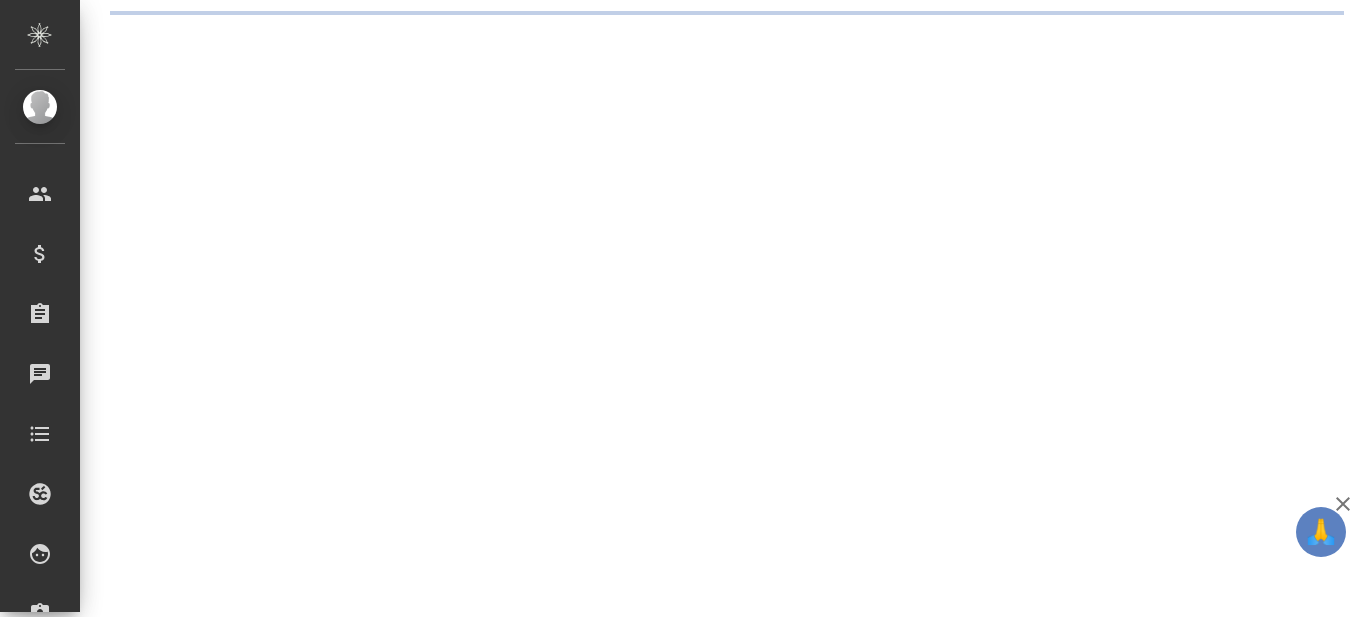 scroll, scrollTop: 0, scrollLeft: 0, axis: both 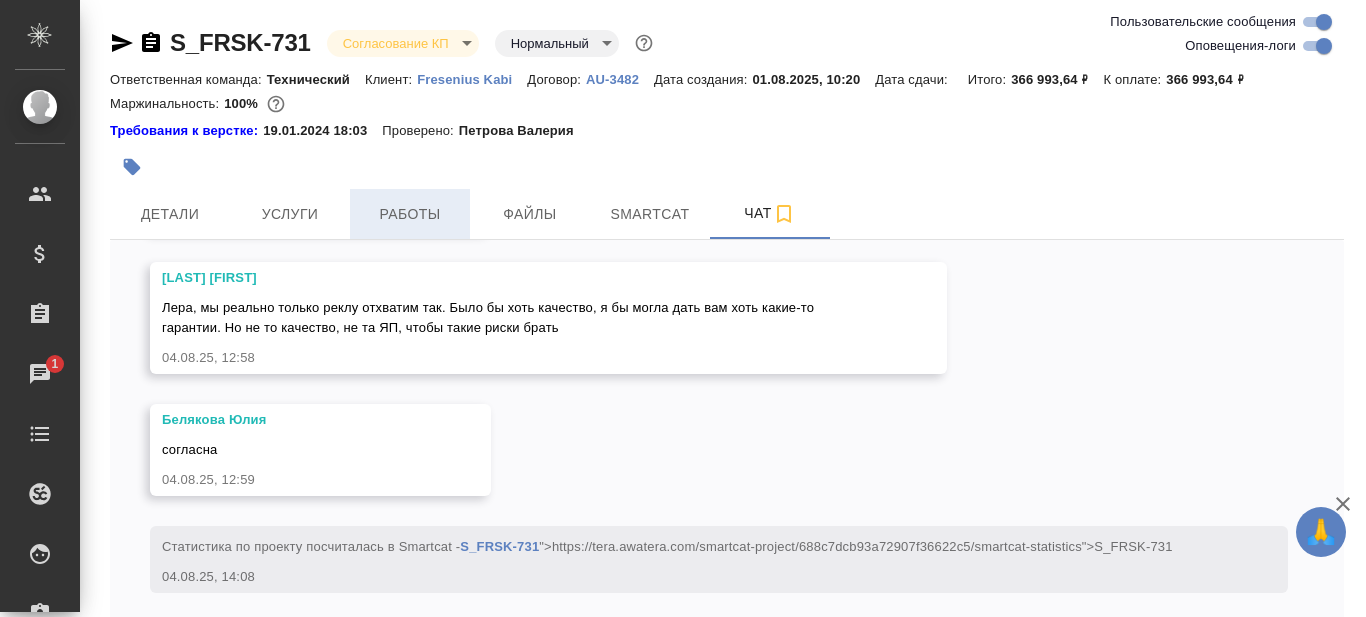 click on "Работы" at bounding box center (410, 214) 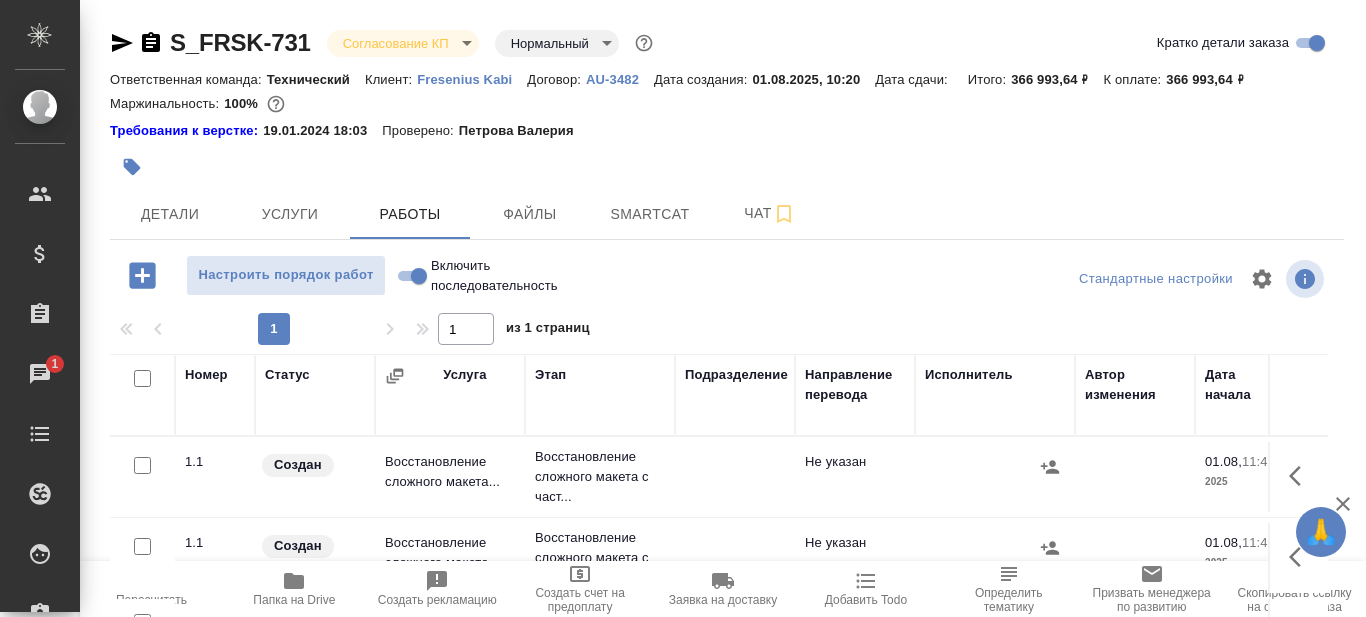 click on "Папка на Drive" at bounding box center (294, 600) 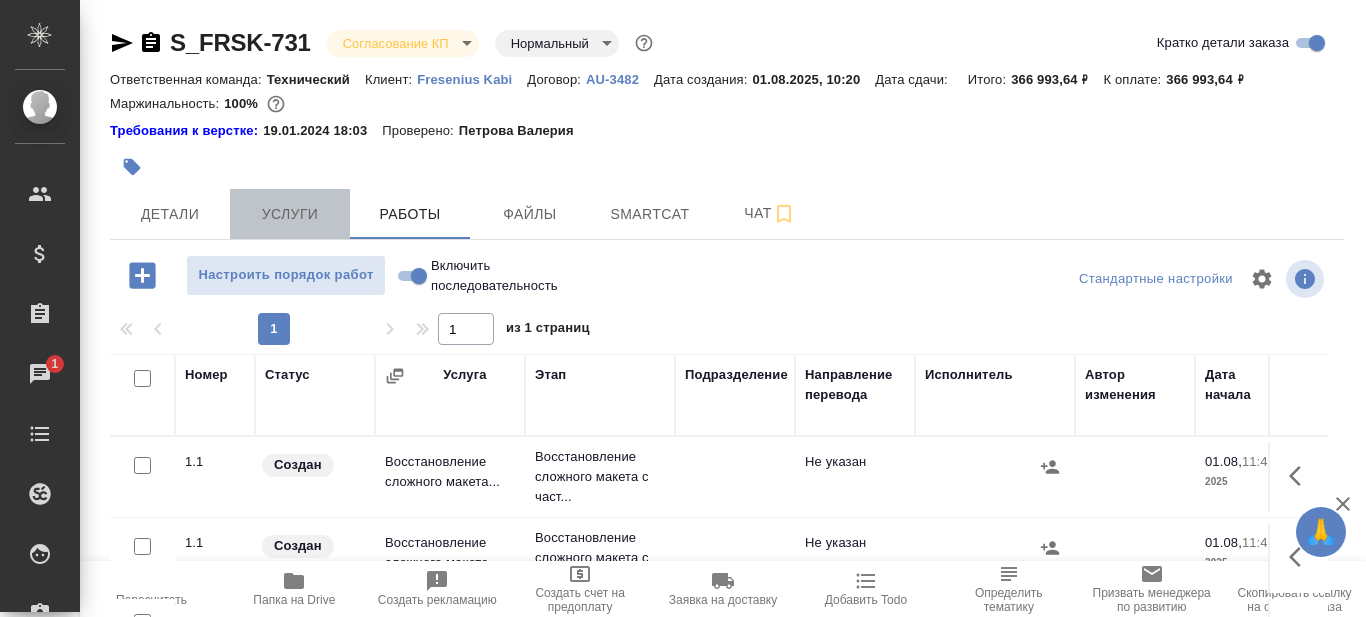 click on "Услуги" at bounding box center [290, 214] 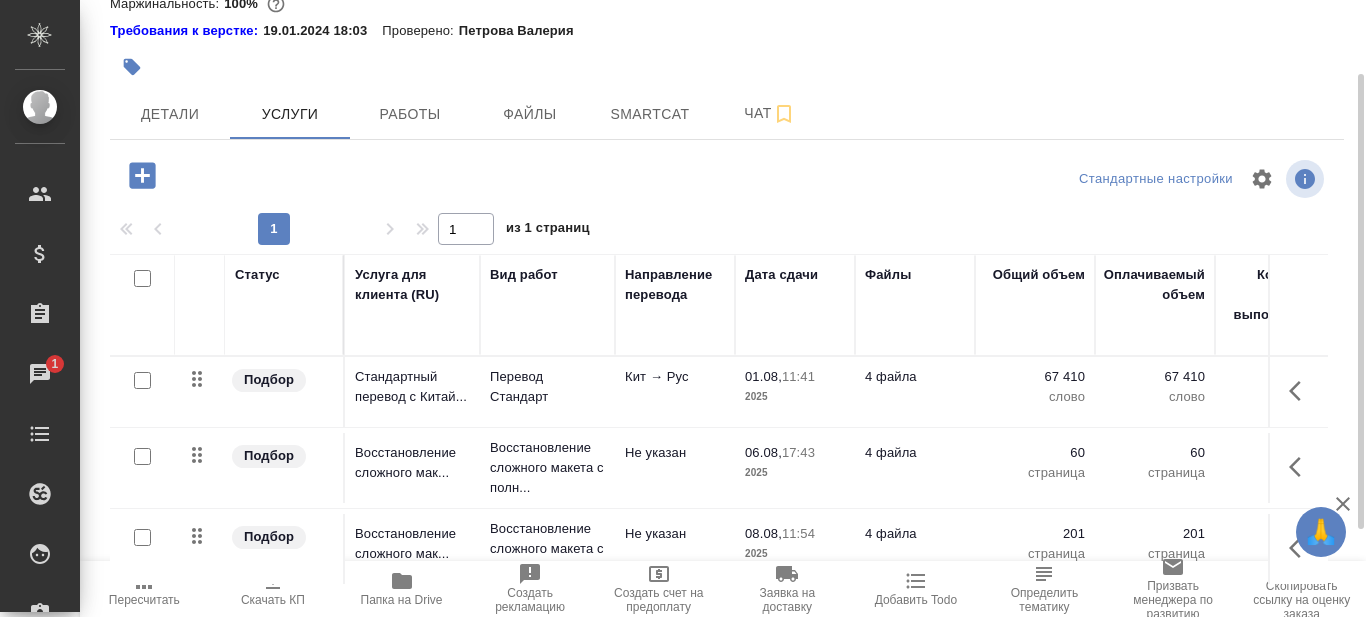 scroll, scrollTop: 200, scrollLeft: 0, axis: vertical 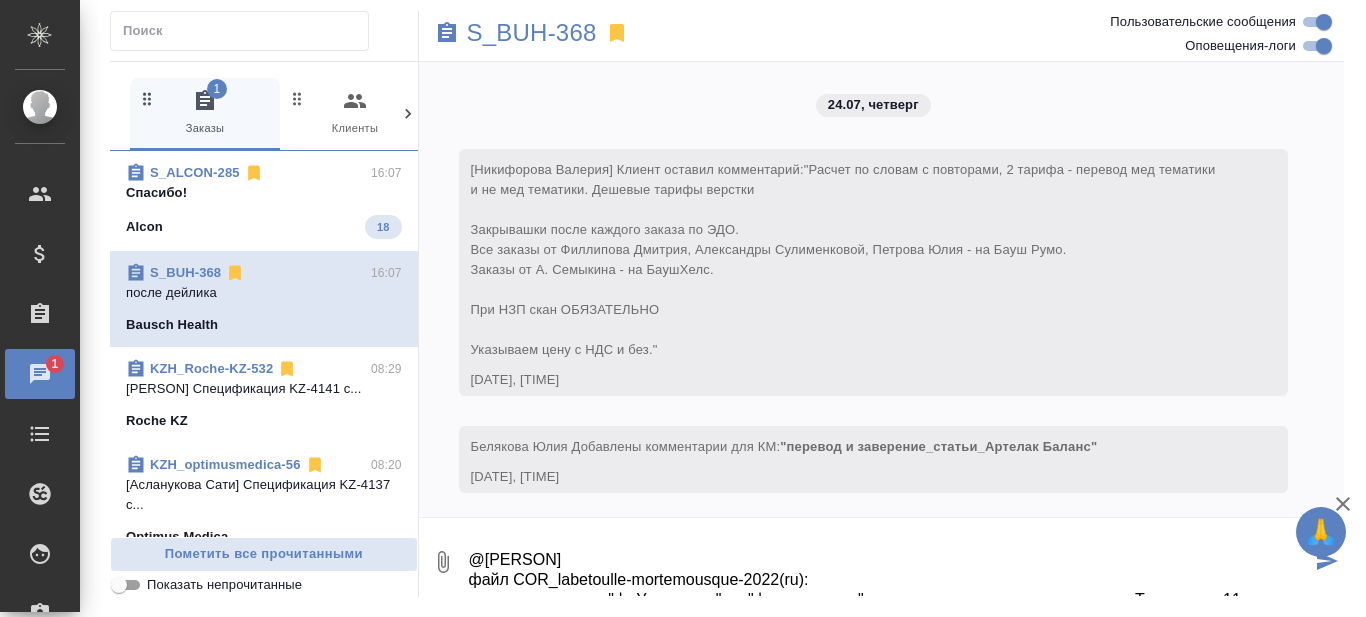 click on "@[LAST] [FIRST]
файл COR_labetoulle-mortemousque-2022(ru):
- везде исправили "флУоресцеин" на "флюоресцеин", хотя этот вариант менее частотен. Также на с. 11 в подписи к рисунку 2 остался "флУоресцеин". к слову в файле COR_Артелак Баланс_ССГ_Eur J Ophtalmol_2013 везде "флУоресцеин"." at bounding box center (889, 562) 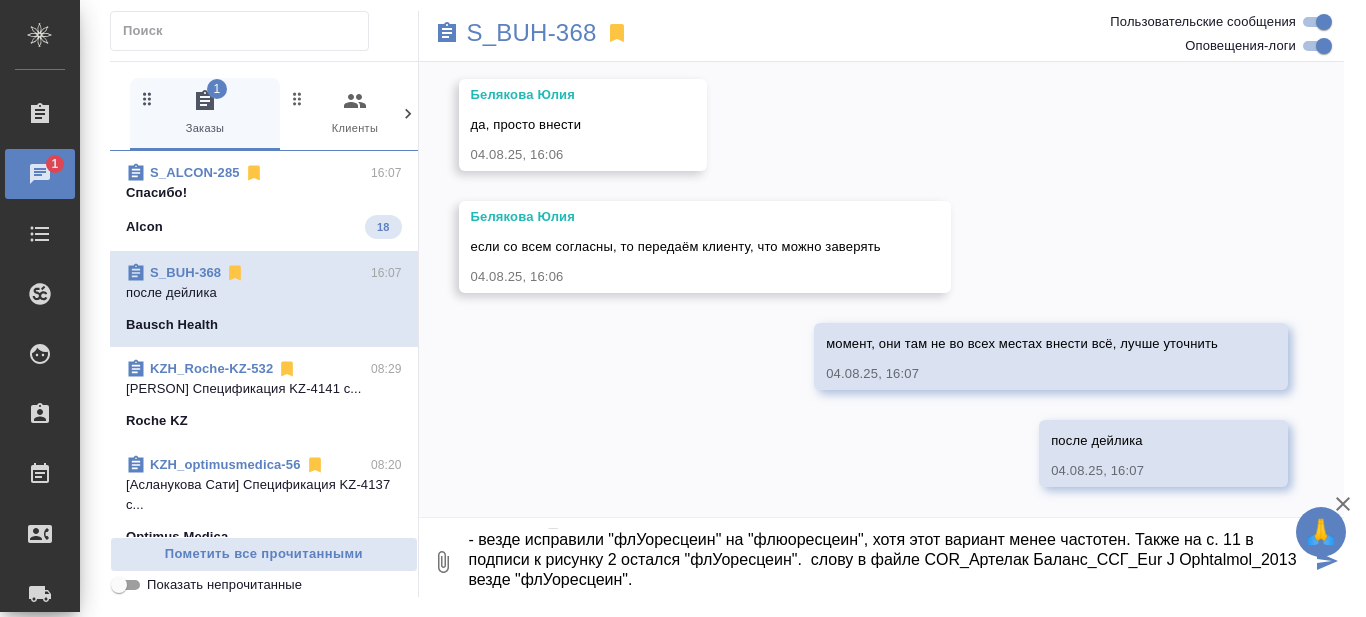 scroll, scrollTop: 83, scrollLeft: 0, axis: vertical 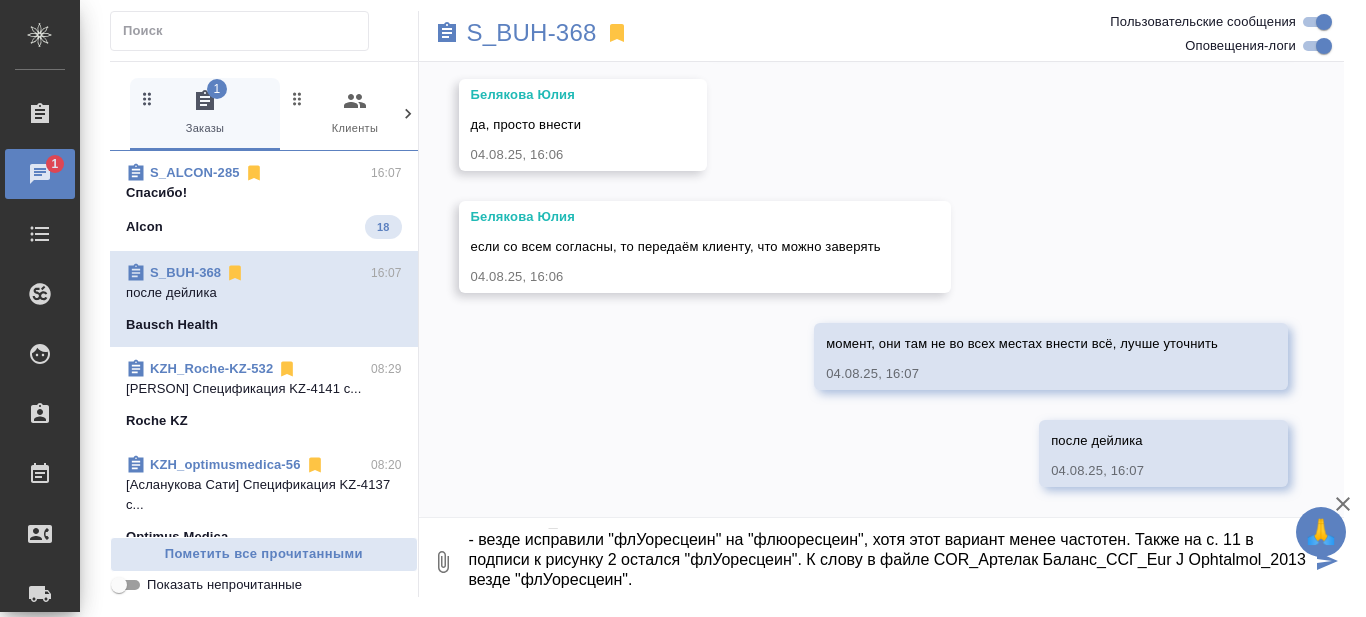 click on "@Белякова Юлия
файл COR_labetoulle-mortemousque-2022(ru):
- везде исправили "флУоресцеин" на "флюоресцеин", хотя этот вариант менее частотен. Также на с. 11 в подписи к рисунку 2 остался "флУоресцеин". К слову в файле COR_Артелак Баланс_ССГ_Eur J Ophtalmol_2013 везде "флУоресцеин"." at bounding box center (889, 562) 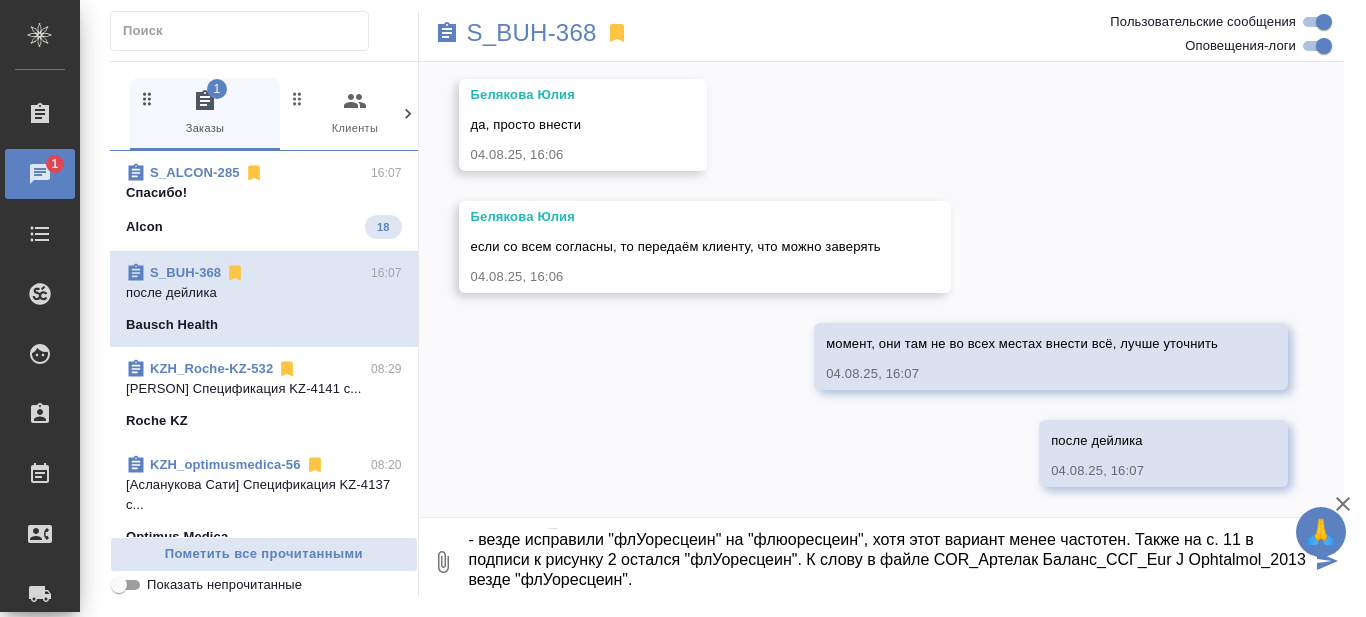 click on "@Белякова Юлия
файл COR_labetoulle-mortemousque-2022(ru):
- везде исправили "флУоресцеин" на "флюоресцеин", хотя этот вариант менее частотен. Также на с. 11 в подписи к рисунку 2 остался "флУоресцеин". К слову в файле COR_Артелак Баланс_ССГ_Eur J Ophtalmol_2013 везде "флУоресцеин"." at bounding box center (889, 562) 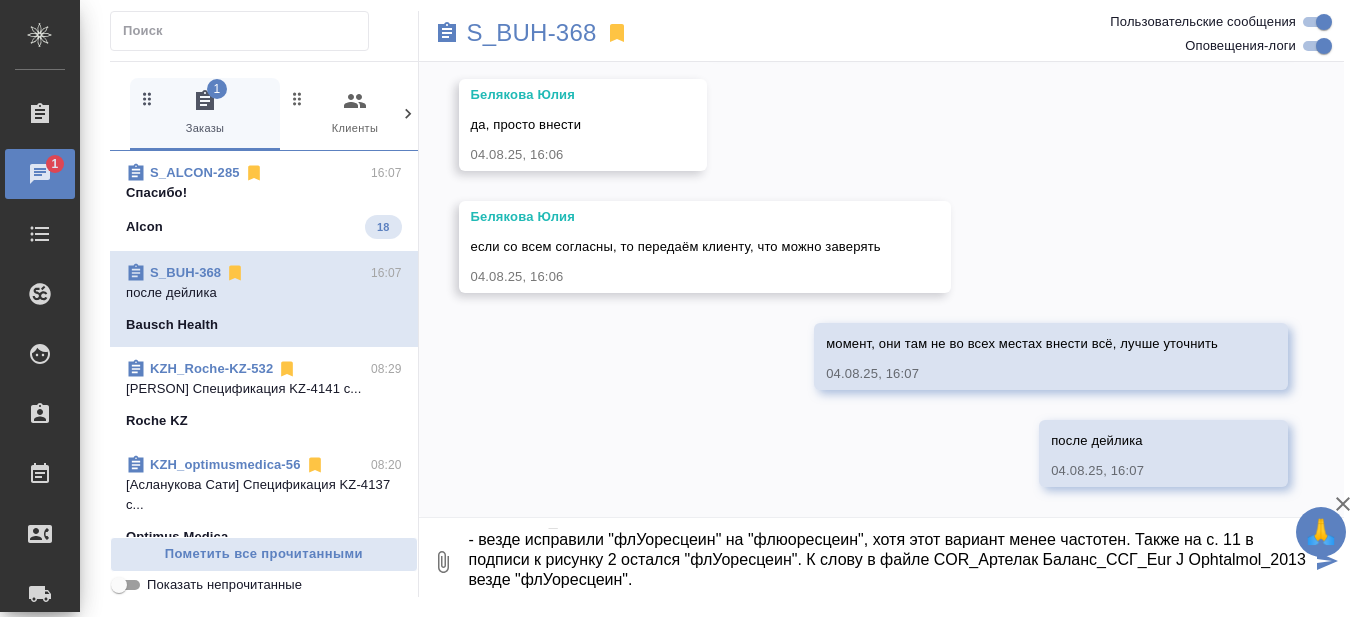 scroll, scrollTop: 23, scrollLeft: 0, axis: vertical 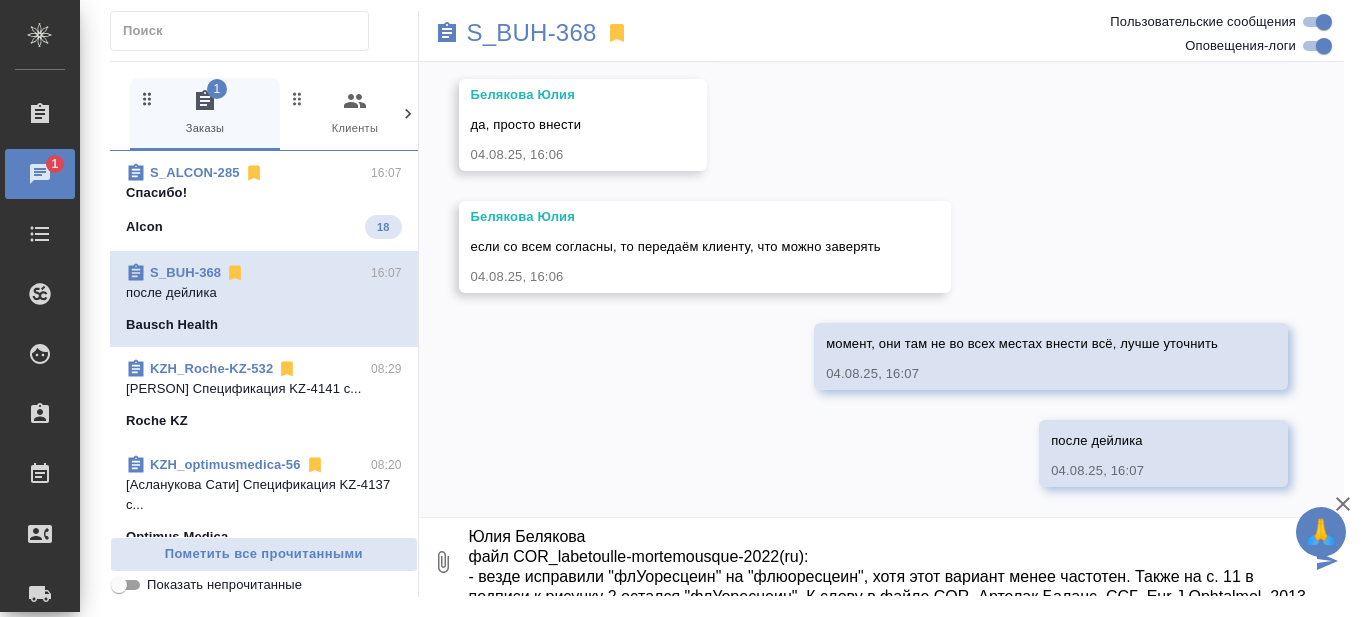 click on "@Белякова Юлия
файл COR_labetoulle-mortemousque-2022(ru):
- везде исправили "флУоресцеин" на "флюоресцеин", хотя этот вариант менее частотен. Также на с. 11 в подписи к рисунку 2 остался "флУоресцеин". К слову в файле COR_Артелак Баланс_ССГ_Eur J Ophtalmol_2013 везде "флУоресцеин"." at bounding box center [889, 562] 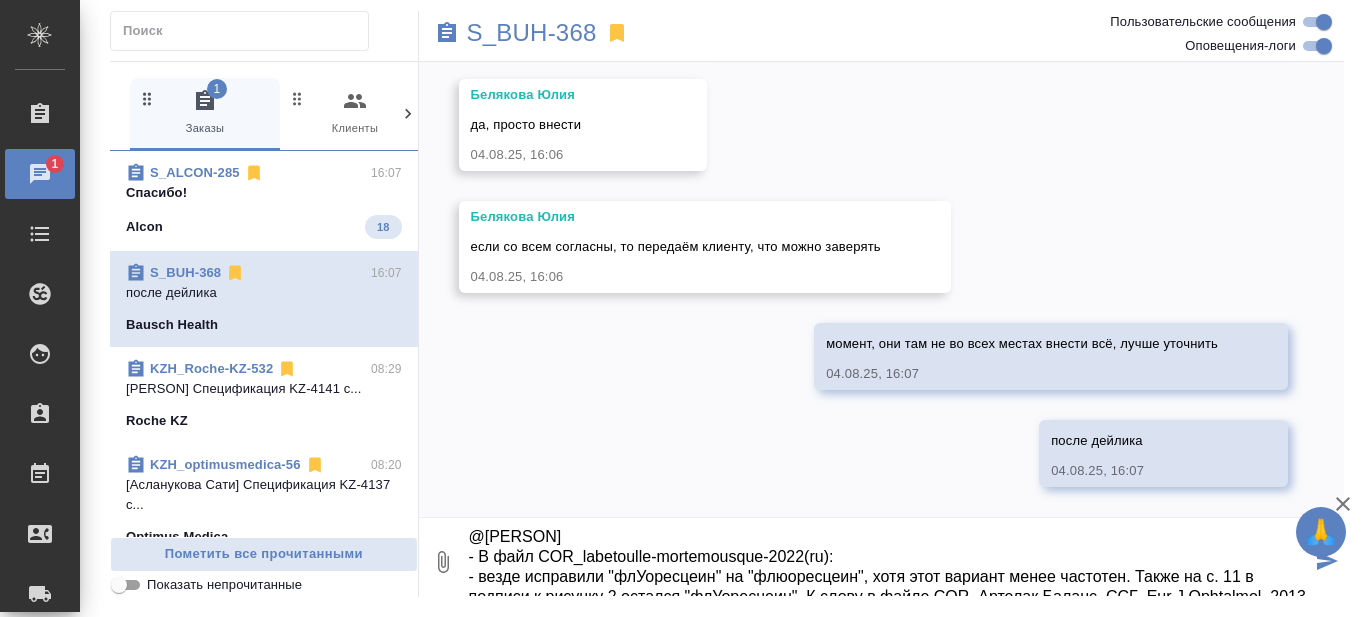 click on "@Белякова Юлия
- В файл COR_labetoulle-mortemousque-2022(ru):
- везде исправили "флУоресцеин" на "флюоресцеин", хотя этот вариант менее частотен. Также на с. 11 в подписи к рисунку 2 остался "флУоресцеин". К слову в файле COR_Артелак Баланс_ССГ_Eur J Ophtalmol_2013 везде "флУоресцеин"." at bounding box center [889, 562] 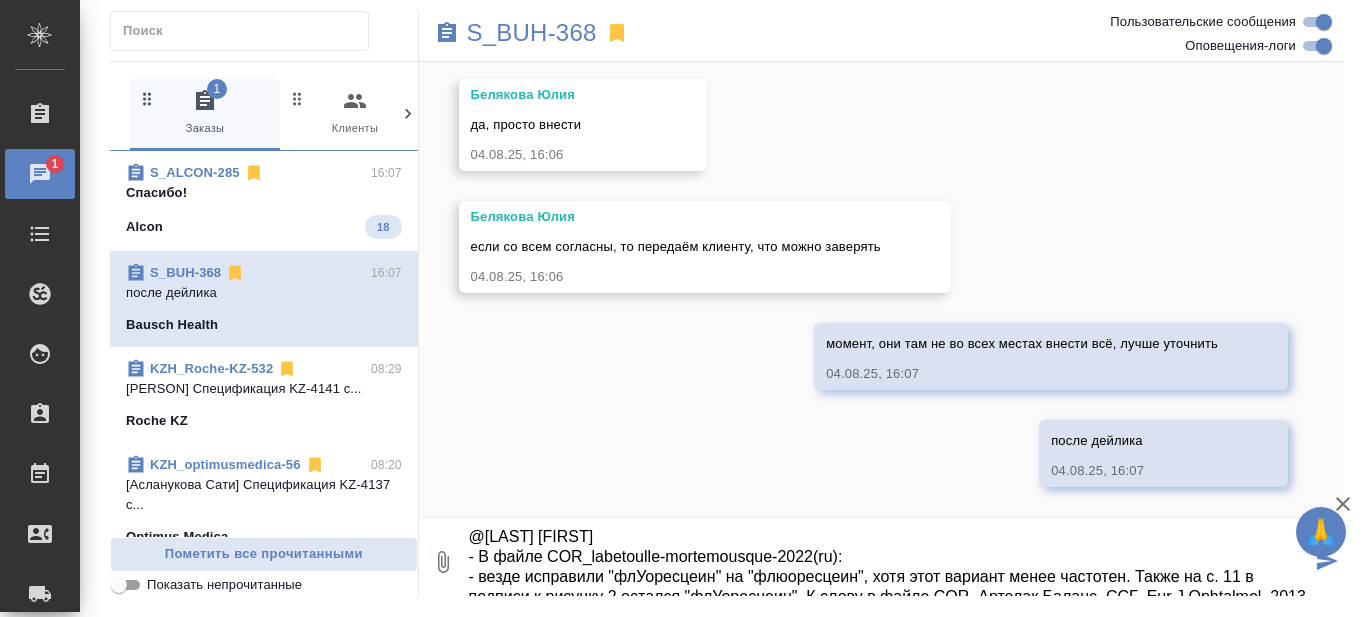 drag, startPoint x: 814, startPoint y: 554, endPoint x: 849, endPoint y: 557, distance: 35.128338 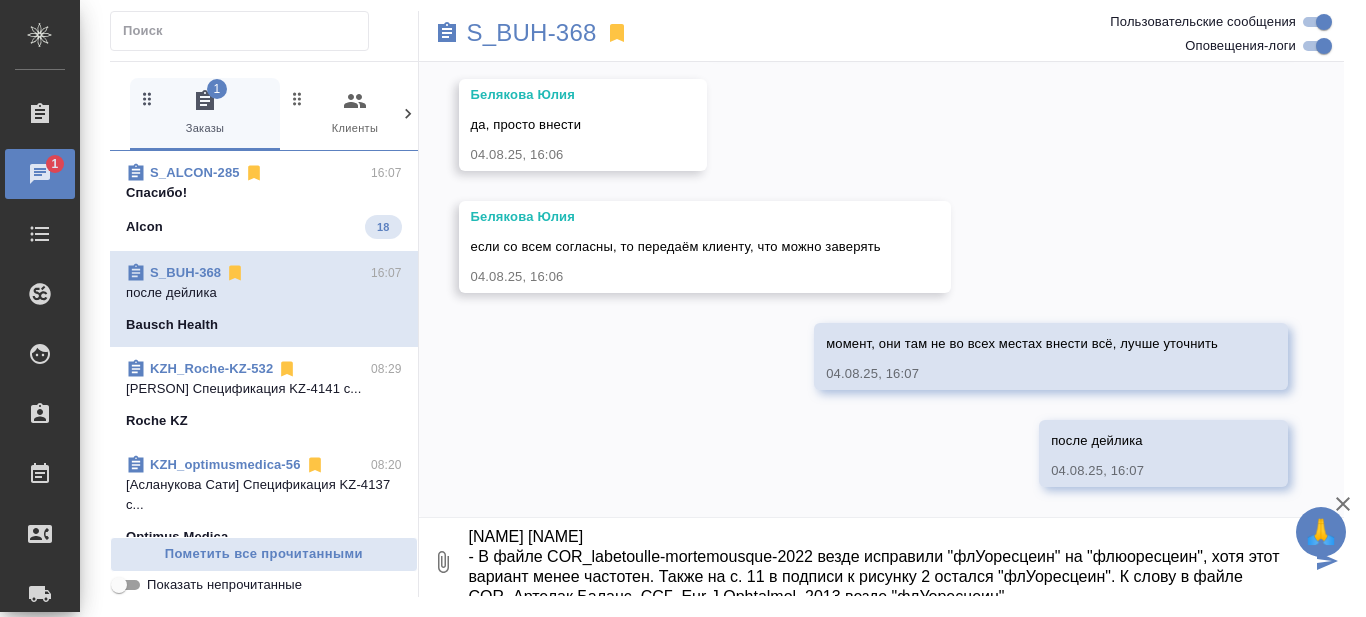 click on "@Белякова Юлия
- В файле COR_labetoulle-mortemousque-2022 везде исправили "флУоресцеин" на "флюоресцеин", хотя этот вариант менее частотен. Также на с. 11 в подписи к рисунку 2 остался "флУоресцеин". К слову в файле COR_Артелак Баланс_ССГ_Eur J Ophtalmol_2013 везде "флУоресцеин"." at bounding box center (889, 562) 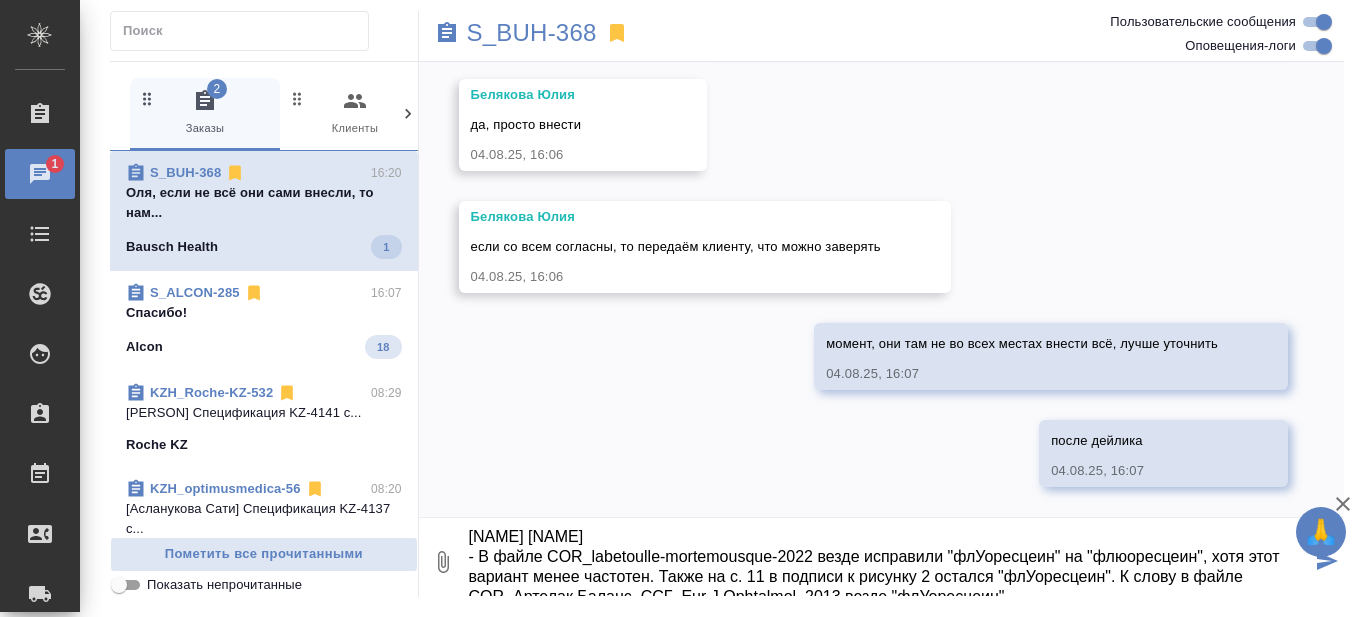 click on "@Белякова Юлия
- В файле COR_labetoulle-mortemousque-2022 везде исправили "флУоресцеин" на "флюоресцеин", хотя этот вариант менее частотен. Также на с. 11 в подписи к рисунку 2 остался "флУоресцеин". К слову в файле COR_Артелак Баланс_ССГ_Eur J Ophtalmol_2013 везде "флУоресцеин"." at bounding box center (889, 562) 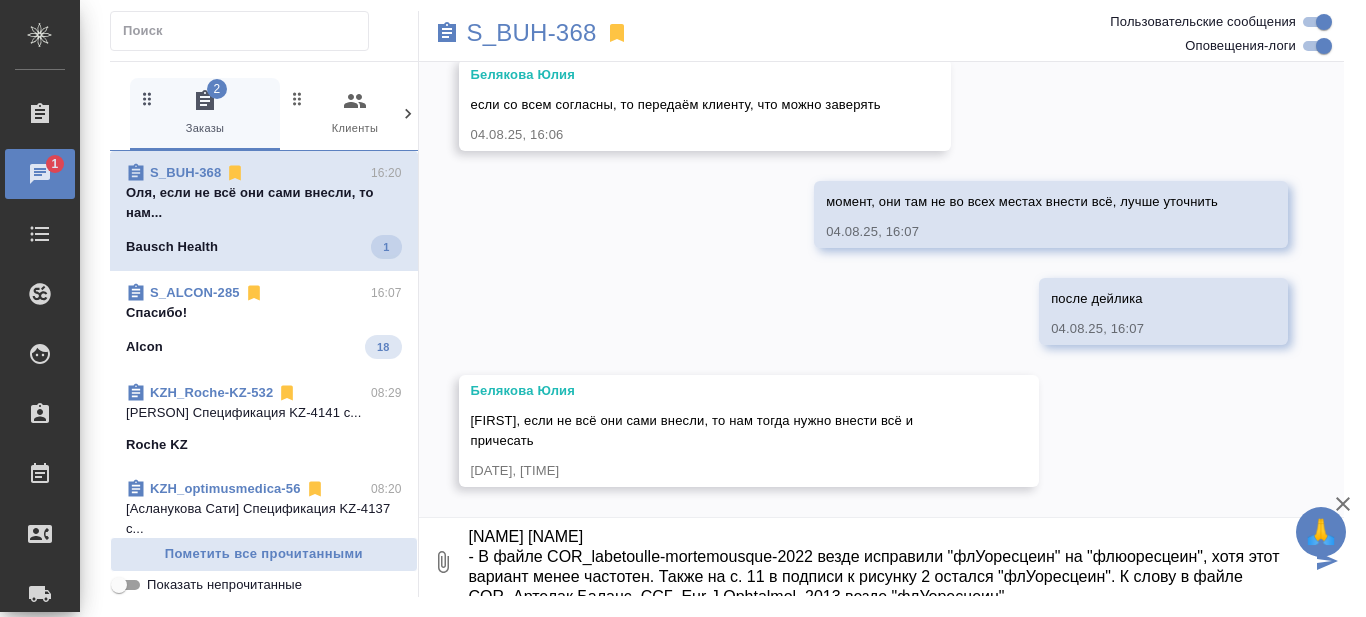 scroll, scrollTop: 12808, scrollLeft: 0, axis: vertical 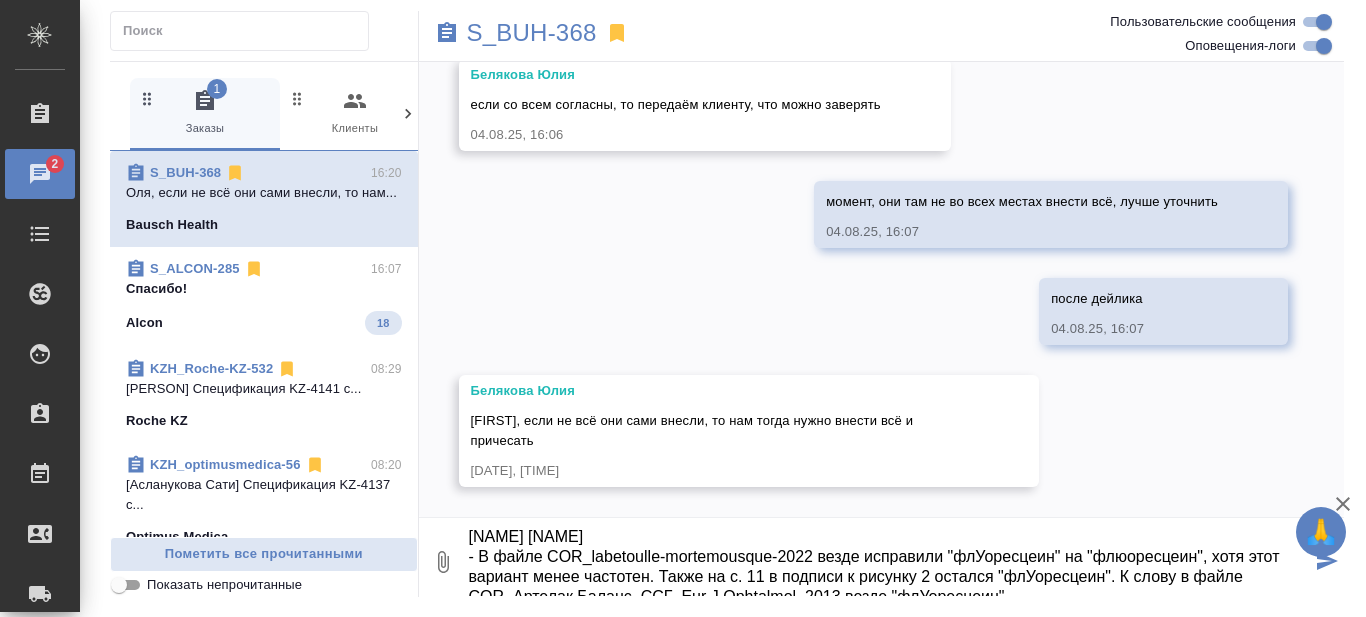 click on "@Белякова Юлия
- В файле COR_labetoulle-mortemousque-2022 везде исправили "флУоресцеин" на "флюоресцеин", хотя этот вариант менее частотен. Также на с. 11 в подписи к рисунку 2 остался "флУоресцеин". К слову в файле COR_Артелак Баланс_ССГ_Eur J Ophtalmol_2013 везде "флУоресцеин"." at bounding box center [889, 562] 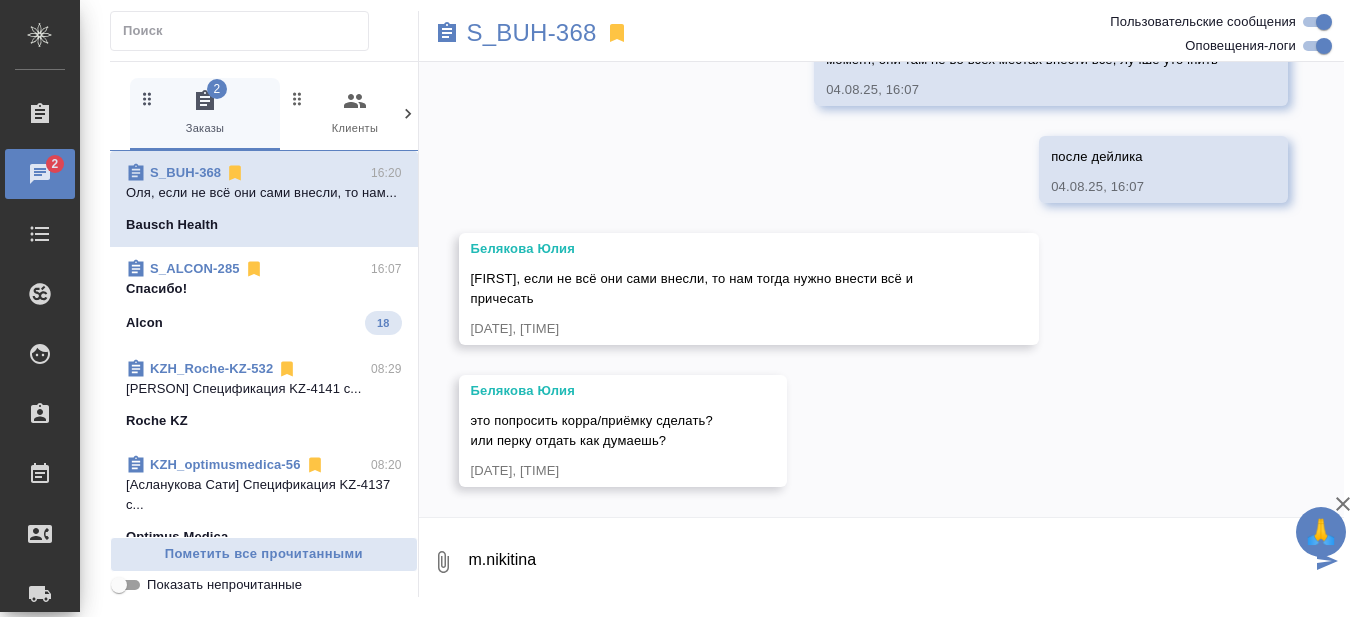 scroll, scrollTop: 12950, scrollLeft: 0, axis: vertical 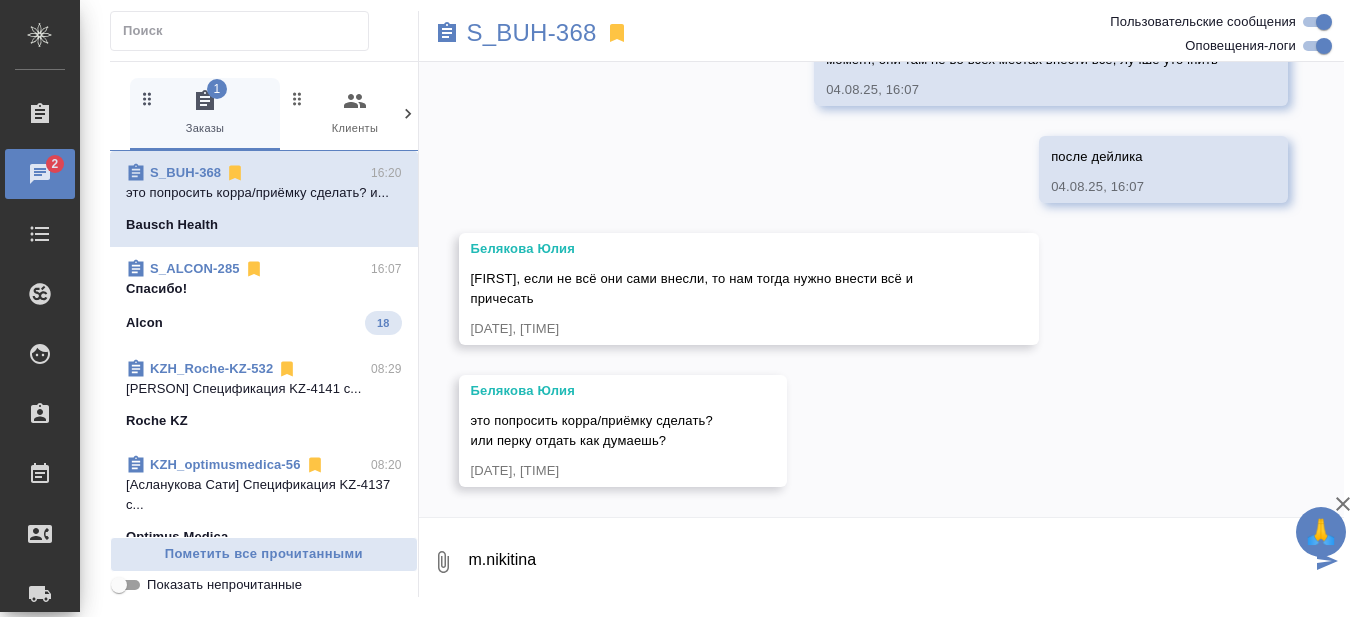 drag, startPoint x: 470, startPoint y: 567, endPoint x: 650, endPoint y: 573, distance: 180.09998 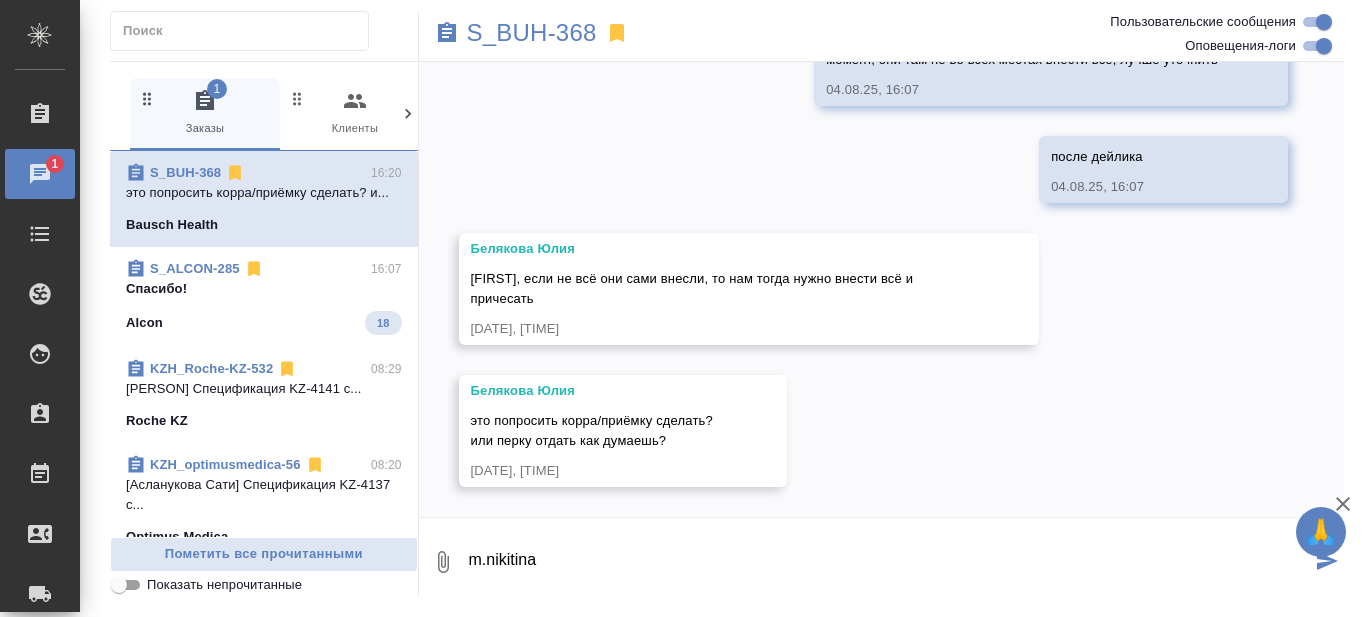 drag, startPoint x: 840, startPoint y: 564, endPoint x: 468, endPoint y: 564, distance: 372 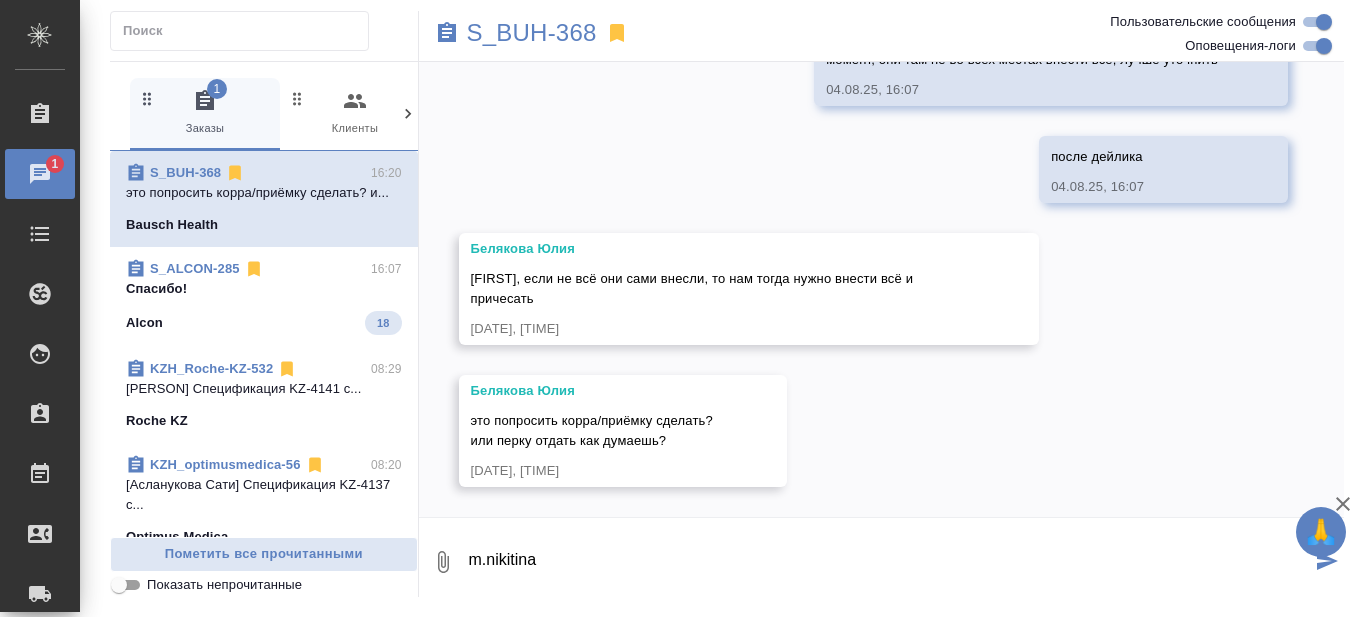 click on "@Белякова Юлия
- В файле COR_labetoulle-mortemousque-2022 везде исправили "флУоресцеин" на "флюоресцеин", хотя этот вариант менее частотен. Также на с. 11 в подписи к рисунку 2 остался "флУоресцеин". К слову в файле COR_Артелак Баланс_ССГ_Eur J Ophtalmol_2013 везде "флУоресцеин".
-" at bounding box center (889, 562) 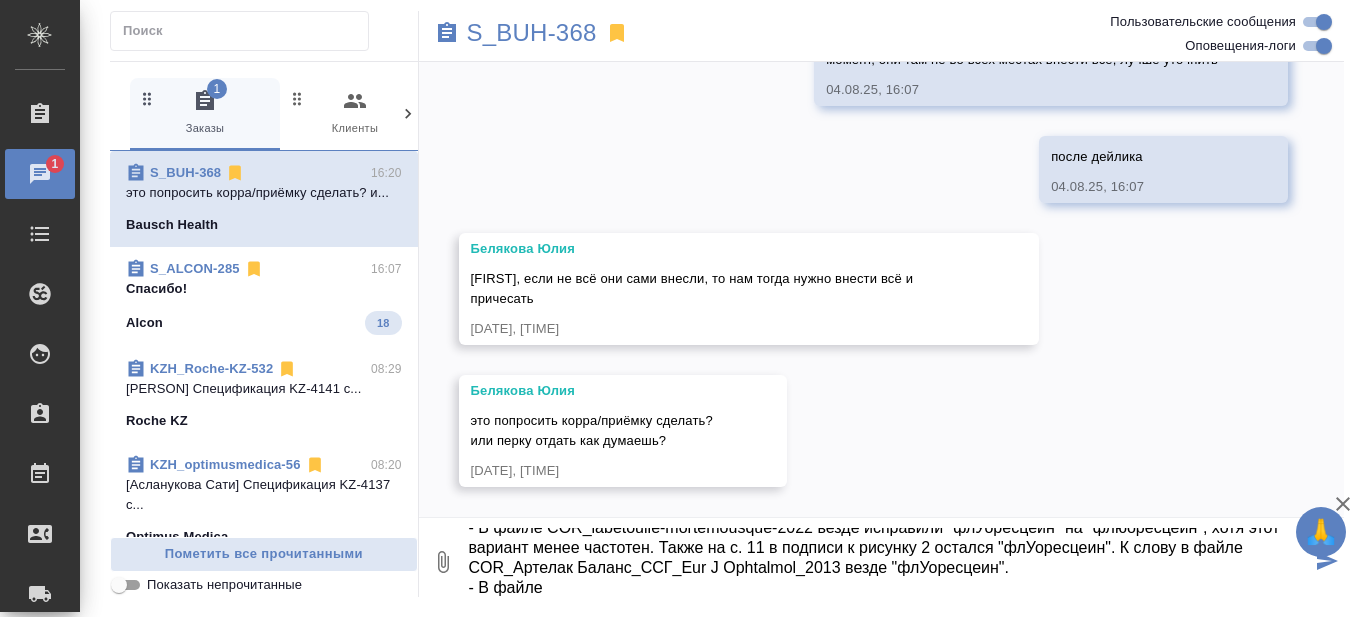 paste on "COR_Артелак Баланс_ССГ_Eur J Ophtalmol_2013" 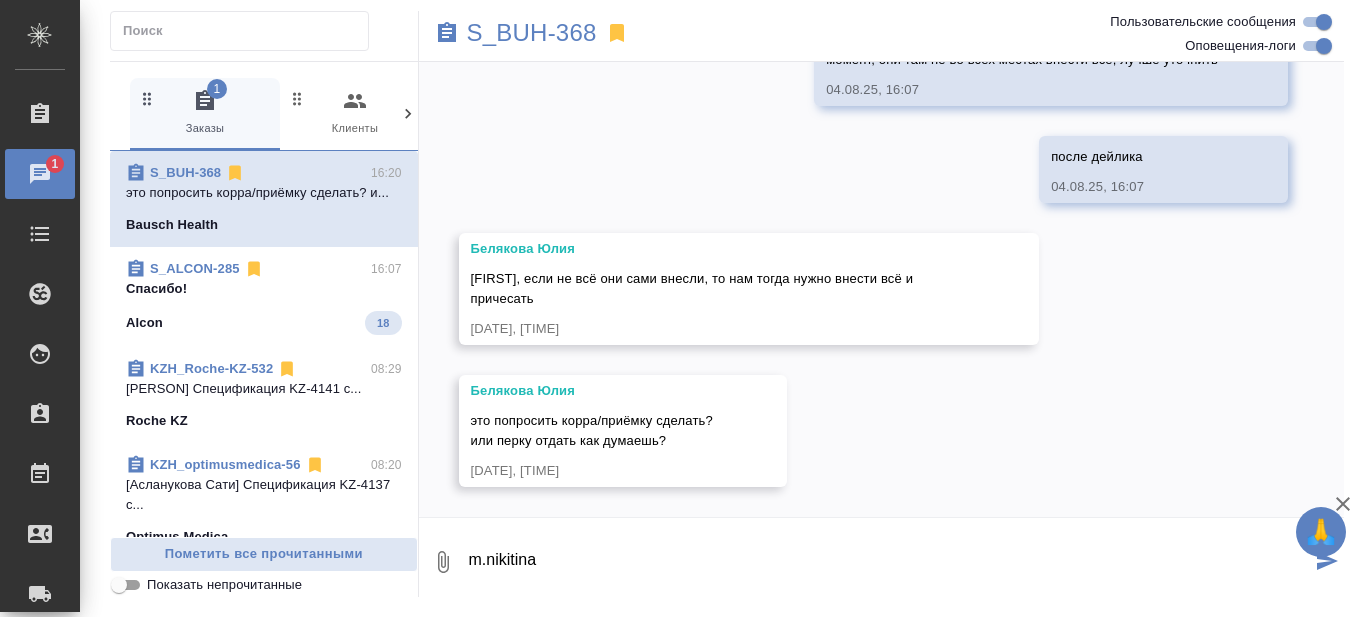 scroll, scrollTop: 72, scrollLeft: 0, axis: vertical 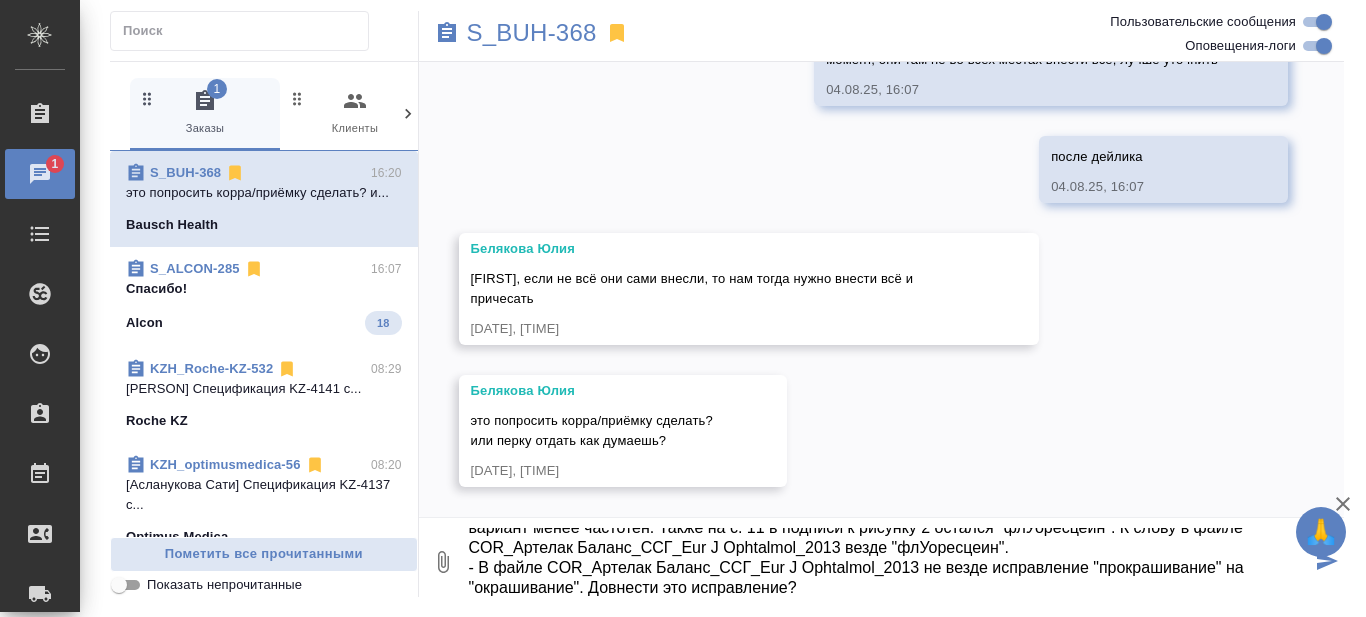 click on "@Белякова Юлия
- В файле COR_labetoulle-mortemousque-2022 везде исправили "флУоресцеин" на "флюоресцеин", хотя этот вариант менее частотен. Также на с. 11 в подписи к рисунку 2 остался "флУоресцеин". К слову в файле COR_Артелак Баланс_ССГ_Eur J Ophtalmol_2013 везде "флУоресцеин".
- В файле COR_Артелак Баланс_ССГ_Eur J Ophtalmol_2013 не везде исправление "прокрашивание" на "окрашивание". Довнести это исправление?" at bounding box center (889, 562) 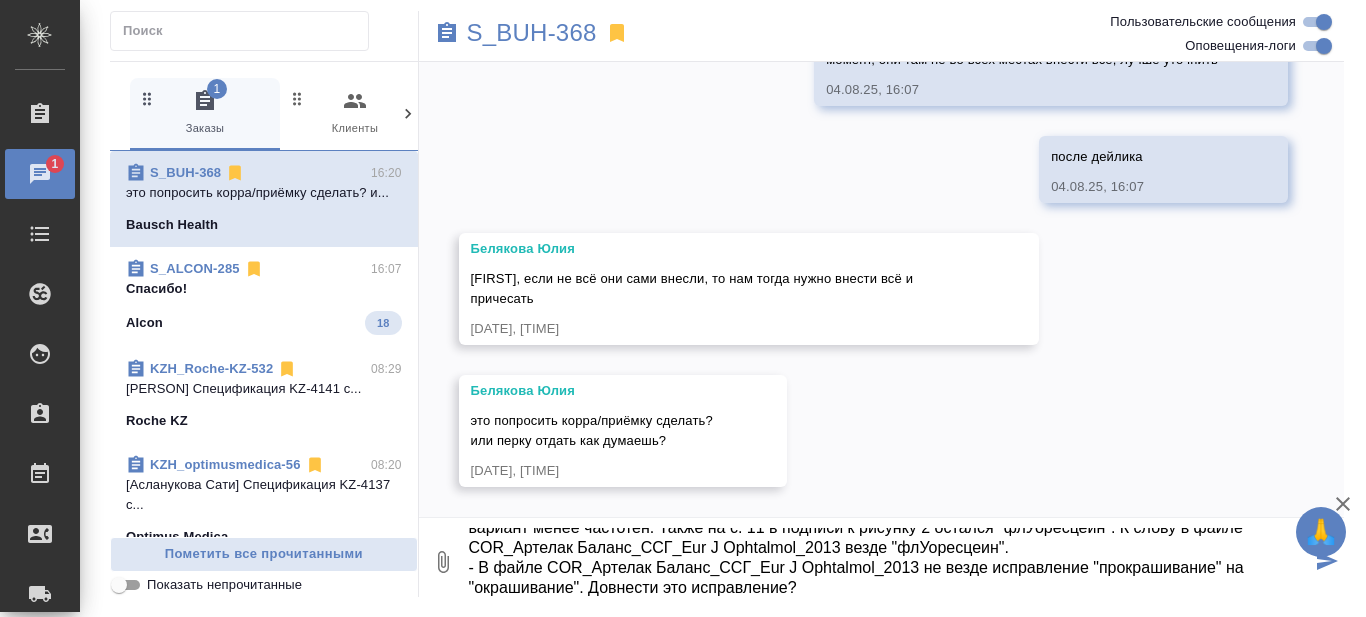 click on "@Белякова Юлия
- В файле COR_labetoulle-mortemousque-2022 везде исправили "флУоресцеин" на "флюоресцеин", хотя этот вариант менее частотен. Также на с. 11 в подписи к рисунку 2 остался "флУоресцеин". К слову в файле COR_Артелак Баланс_ССГ_Eur J Ophtalmol_2013 везде "флУоресцеин".
- В файле COR_Артелак Баланс_ССГ_Eur J Ophtalmol_2013 не везде исправление "прокрашивание" на "окрашивание". Довнести это исправление?" at bounding box center [889, 562] 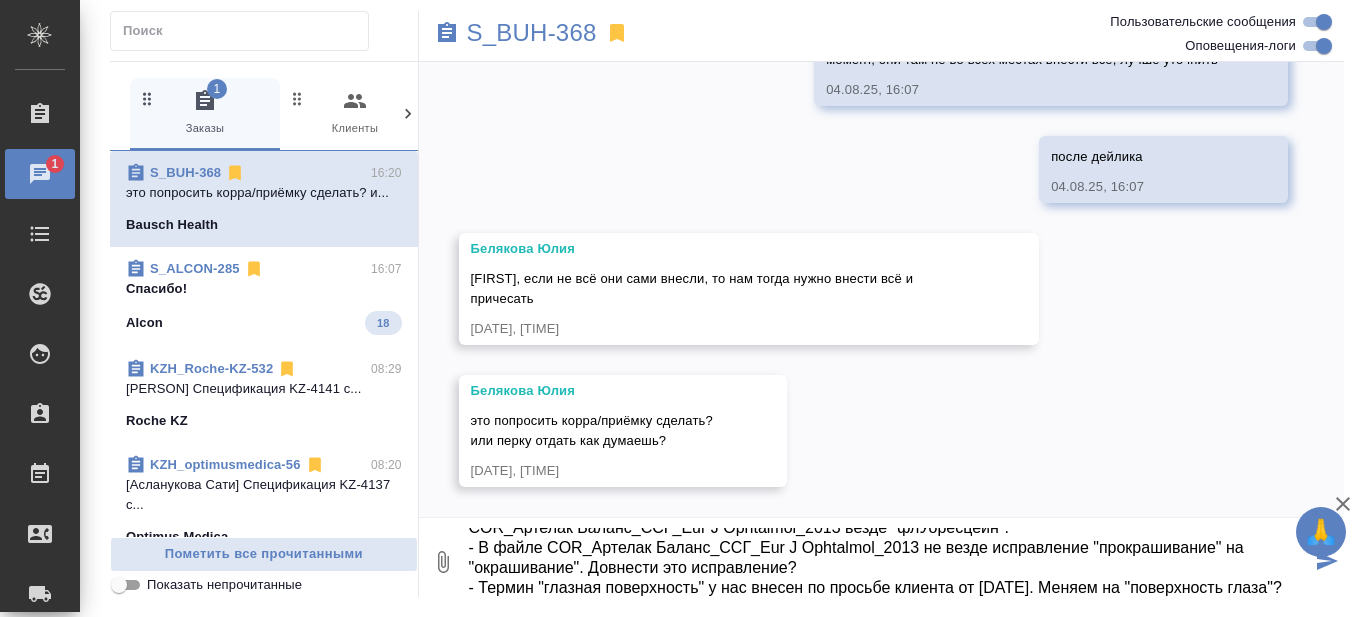 scroll, scrollTop: 112, scrollLeft: 0, axis: vertical 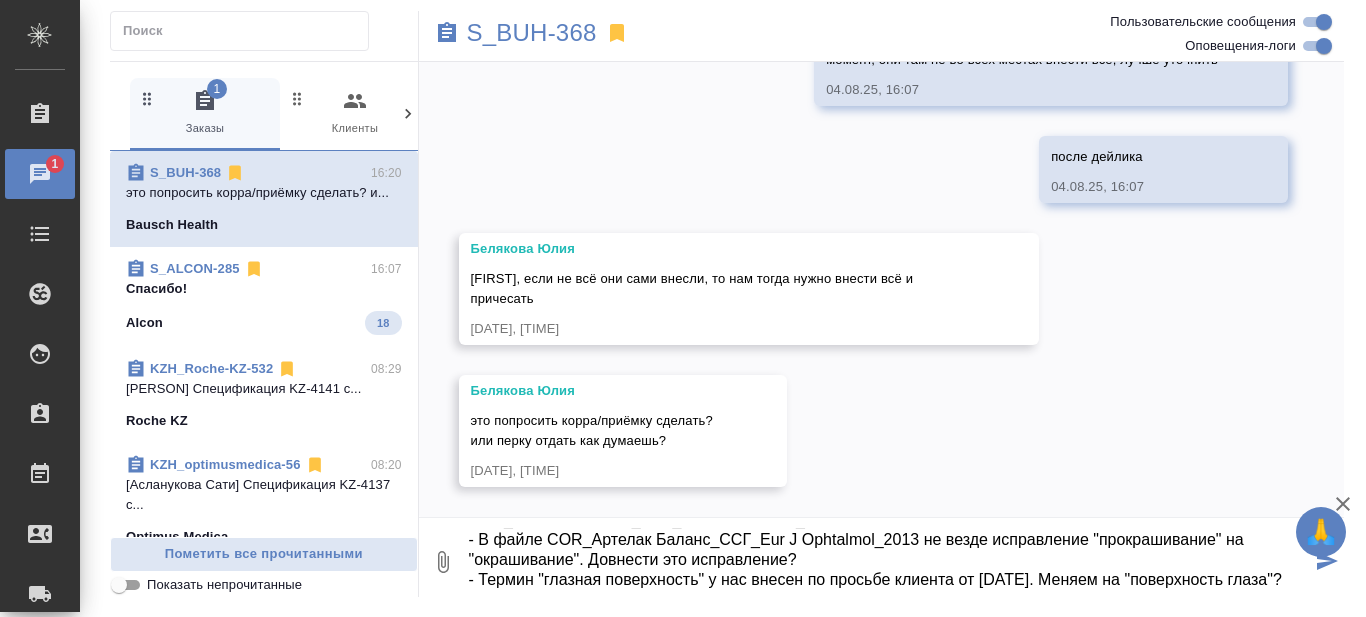 click on "@Белякова Юлия
- В файле COR_labetoulle-mortemousque-2022 везде исправили "флУоресцеин" на "флюоресцеин", хотя этот вариант менее частотен. Также на с. 11 в подписи к рисунку 2 остался "флУоресцеин". К слову в файле COR_Артелак Баланс_ССГ_Eur J Ophtalmol_2013 везде "флУоресцеин".
- В файле COR_Артелак Баланс_ССГ_Eur J Ophtalmol_2013 не везде исправление "прокрашивание" на "окрашивание". Довнести это исправление?
- Термин "глазная поверхность" у нас внесен по просьбе клиента от 24.03.2022. Меняем на "поверхность глаза"?" at bounding box center (889, 562) 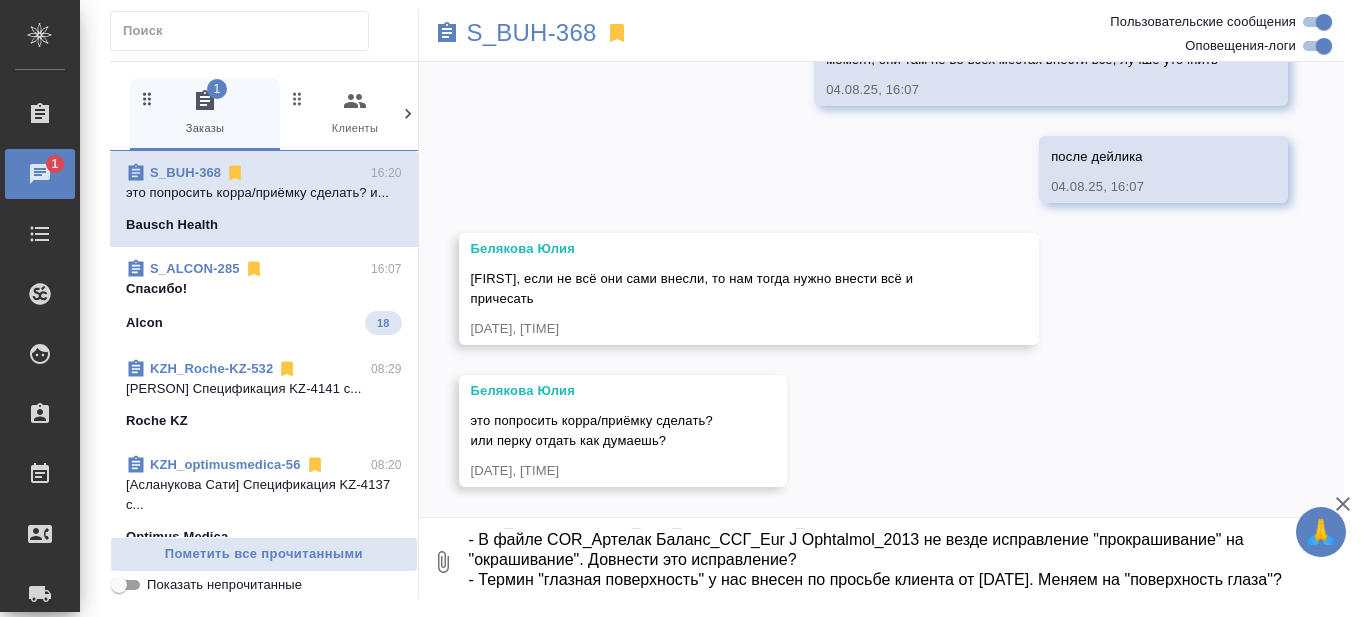 scroll, scrollTop: 0, scrollLeft: 0, axis: both 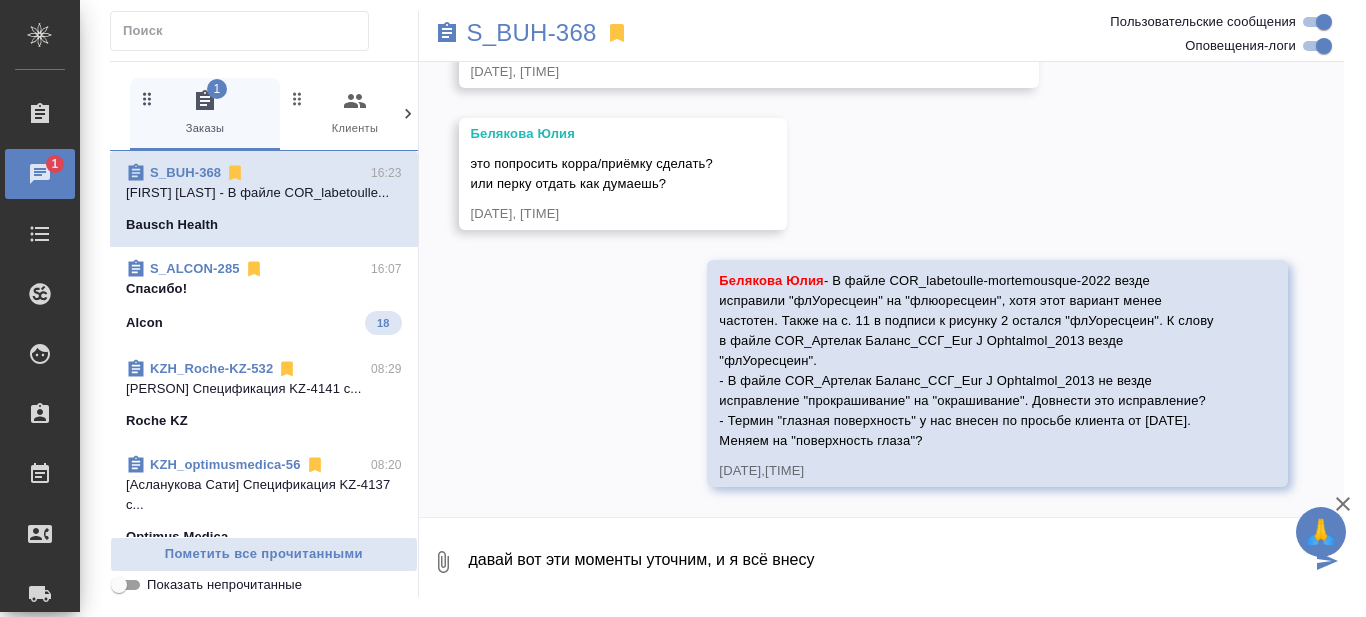 type on "давай вот эти моменты уточним, и я всё внесу" 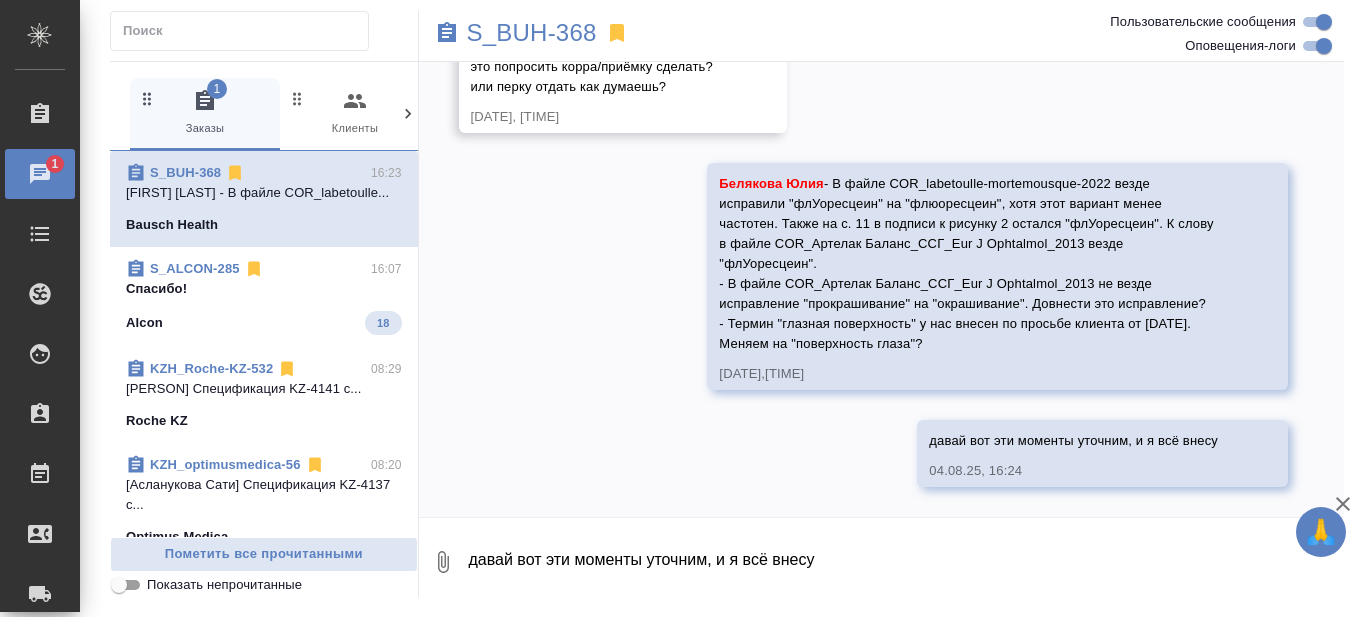 scroll, scrollTop: 13304, scrollLeft: 0, axis: vertical 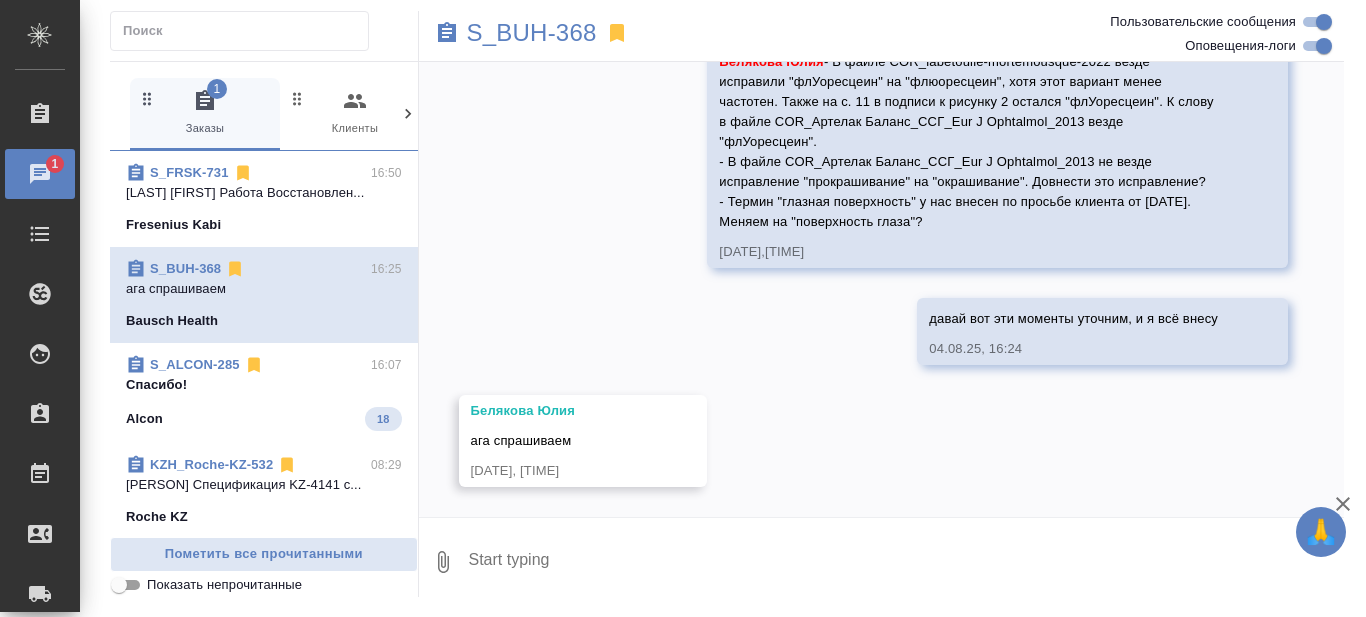 click at bounding box center (906, 562) 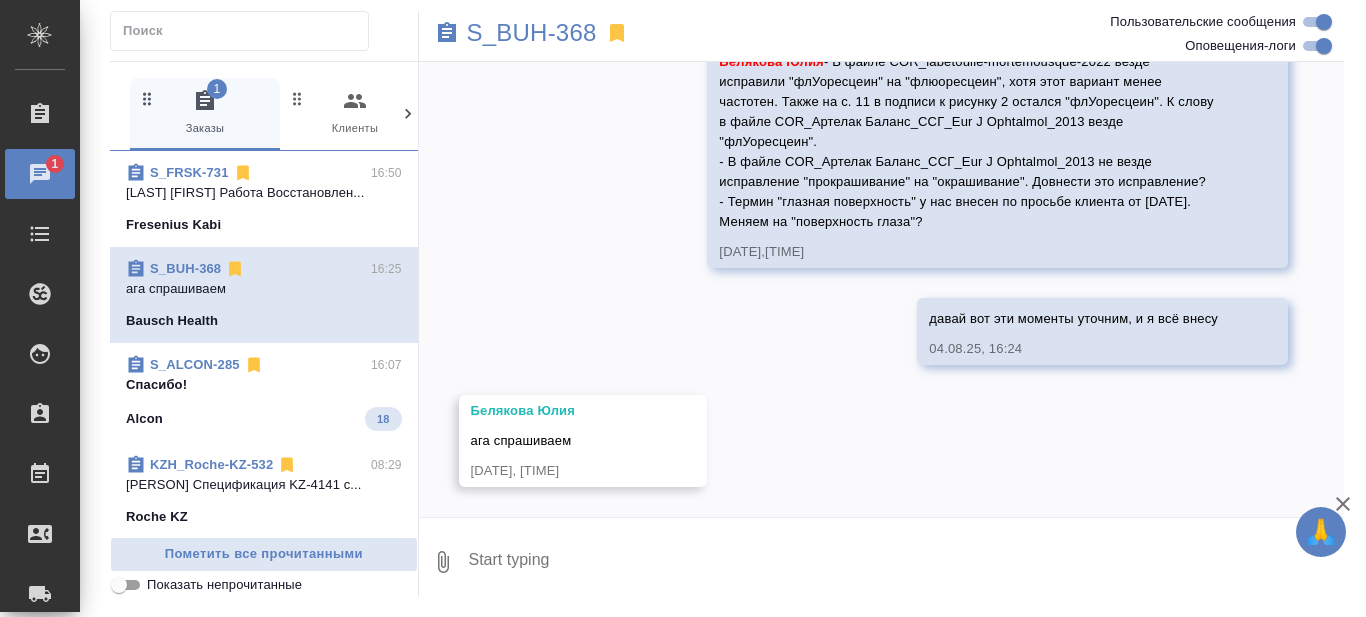 click at bounding box center (906, 562) 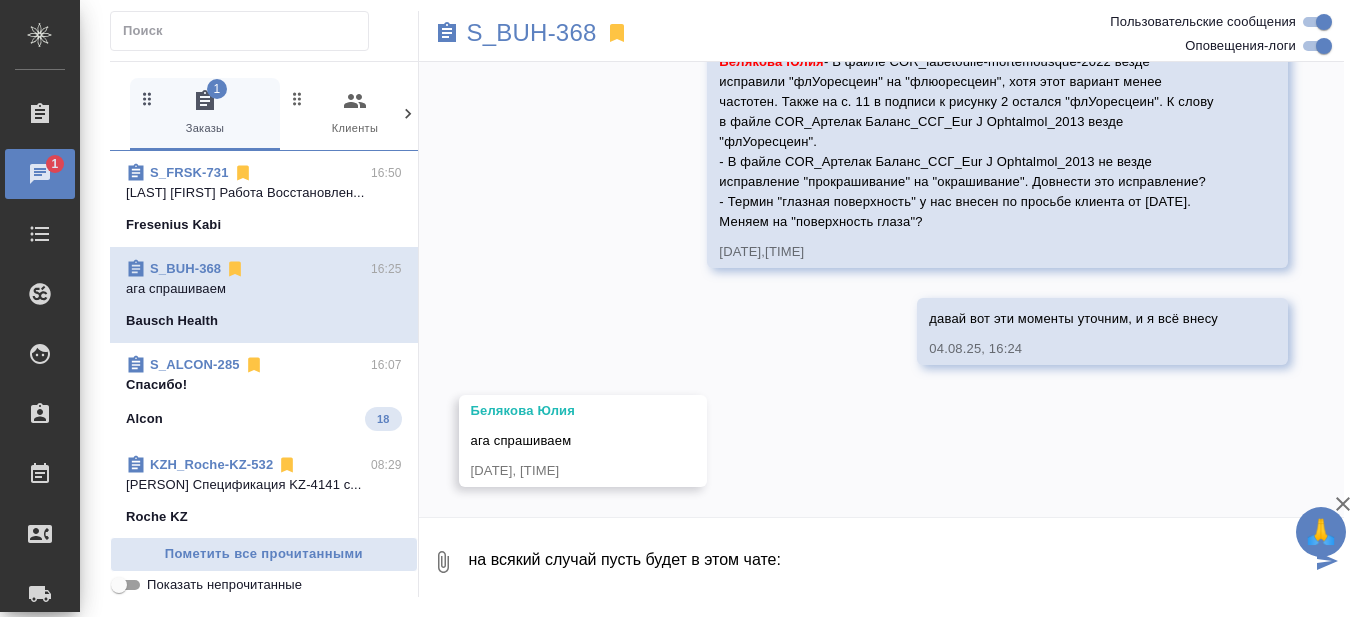paste on "-везде меняем на флЮоросцеин-довнесите, пожалуйста изменение на "окрашивание", могла пропустить-меняем на поверхность глаза" 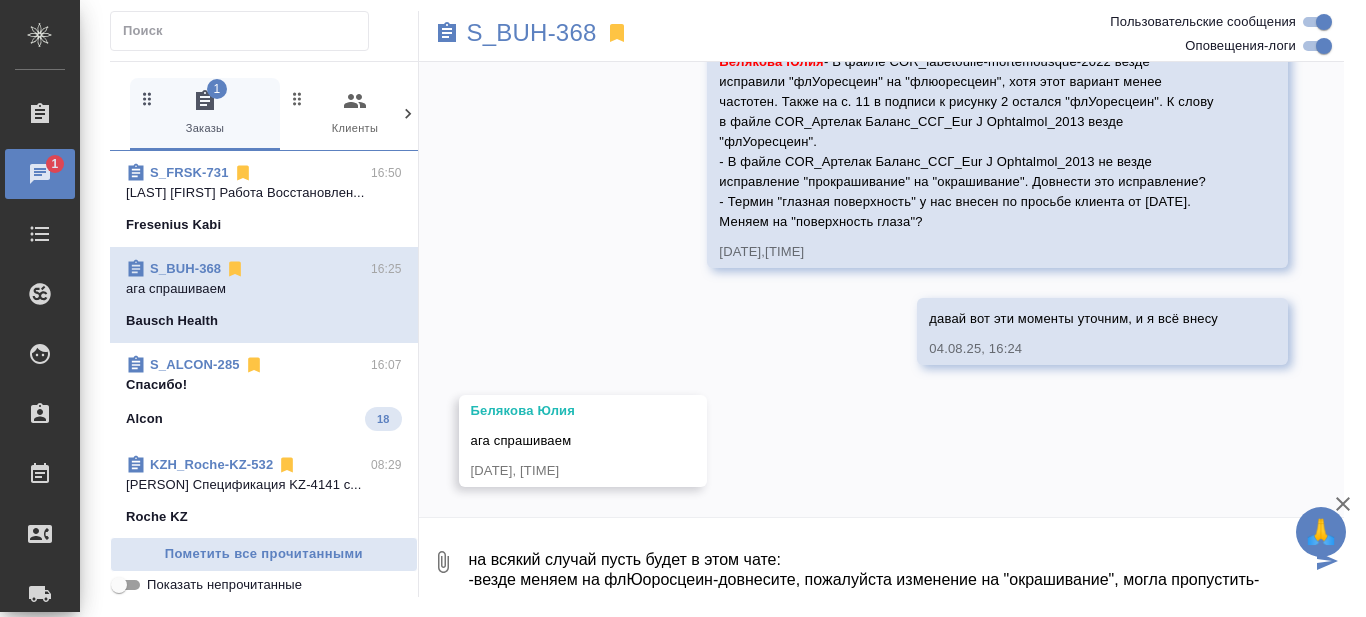 scroll, scrollTop: 12, scrollLeft: 0, axis: vertical 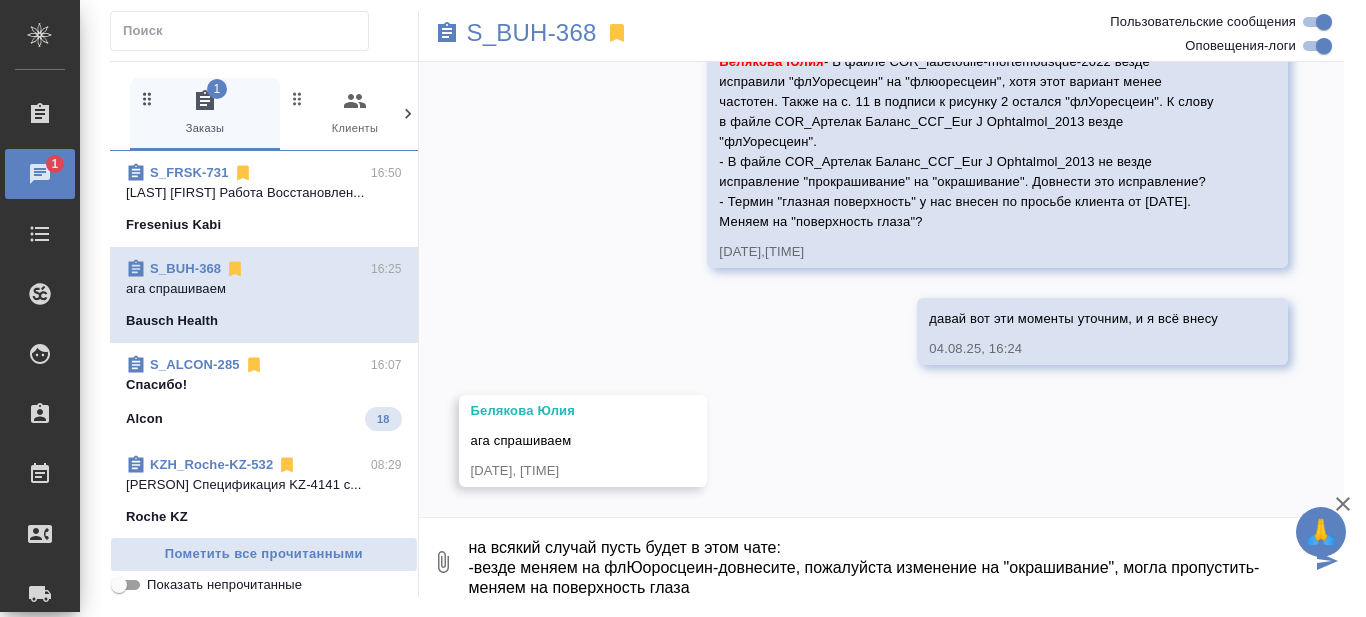 click on "на всякий случай пусть будет в этом чате:
-везде меняем на флЮоросцеин-довнесите, пожалуйста изменение на "окрашивание", могла пропустить-меняем на поверхность глаза" at bounding box center [889, 562] 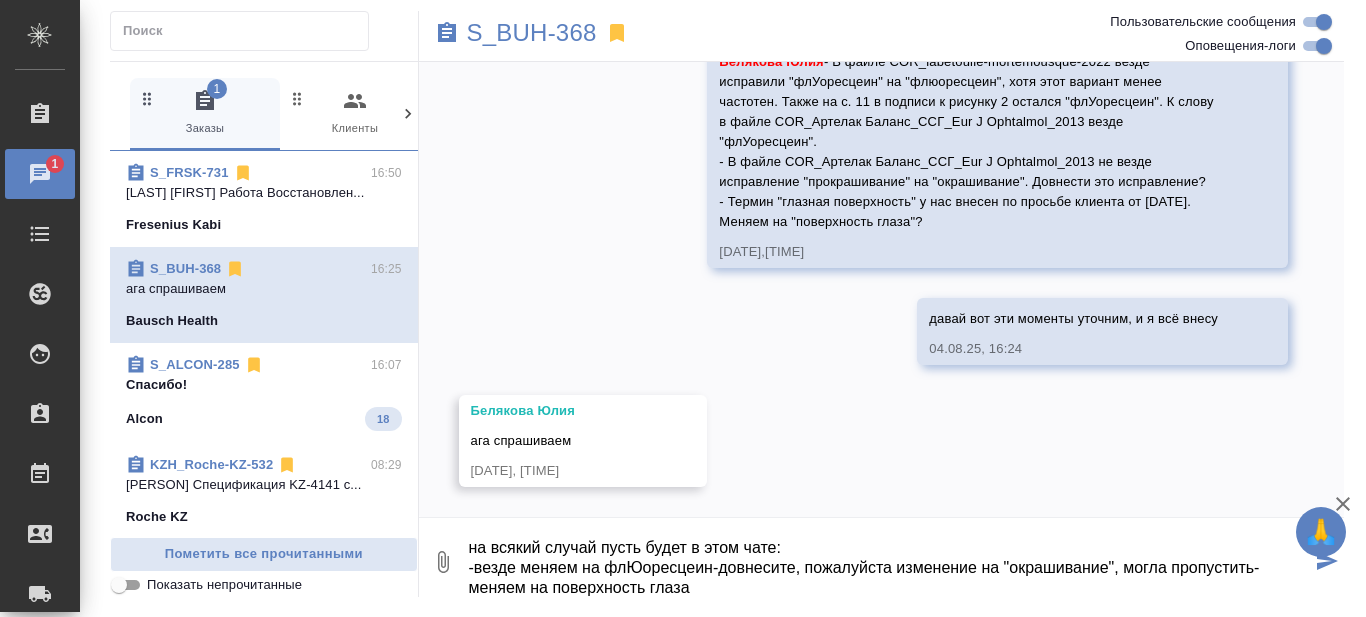 click on "на всякий случай пусть будет в этом чате:
-везде меняем на флЮоресцеин-довнесите, пожалуйста изменение на "окрашивание", могла пропустить-меняем на поверхность глаза" at bounding box center [889, 562] 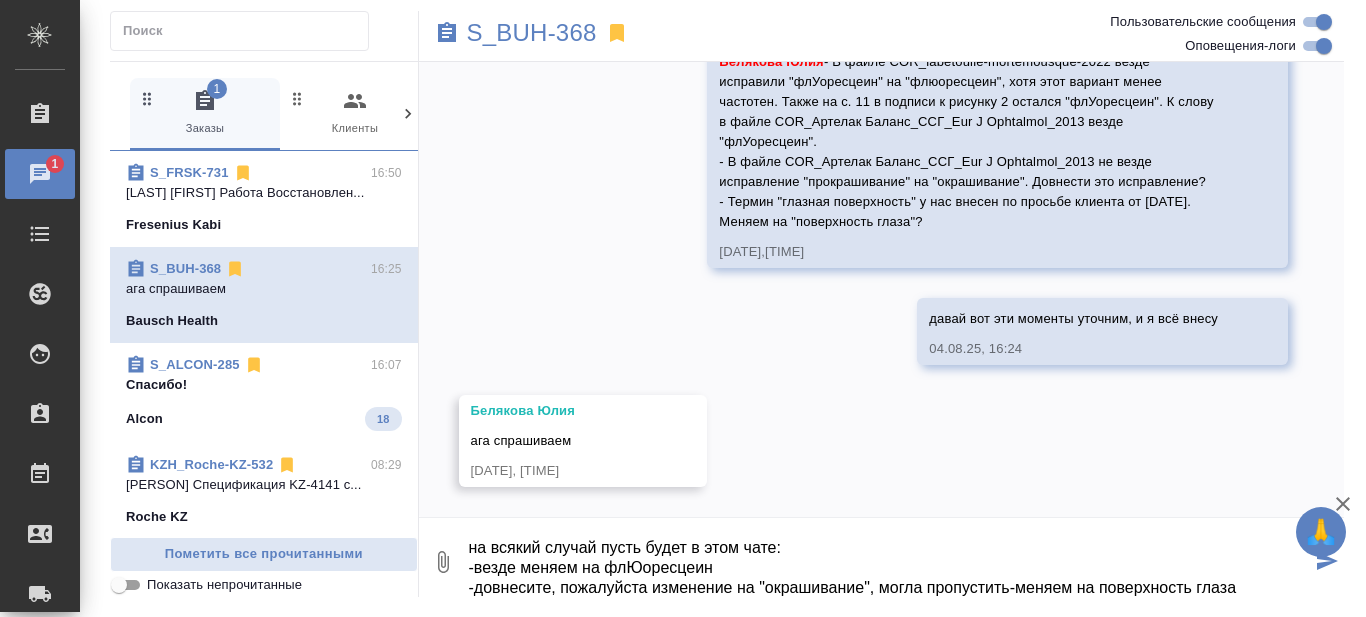 click on "на всякий случай пусть будет в этом чате:
-везде меняем на флЮоресцеин
-довнесите, пожалуйста изменение на "окрашивание", могла пропустить-меняем на поверхность глаза" at bounding box center (889, 562) 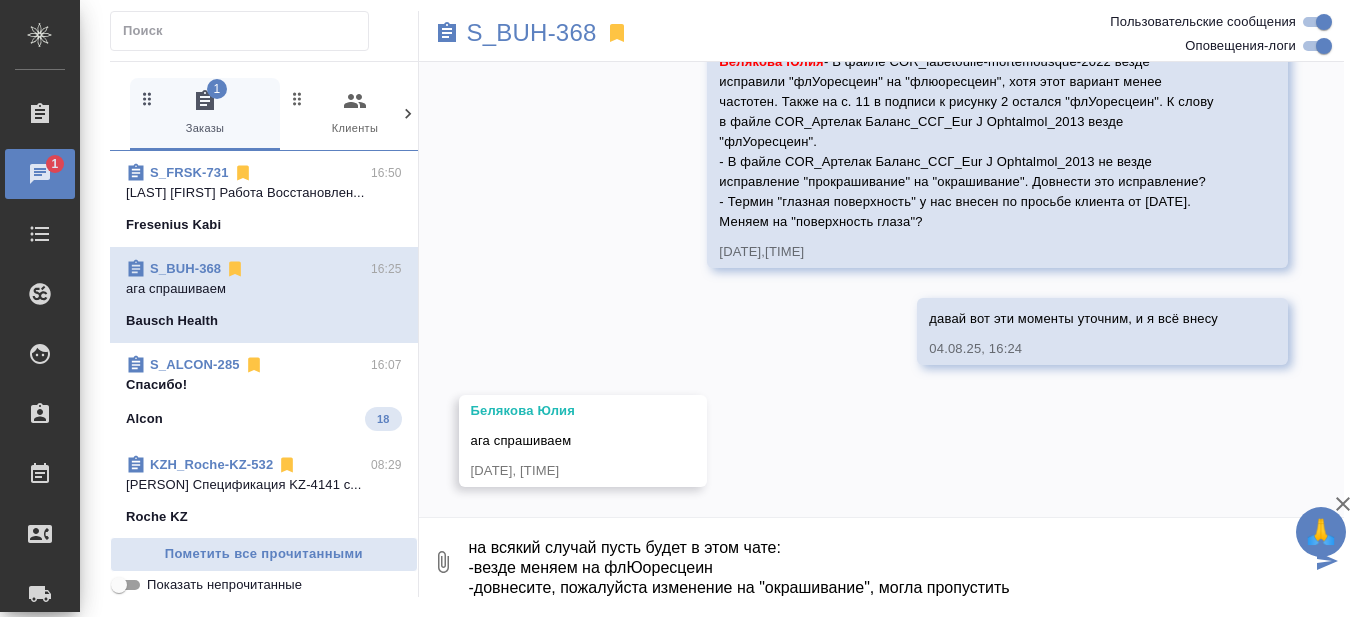 scroll, scrollTop: 32, scrollLeft: 0, axis: vertical 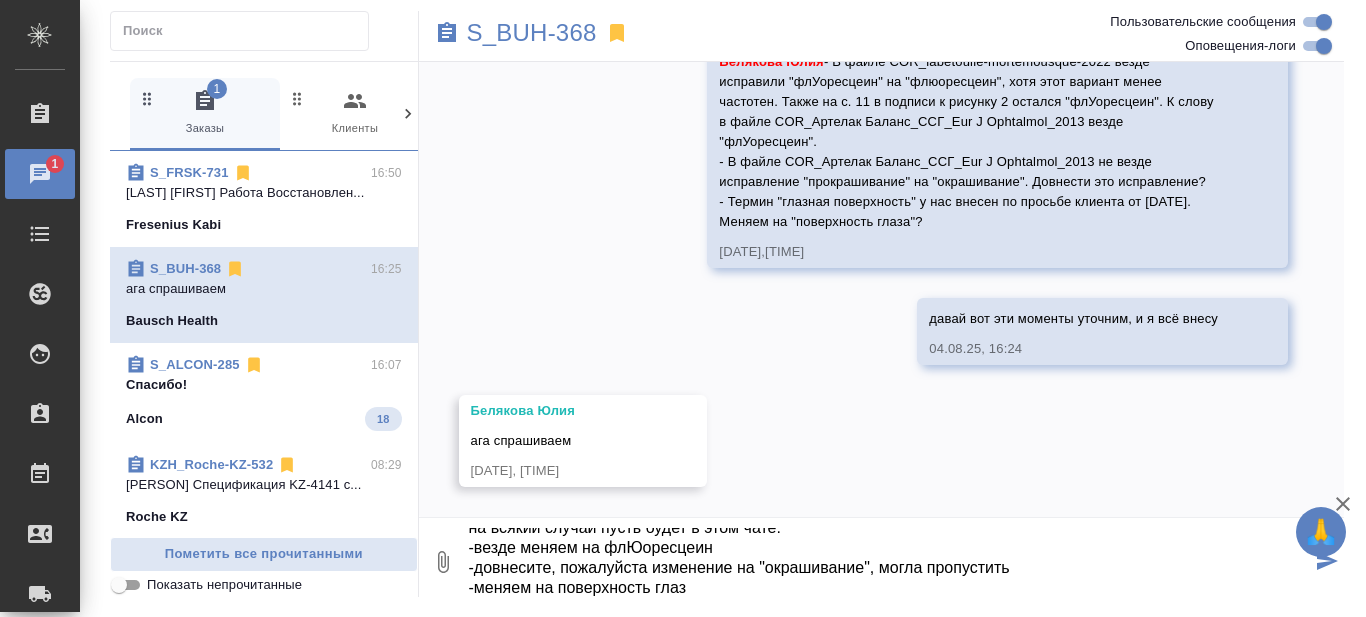 click on "на всякий случай пусть будет в этом чате:
-везде меняем на флЮоресцеин
-довнесите, пожалуйста изменение на "окрашивание", могла пропустить
-меняем на поверхность глаза" at bounding box center [889, 562] 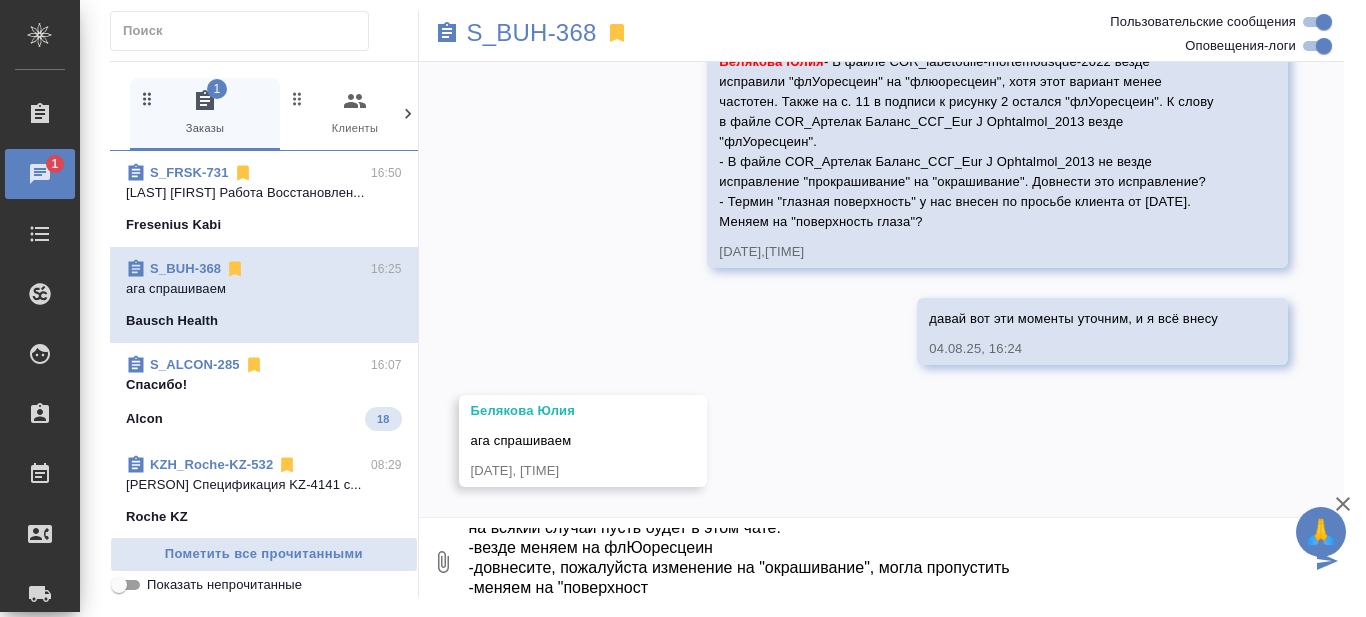 click on "на всякий случай пусть будет в этом чате:
-везде меняем на флЮоресцеин
-довнесите, пожалуйста изменение на "окрашивание", могла пропустить
-меняем на "поверхность глаза" at bounding box center (889, 562) 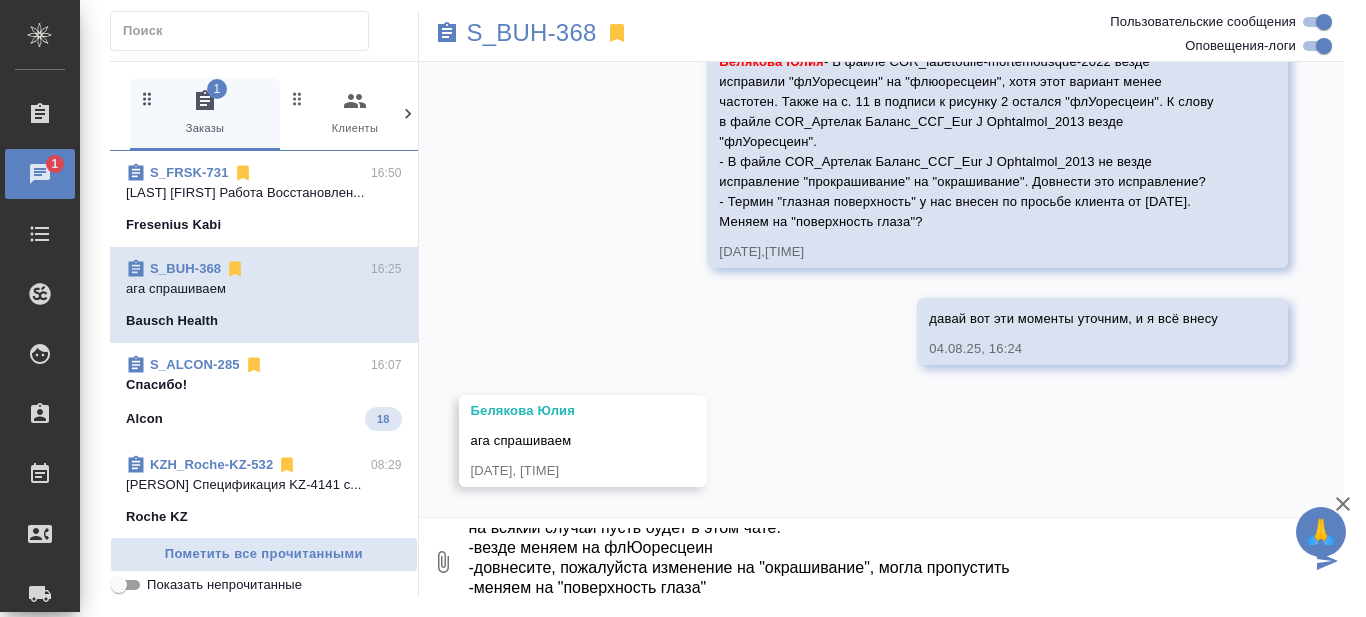 click on "на всякий случай пусть будет в этом чате:
-везде меняем на флЮоресцеин
-довнесите, пожалуйста изменение на "окрашивание", могла пропустить
-меняем на "поверхность глаза"" at bounding box center (889, 562) 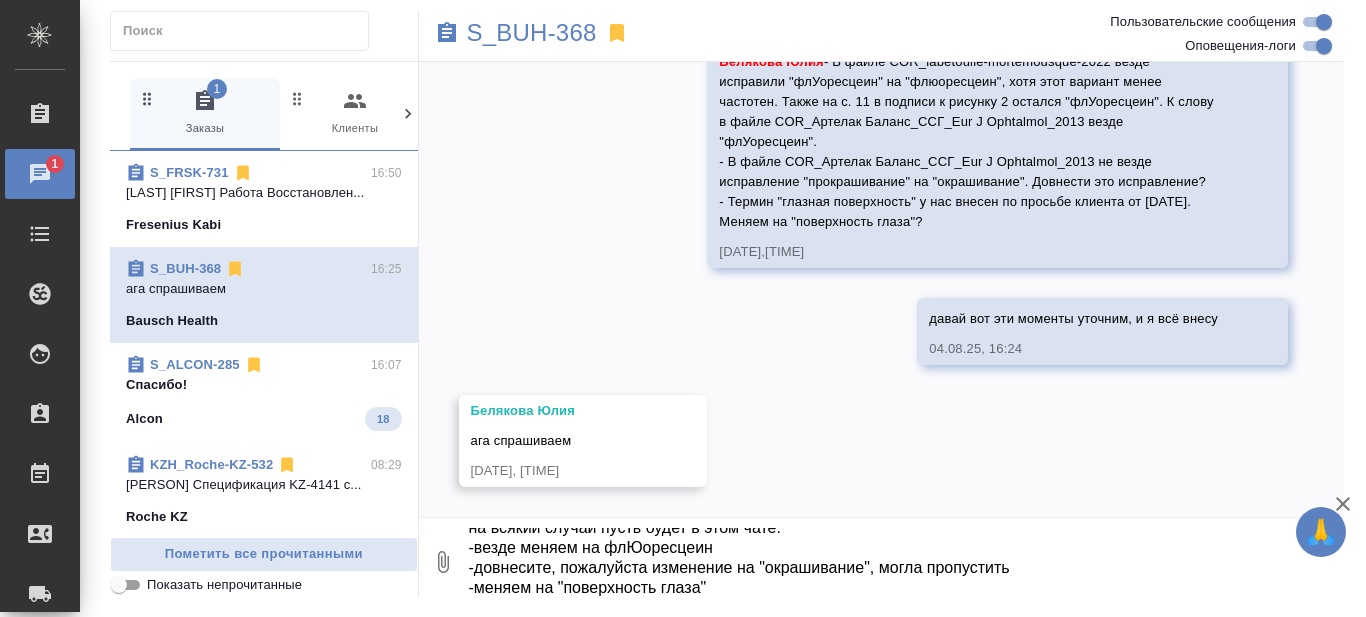 scroll, scrollTop: 0, scrollLeft: 0, axis: both 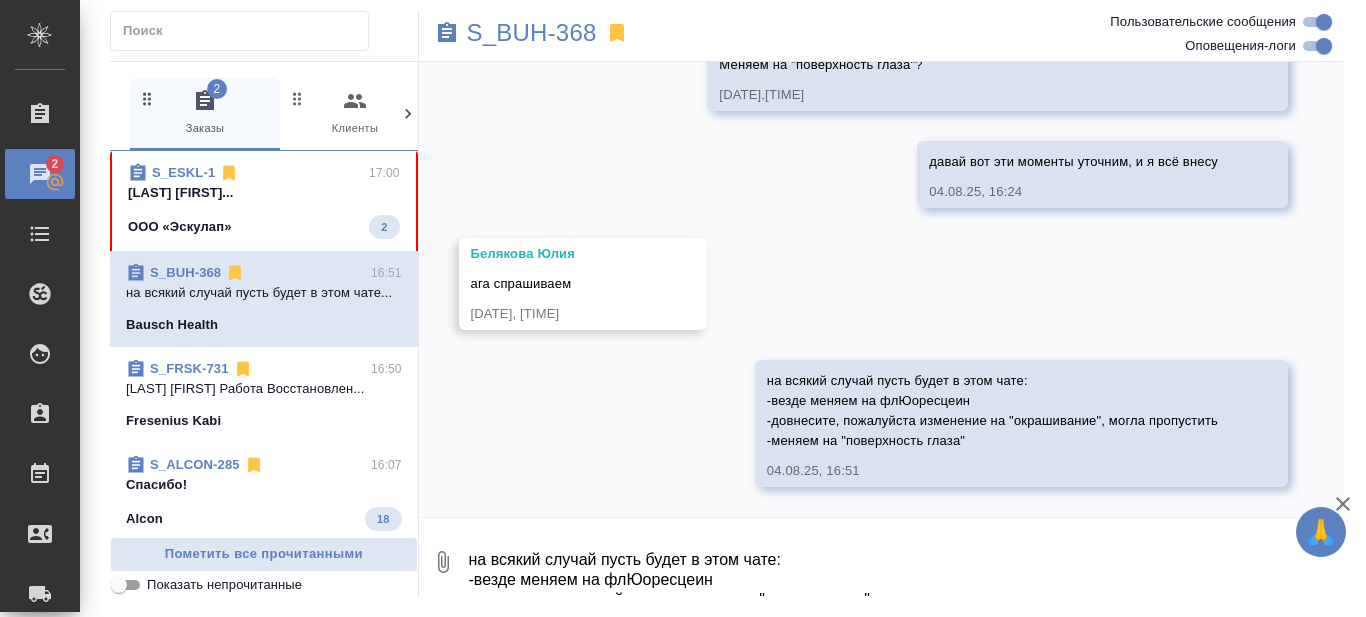 click on "S_ESKL-1 17:00 Белякова Юлия... ООО «Эскулап» 2" at bounding box center [264, 201] 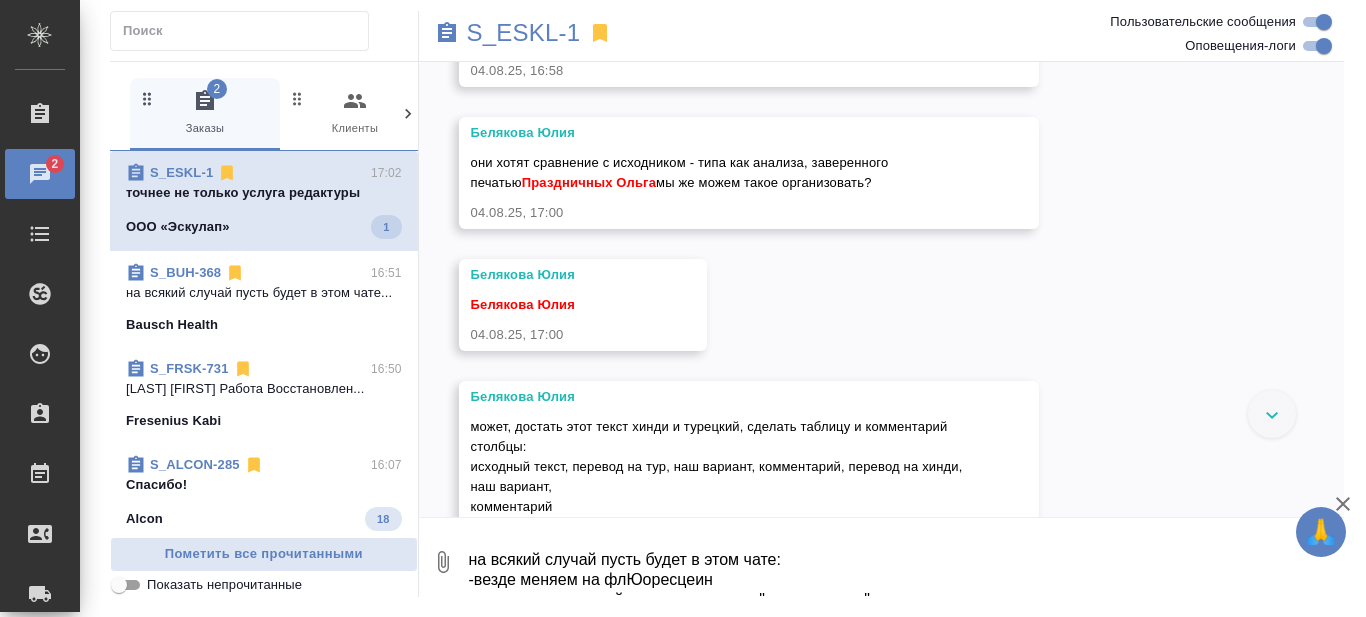 scroll, scrollTop: 1460, scrollLeft: 0, axis: vertical 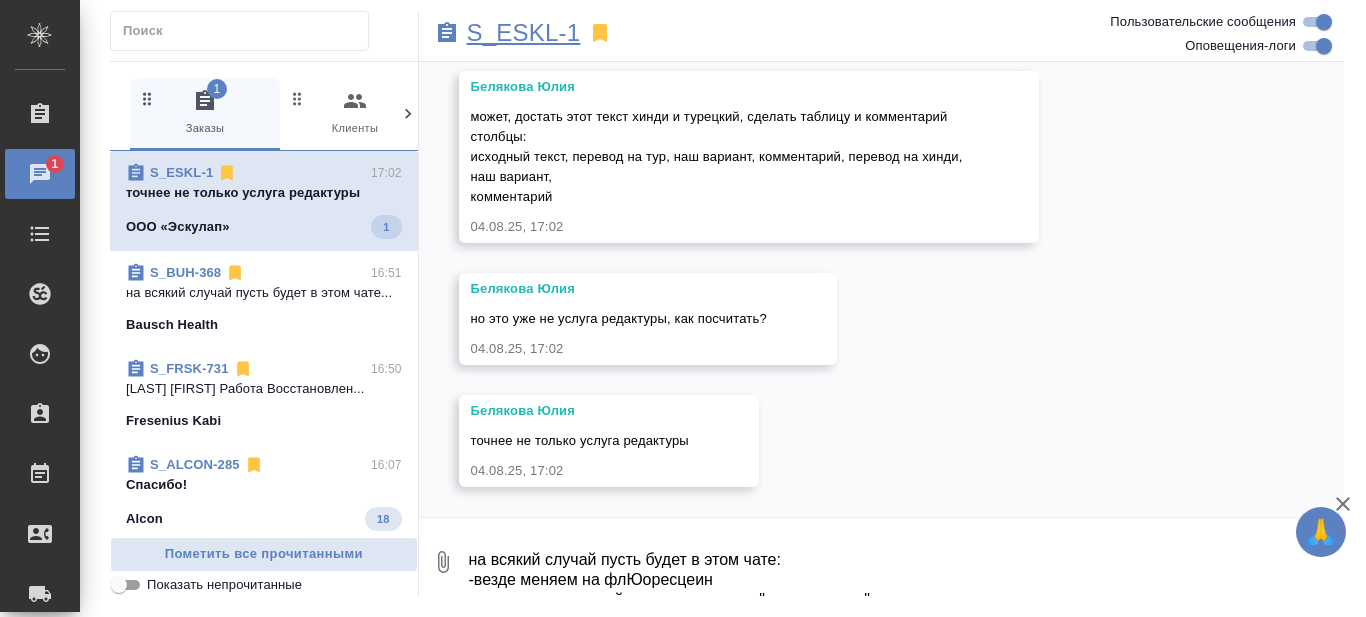 click on "S_ESKL-1" at bounding box center [524, 33] 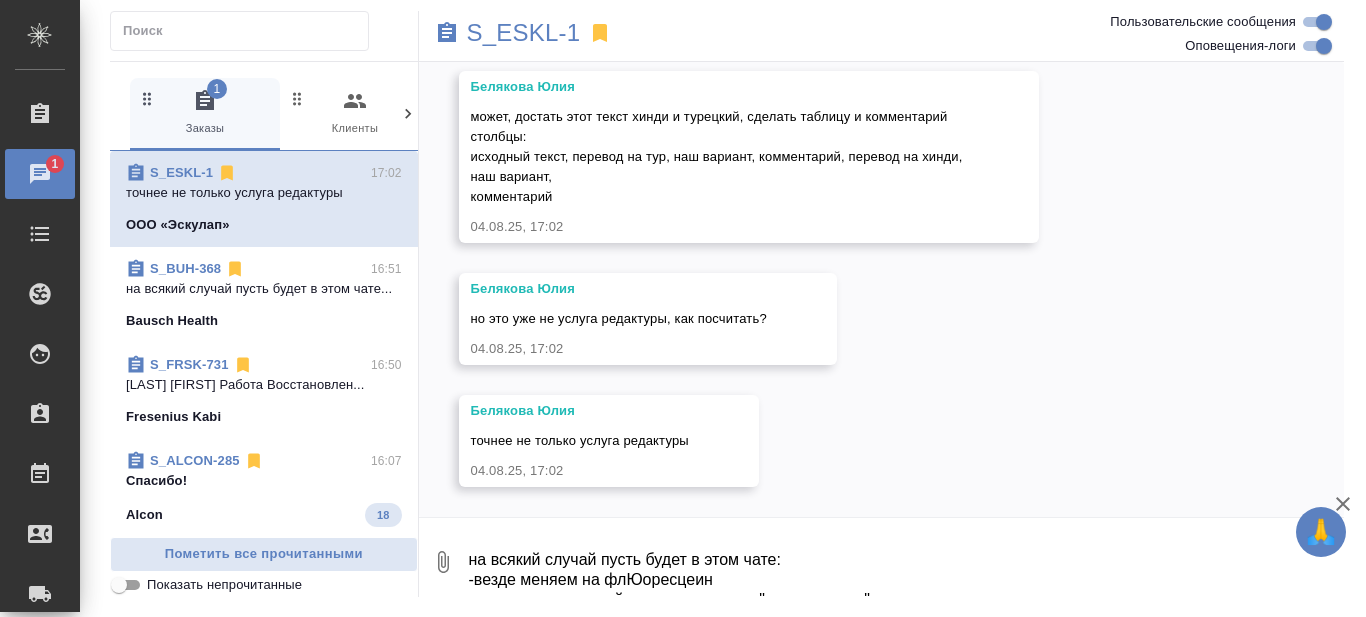 click on "на всякий случай пусть будет в этом чате:
-везде меняем на флЮоресцеин
-довнесите, пожалуйста изменение на "окрашивание", могла пропустить
-меняем на "поверхность глаза"" at bounding box center (906, 562) 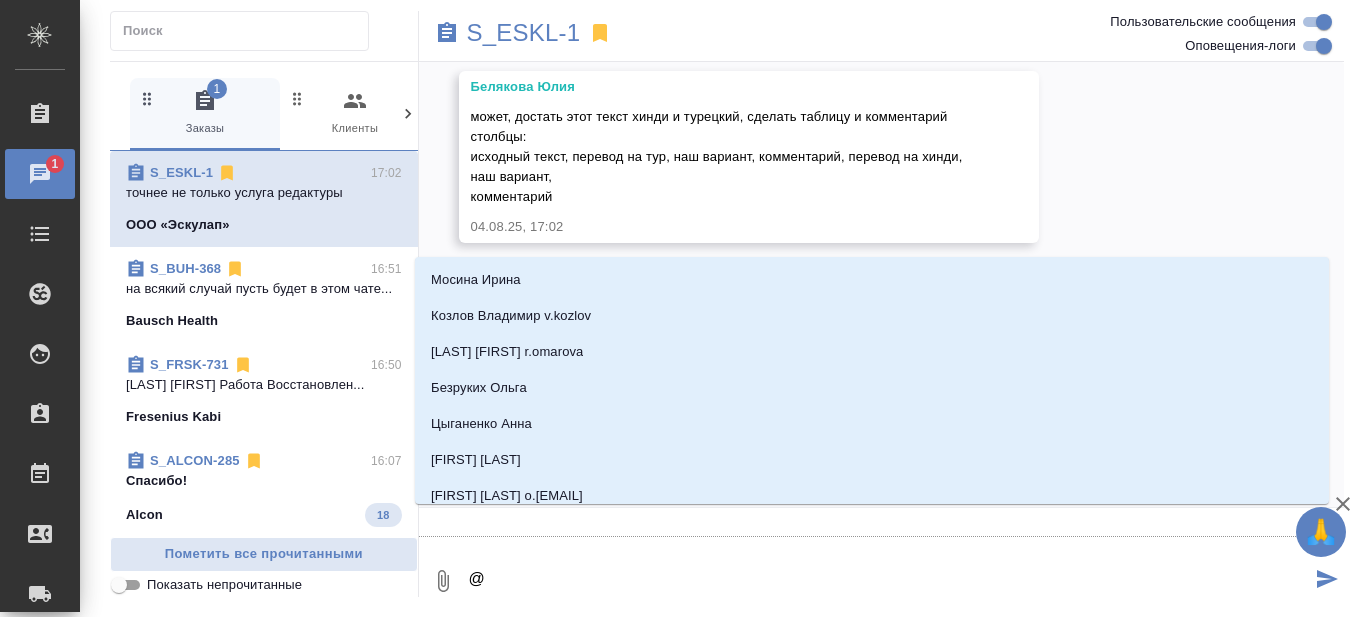 type on "@N" 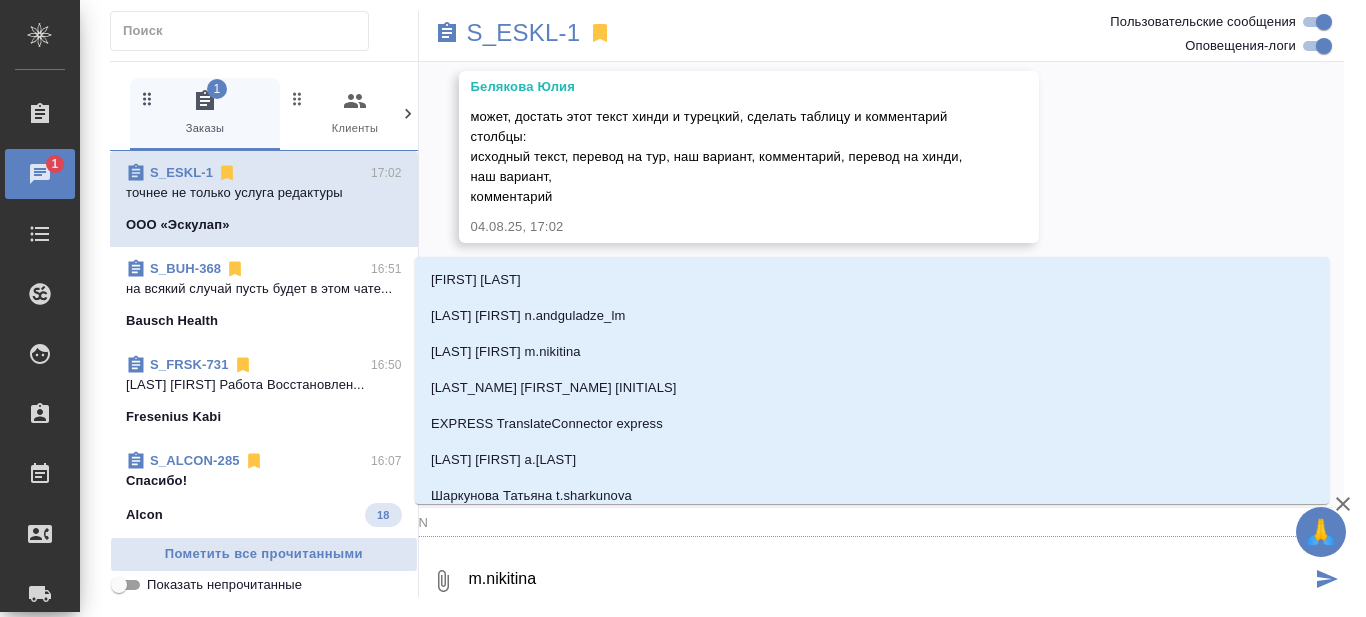 type on "@Ni" 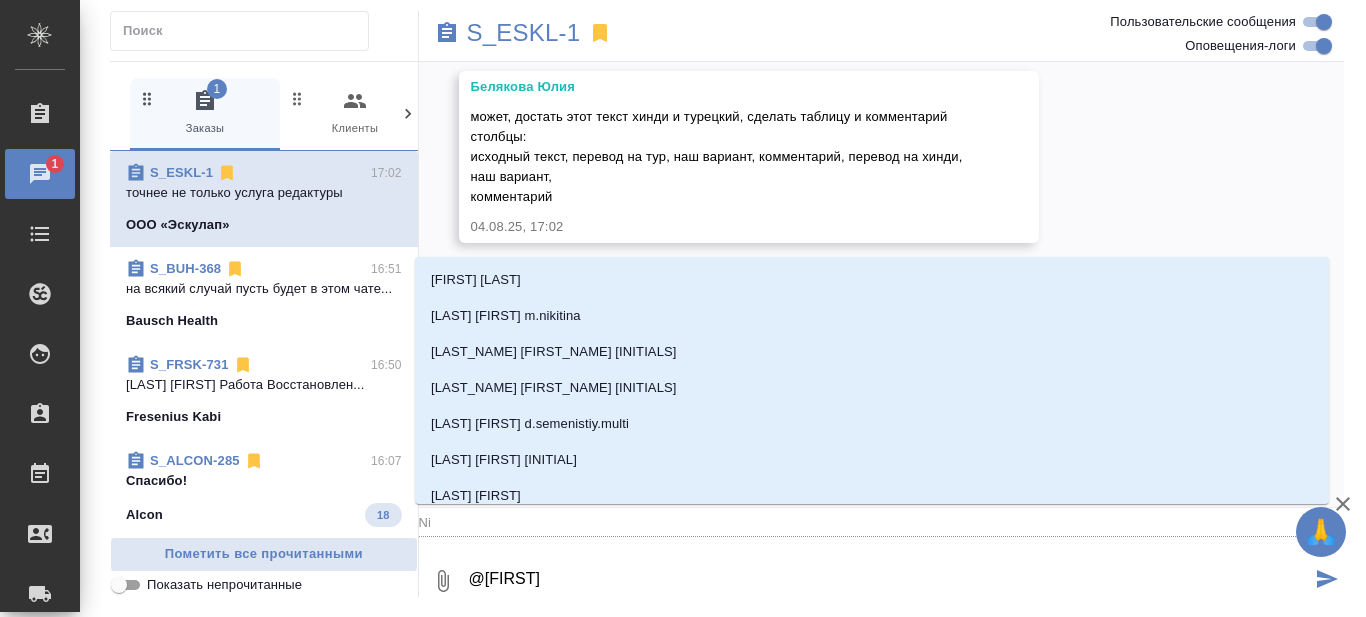type on "@Nik" 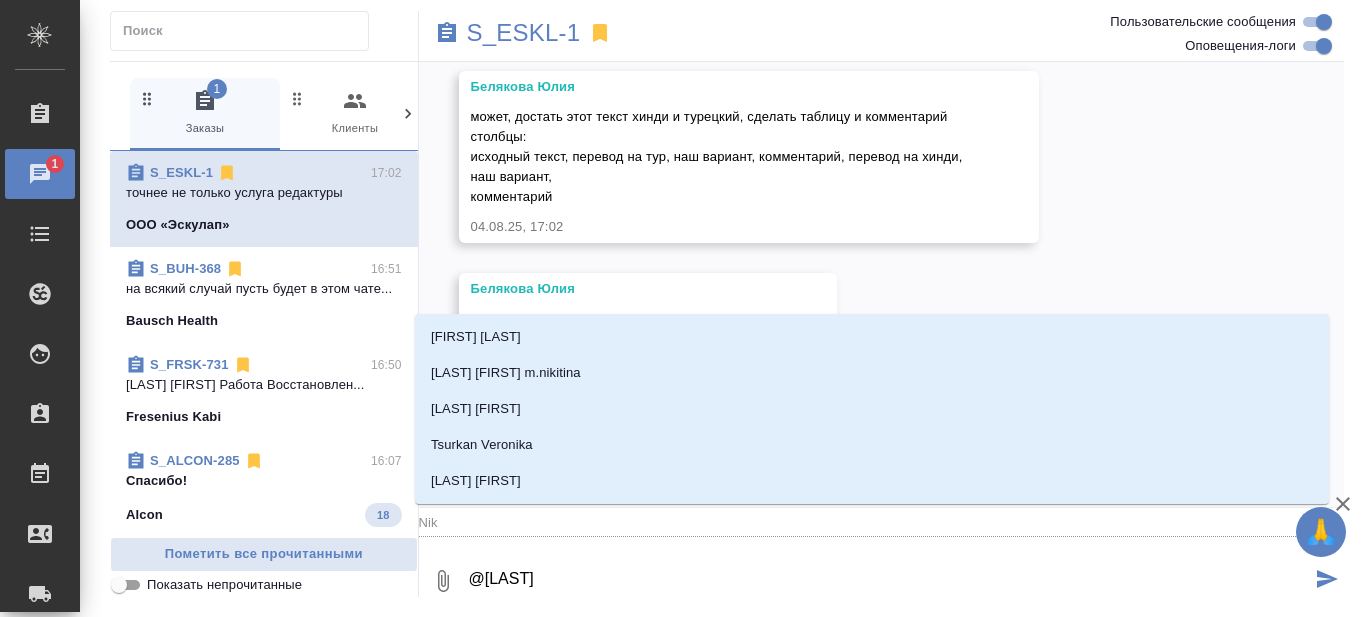 type on "@Niki" 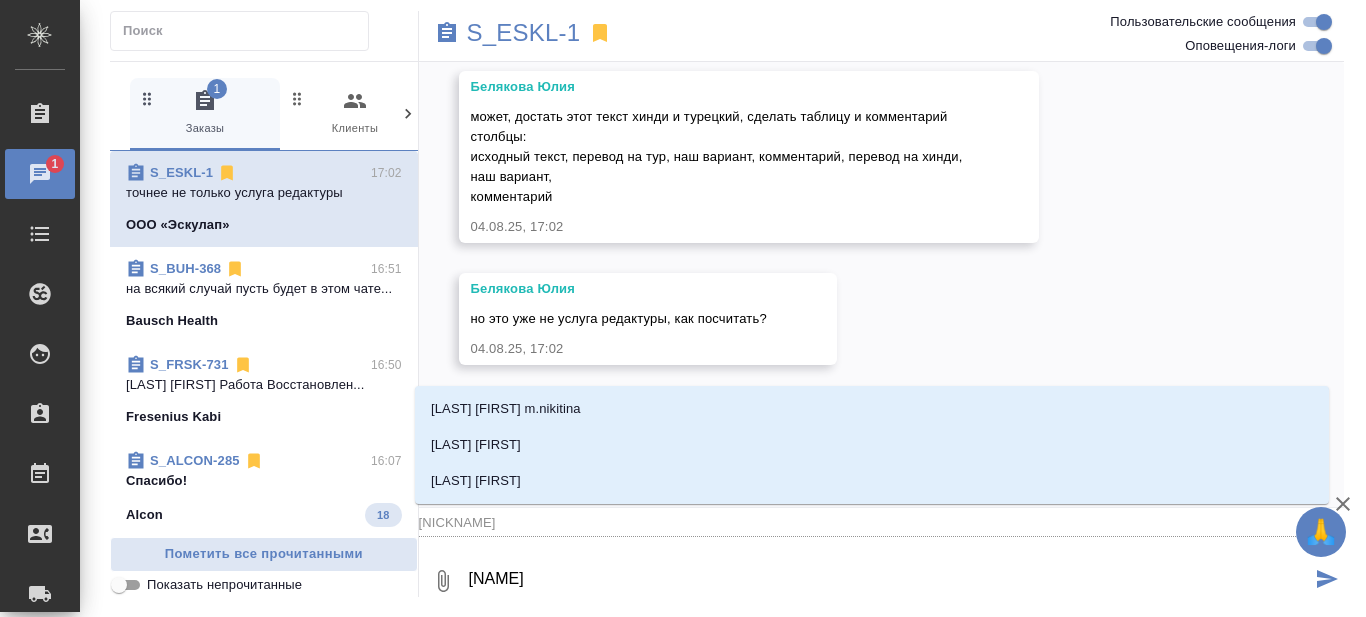 type on "@Nikif" 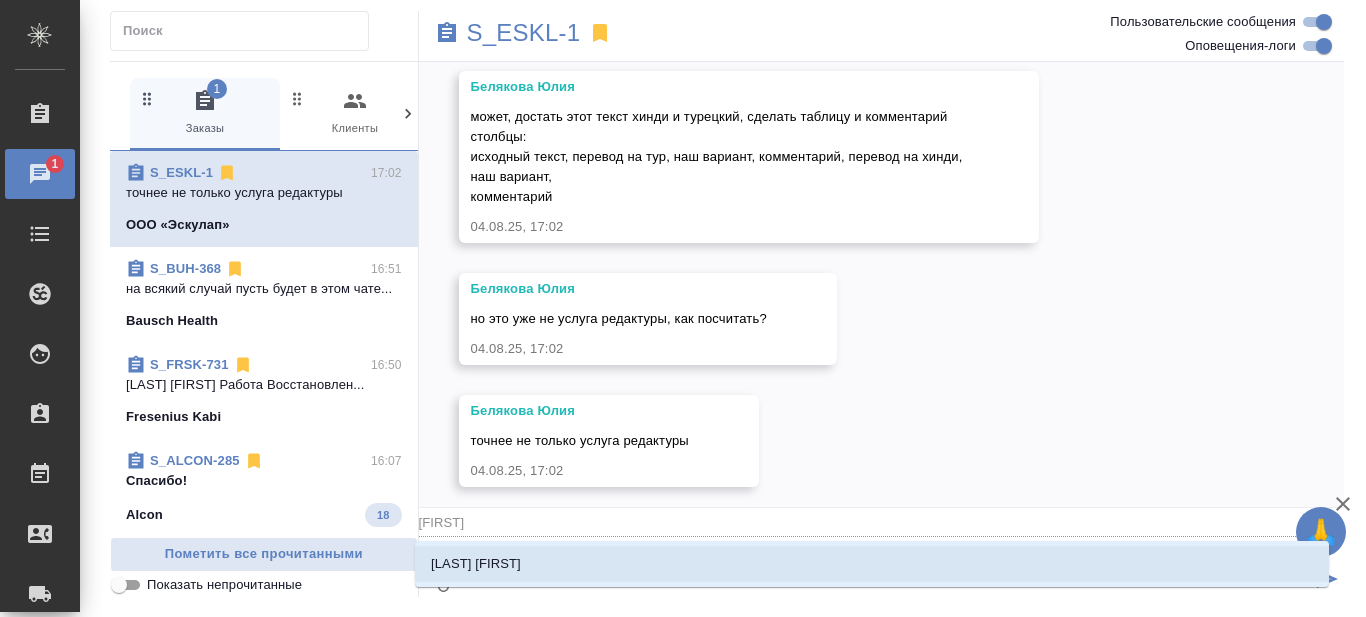 click on "04.08, понедельник [Никифорова Валерия] Добавлены комментарии для ПМ/исполнителей:    "редактура рус-турец, рус-хинди
исходники в рефе" 04.08.25, 16:28 [Никифорова Валерия] Статус заказа изменен на  "ТЗ" 04.08.25, 16:29 Zaborova Aleksandra в каком виде перевод надо предоставить? ворд трияз? если надо макет сохранять, то необходимо получить исходники 04.08.25, 16:37 Nikiforova Valeria Заборова Александра  исходники в рефе 04.08.25, 16:47 Zaborova Aleksandra спасибо, я ослепла походу))0 04.08.25, 16:50 Nikiforova Valeria Заборова Александра 04.08.25, 16:54 [Никифорова Валерия] Задана общая тематика:   Медицина 04.08.25, 16:55 Медицина + стиль" at bounding box center [882, 284] 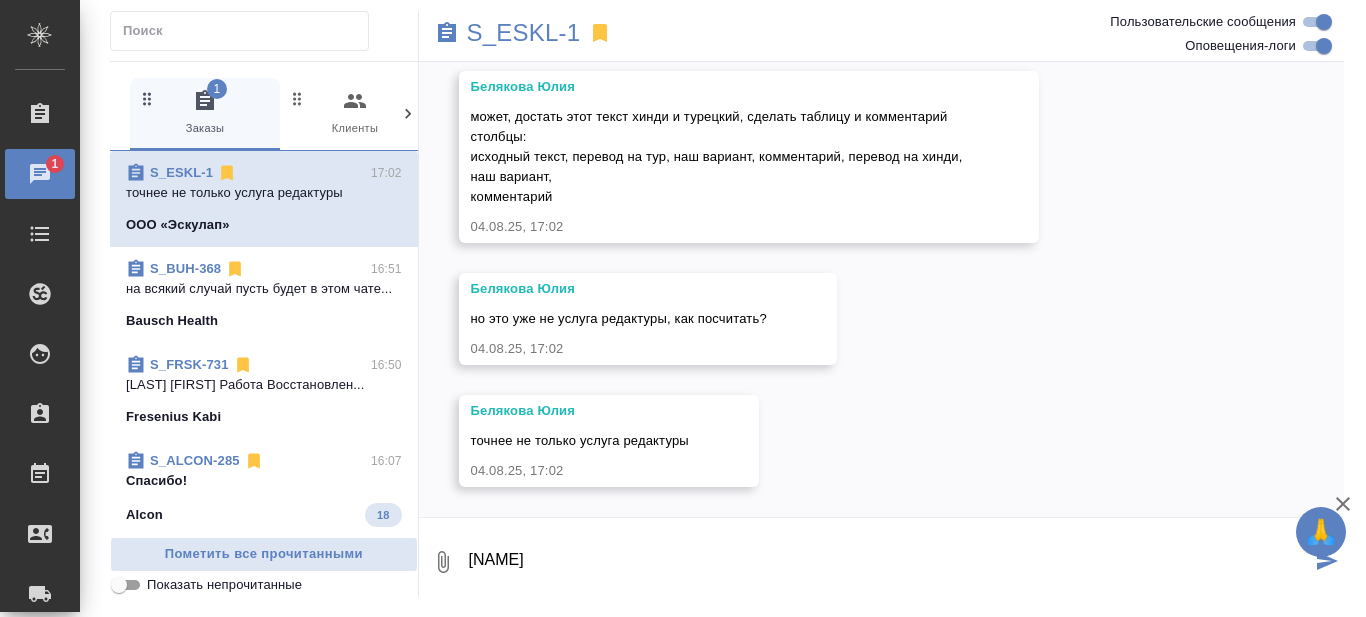 drag, startPoint x: 617, startPoint y: 556, endPoint x: 486, endPoint y: 575, distance: 132.3707 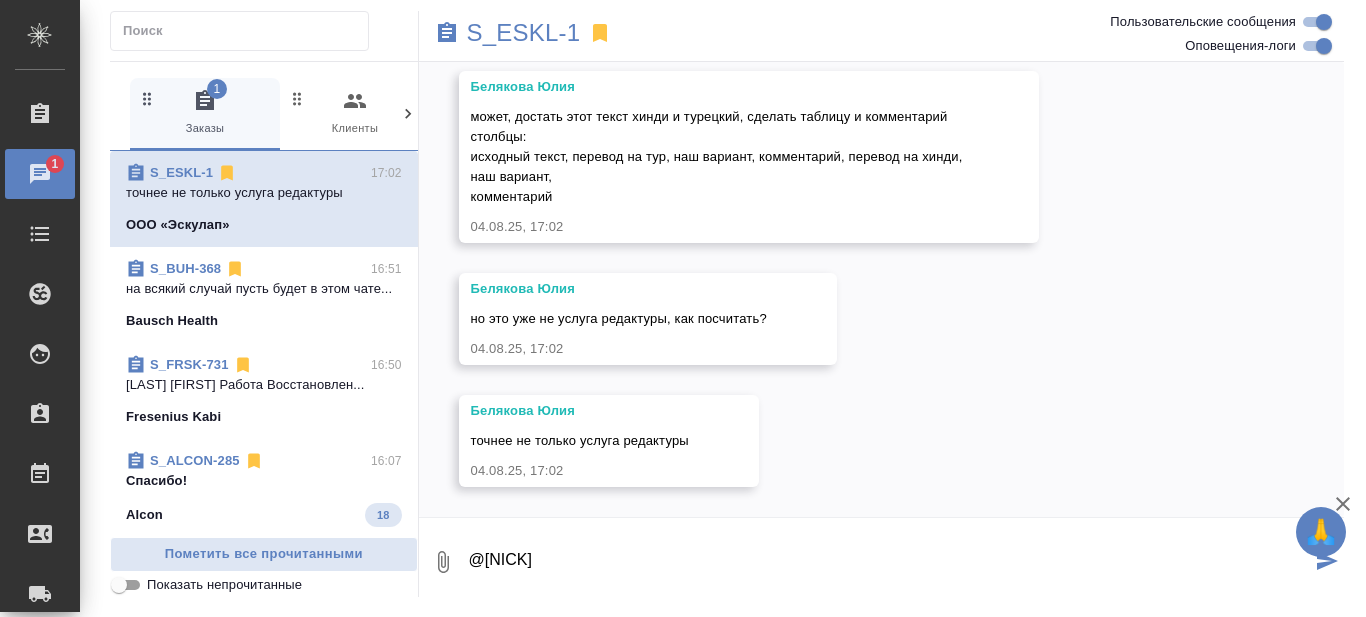 type on "@Ники" 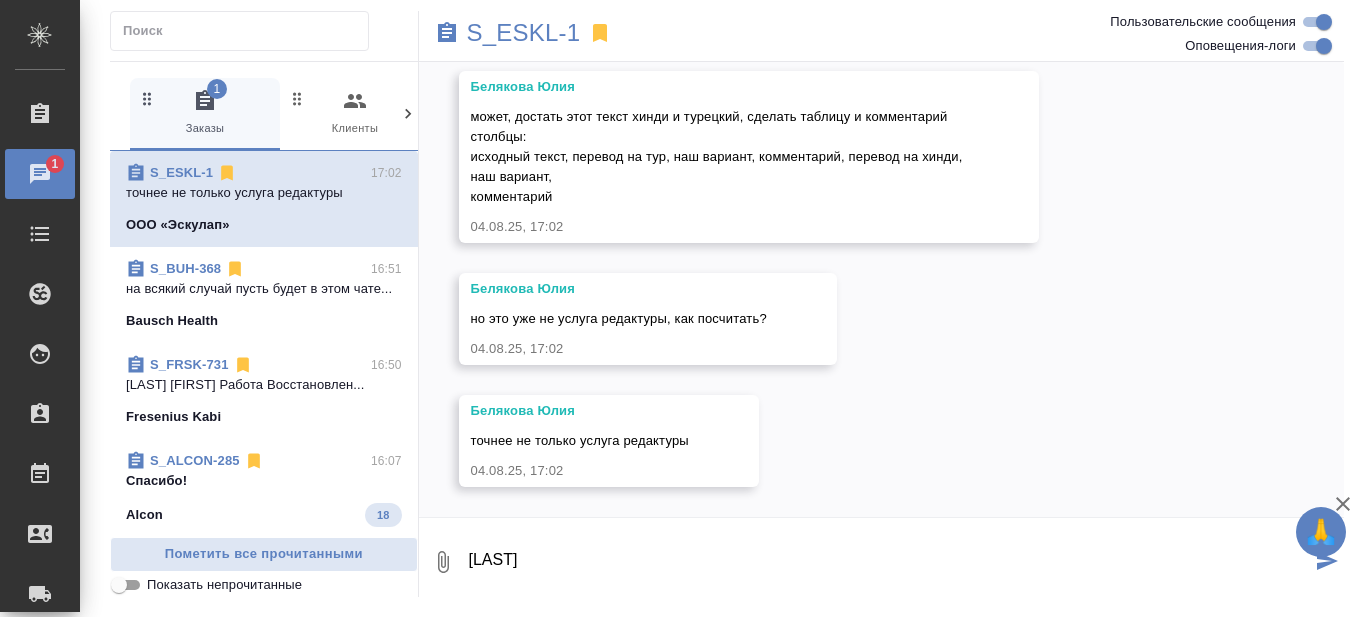 drag, startPoint x: 540, startPoint y: 547, endPoint x: 446, endPoint y: 562, distance: 95.189285 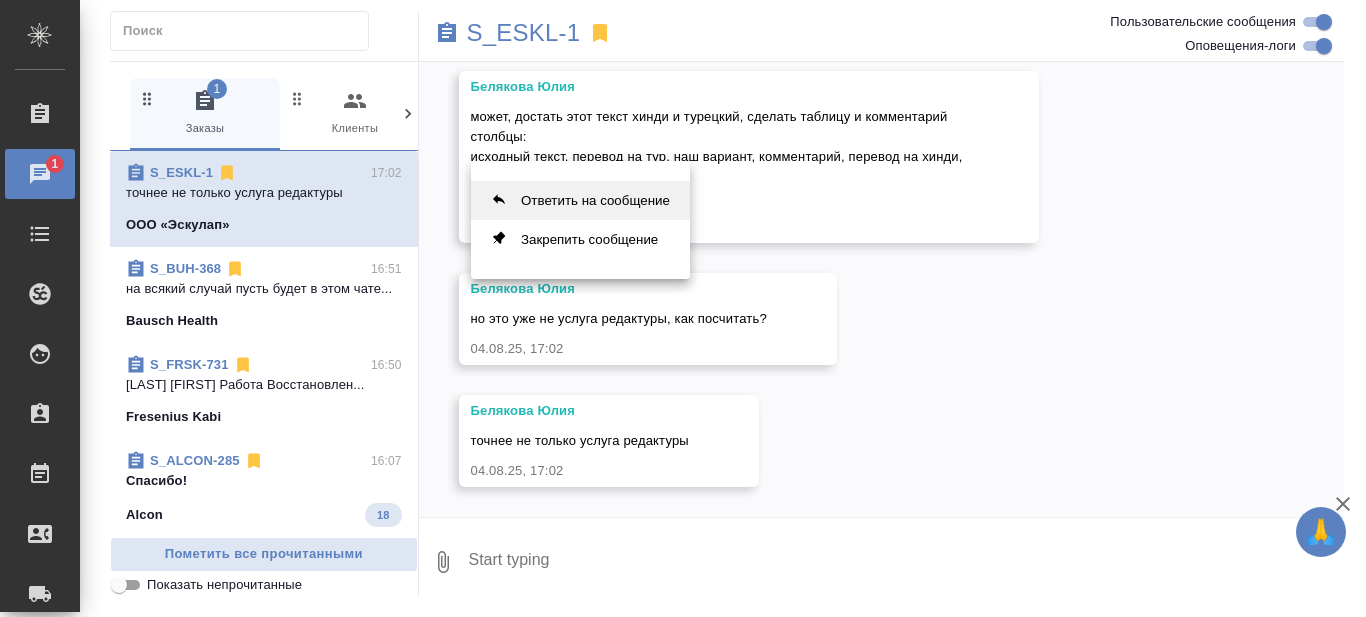 click on "Ответить на сообщение" at bounding box center (580, 200) 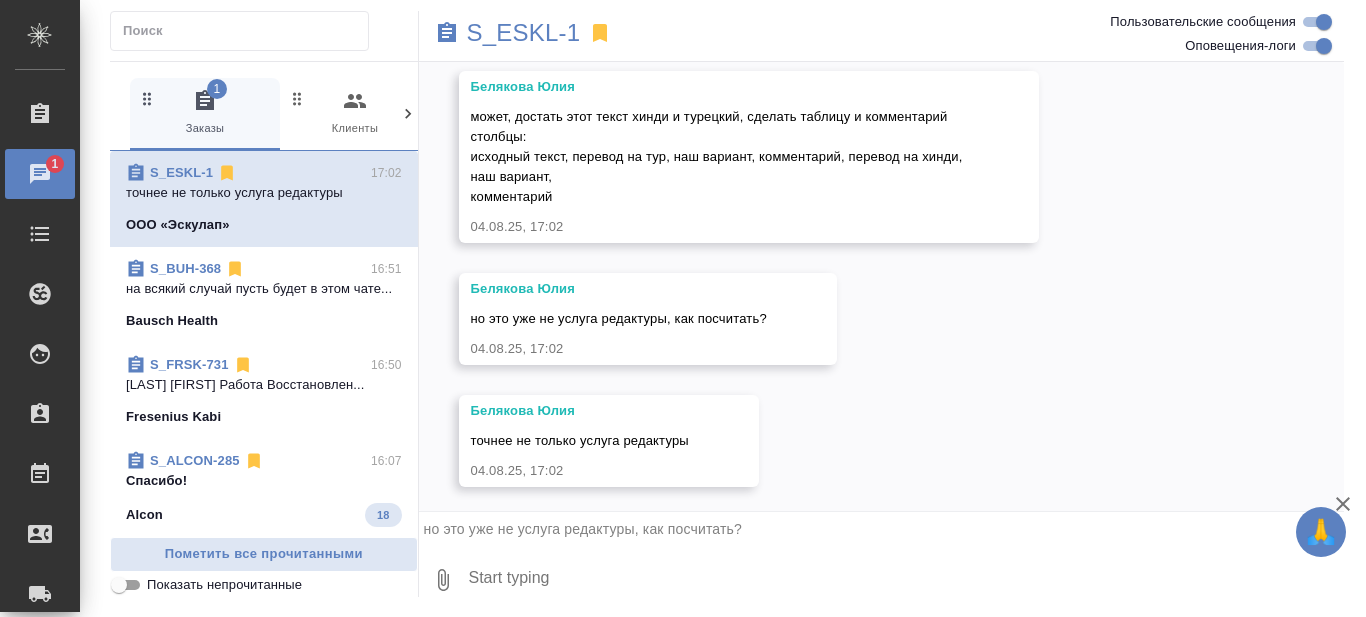 click at bounding box center (906, 580) 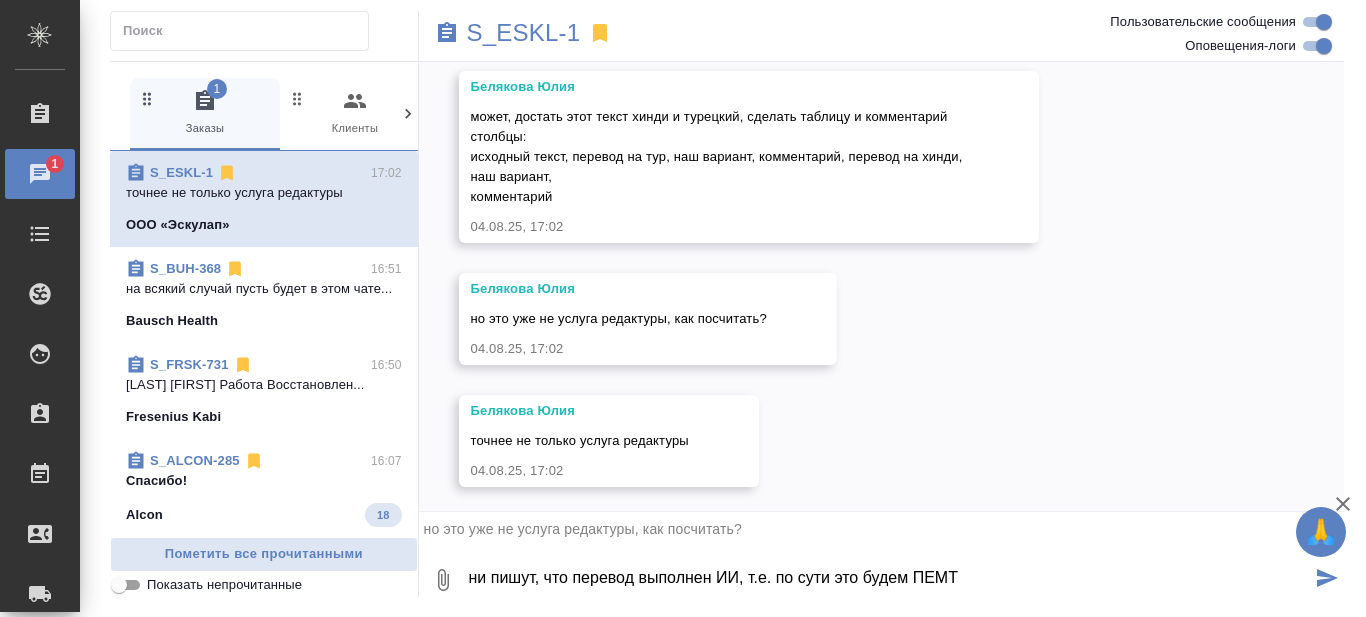 type on "ни пишут, что перевод выполнен ИИ, т.е. по сути это будем ПЕМТ" 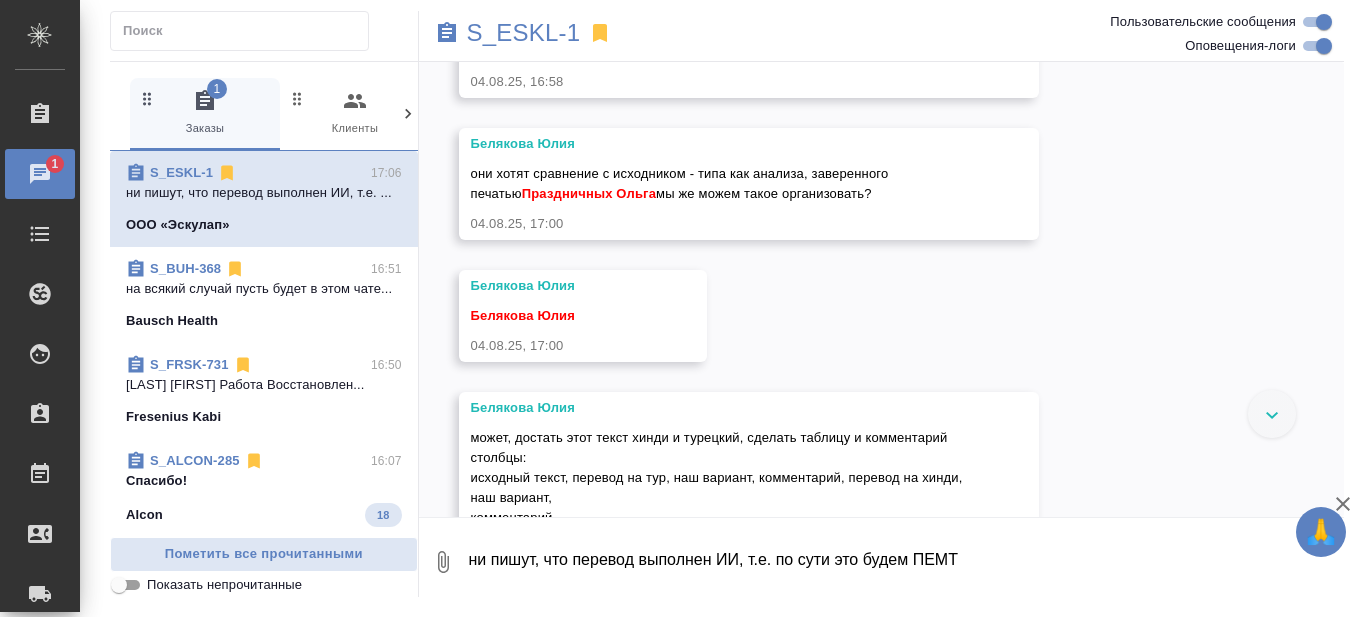 scroll, scrollTop: 1097, scrollLeft: 0, axis: vertical 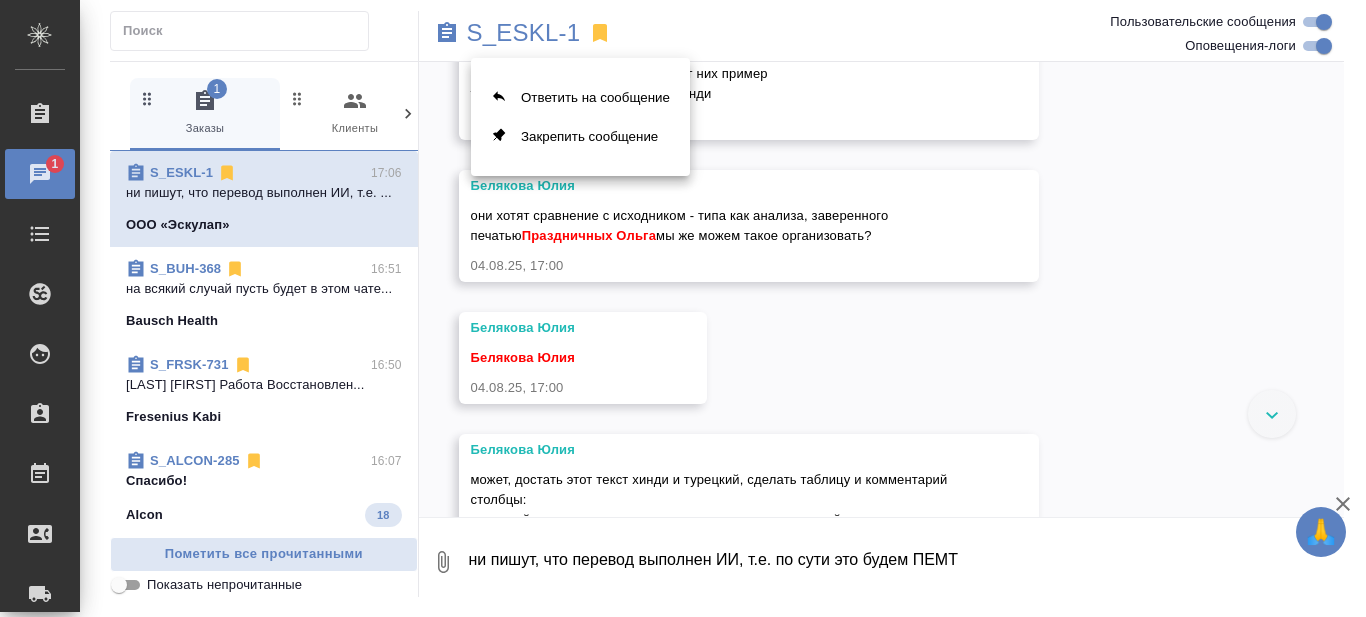 click at bounding box center (683, 308) 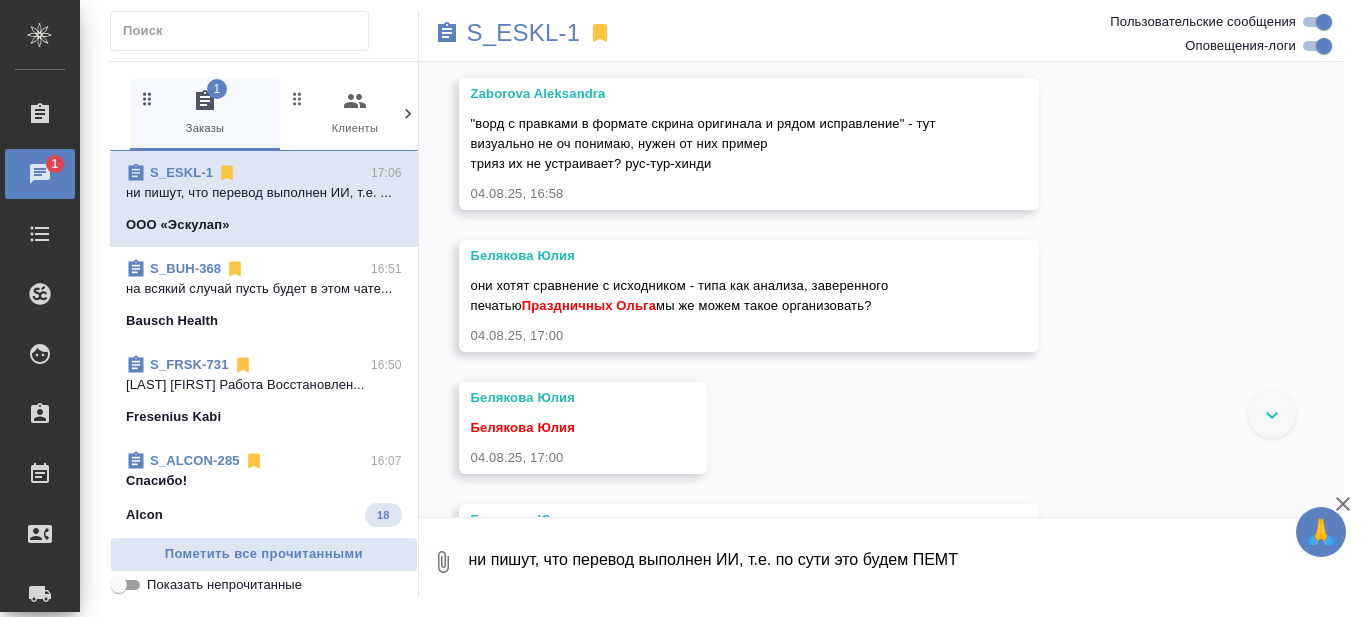scroll, scrollTop: 997, scrollLeft: 0, axis: vertical 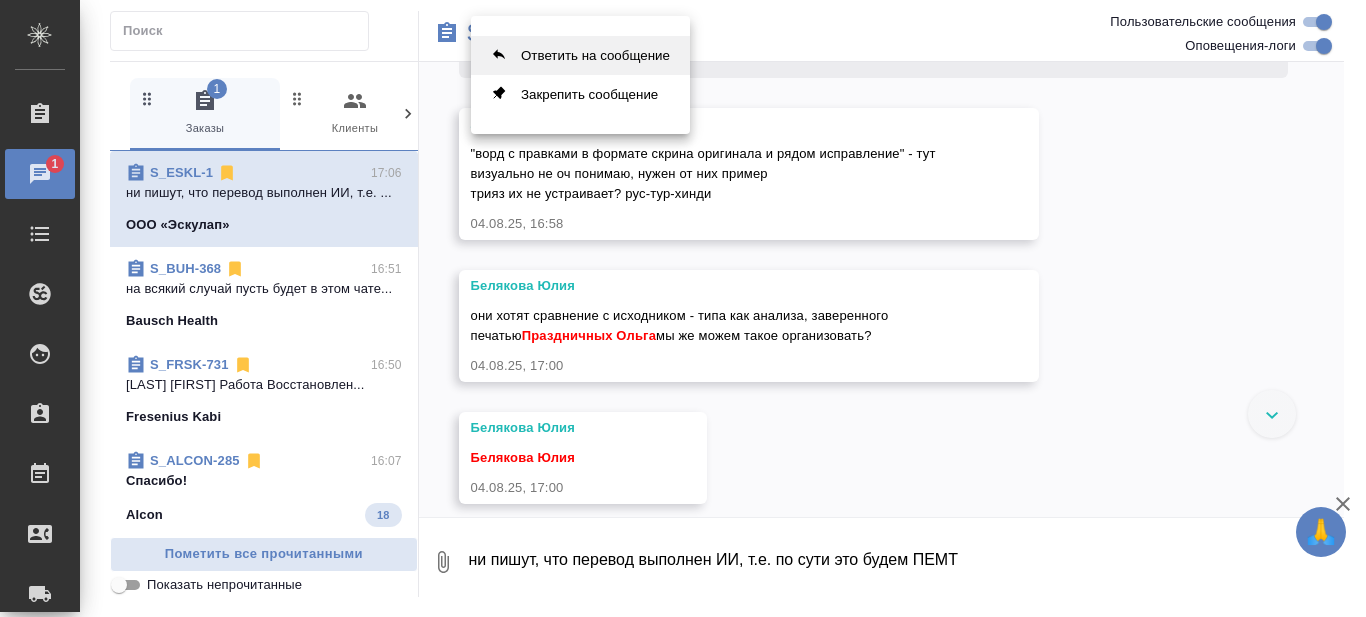 click on "Ответить на сообщение" at bounding box center (580, 55) 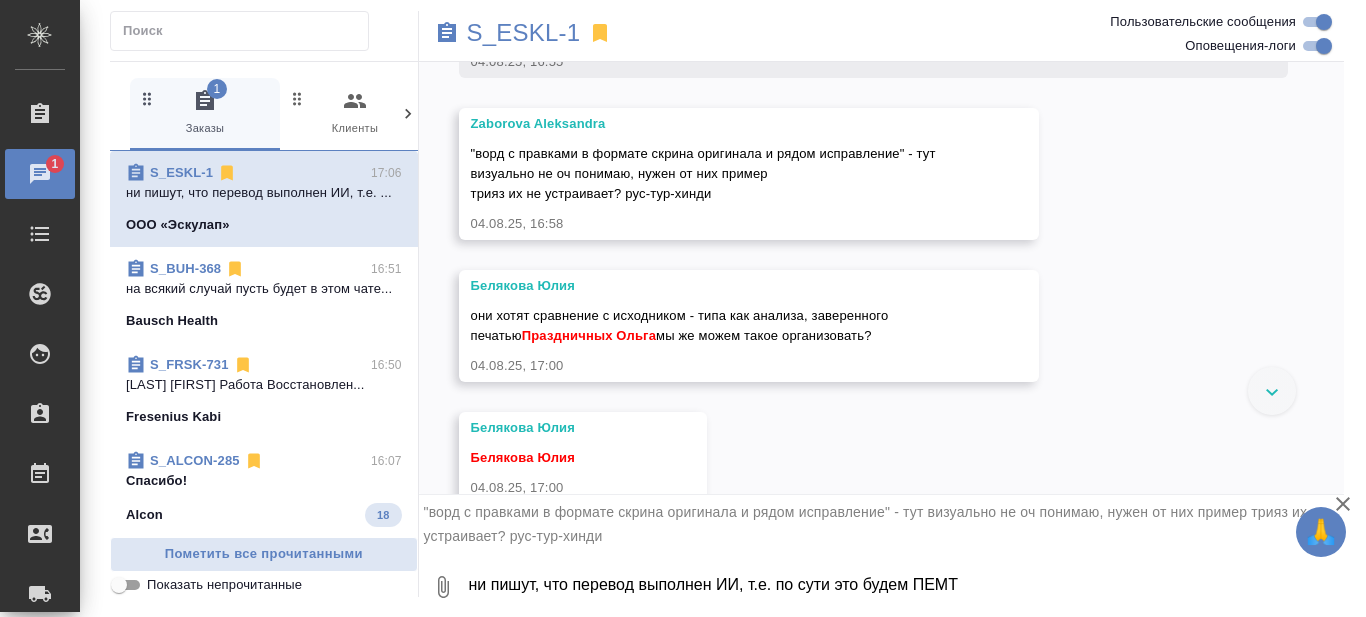 click on "ни пишут, что перевод выполнен ИИ, т.е. по сути это будем ПЕМТ" at bounding box center (906, 587) 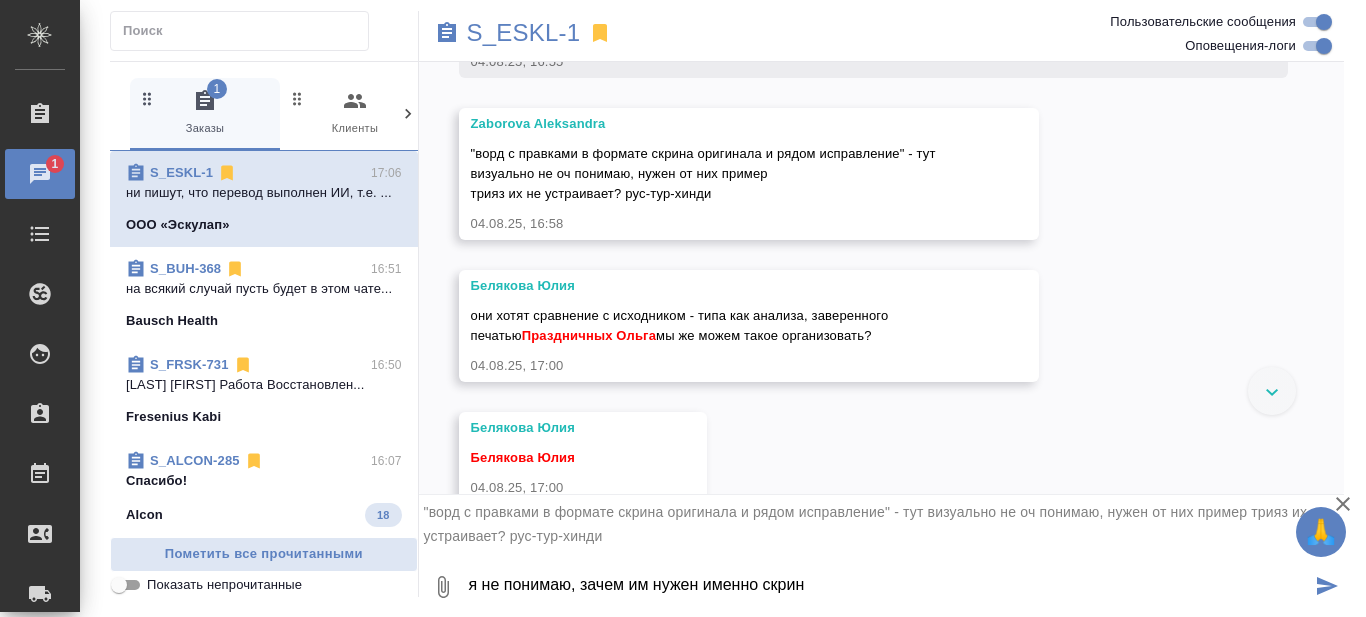 scroll, scrollTop: 6, scrollLeft: 0, axis: vertical 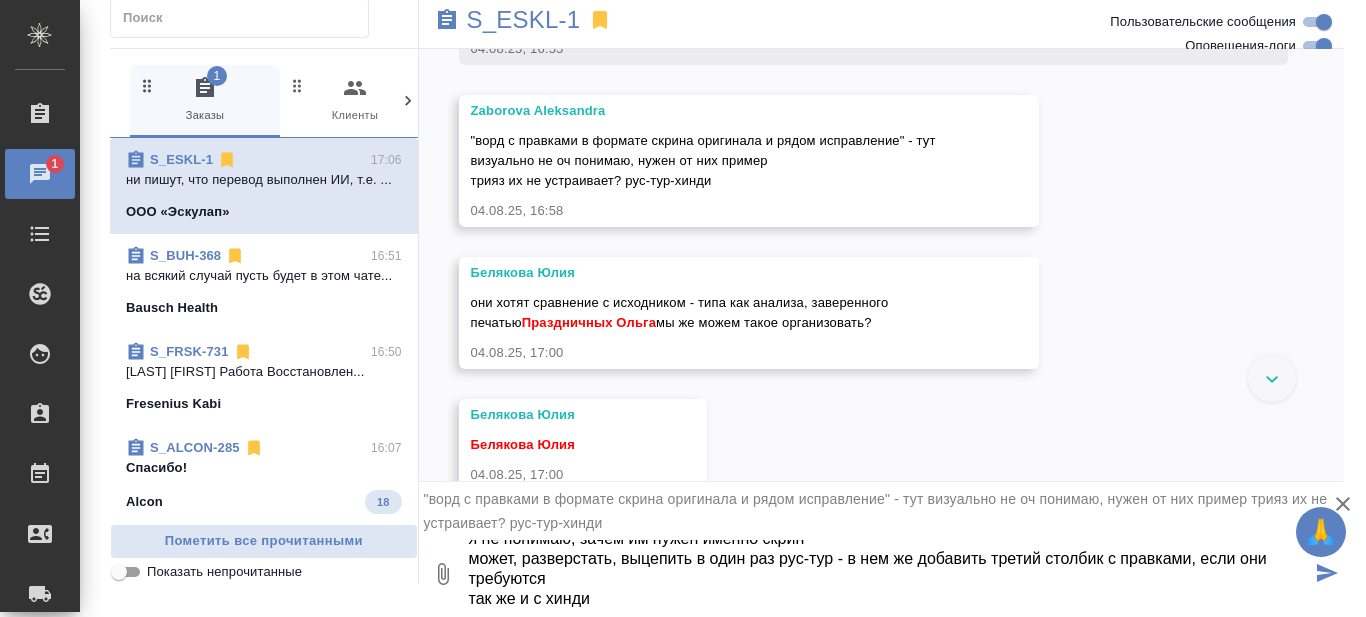 type on "я не понимаю, зачем им нужен именно скрин
может, разверстать, выцепить в один раз рус-тур - в нем же добавить третий столбик с правками, если они требуются
так же и с хинди" 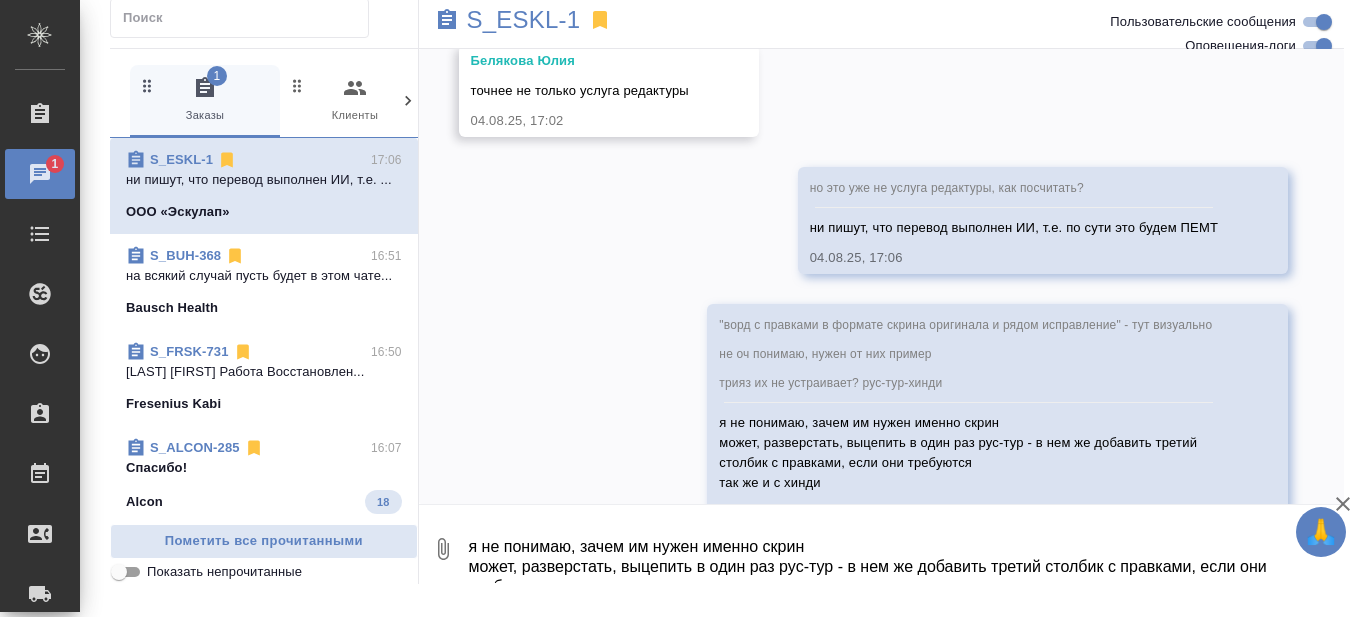 scroll, scrollTop: 1852, scrollLeft: 0, axis: vertical 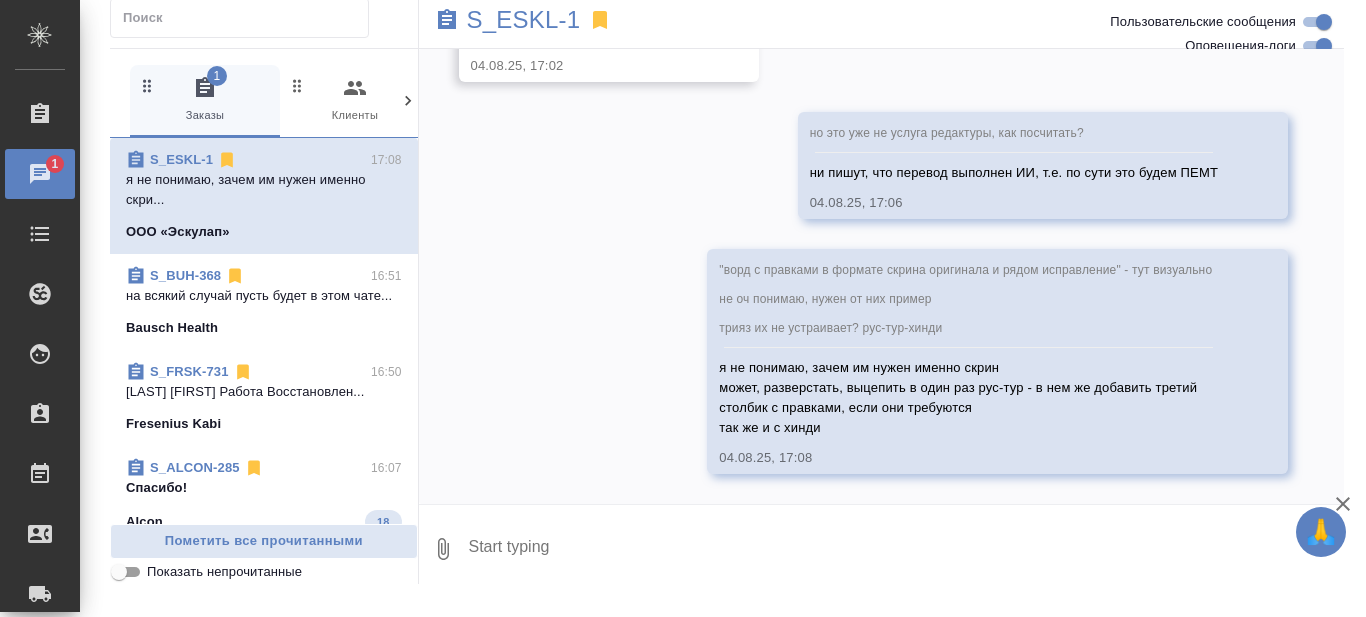type on """ 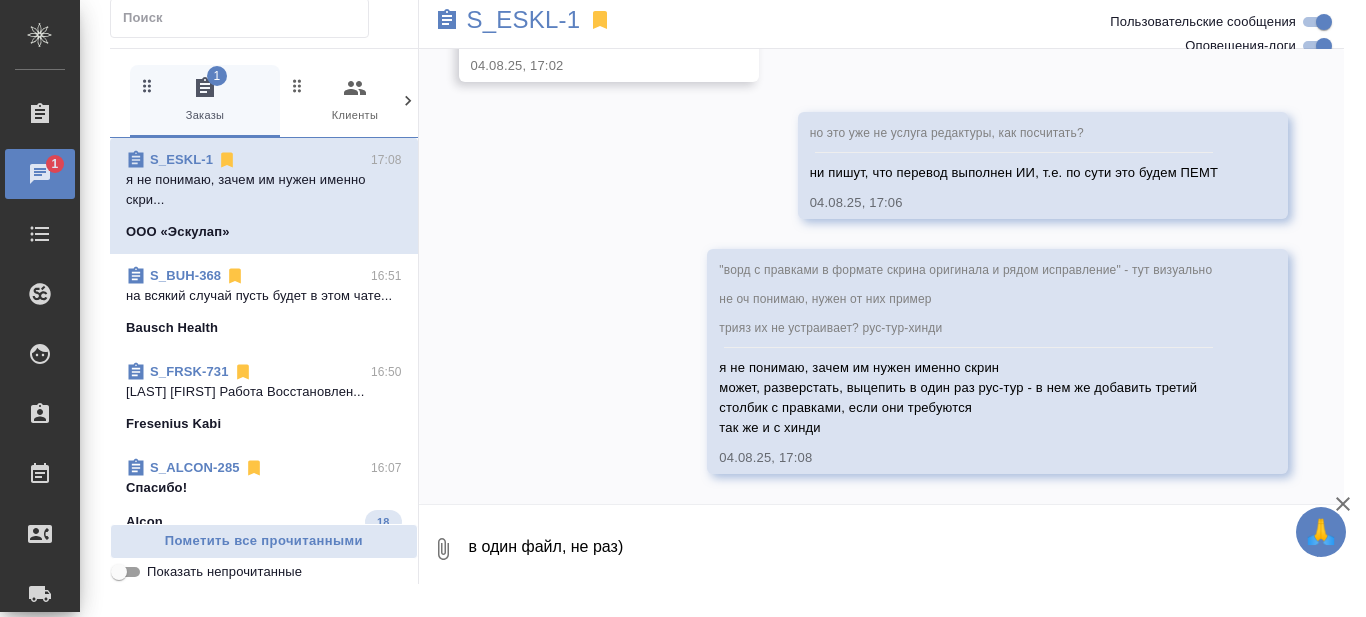 type on "в один файл, не раз)" 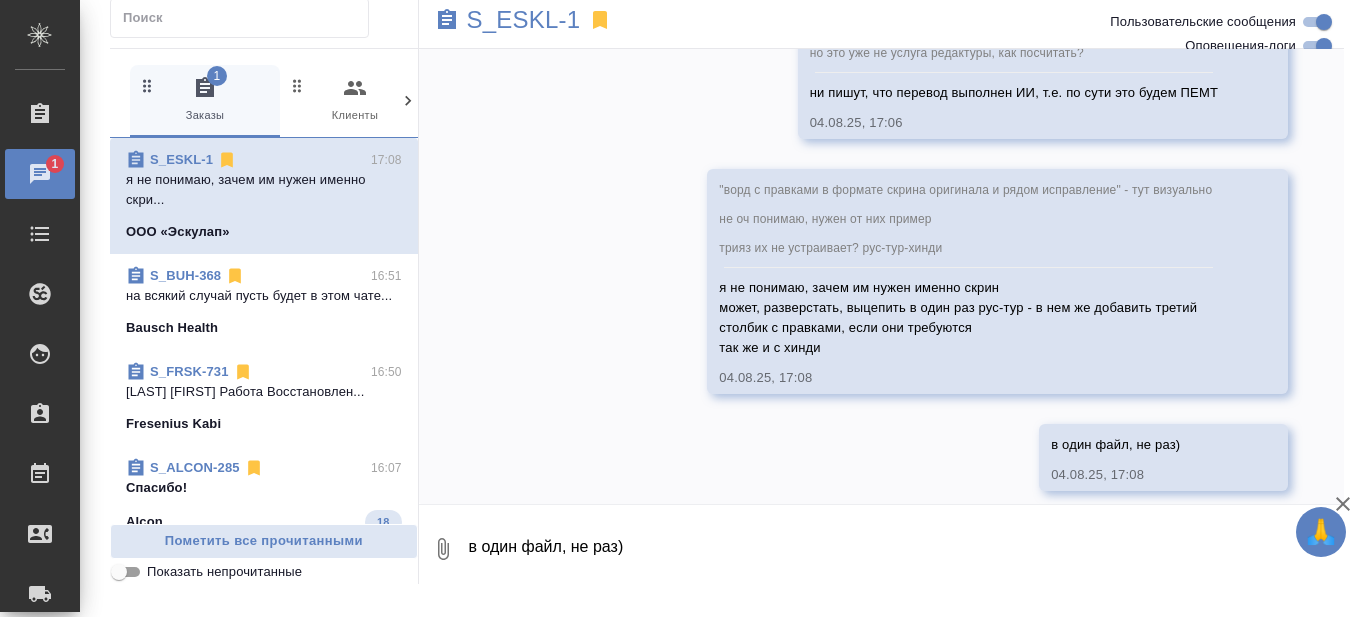 scroll, scrollTop: 1949, scrollLeft: 0, axis: vertical 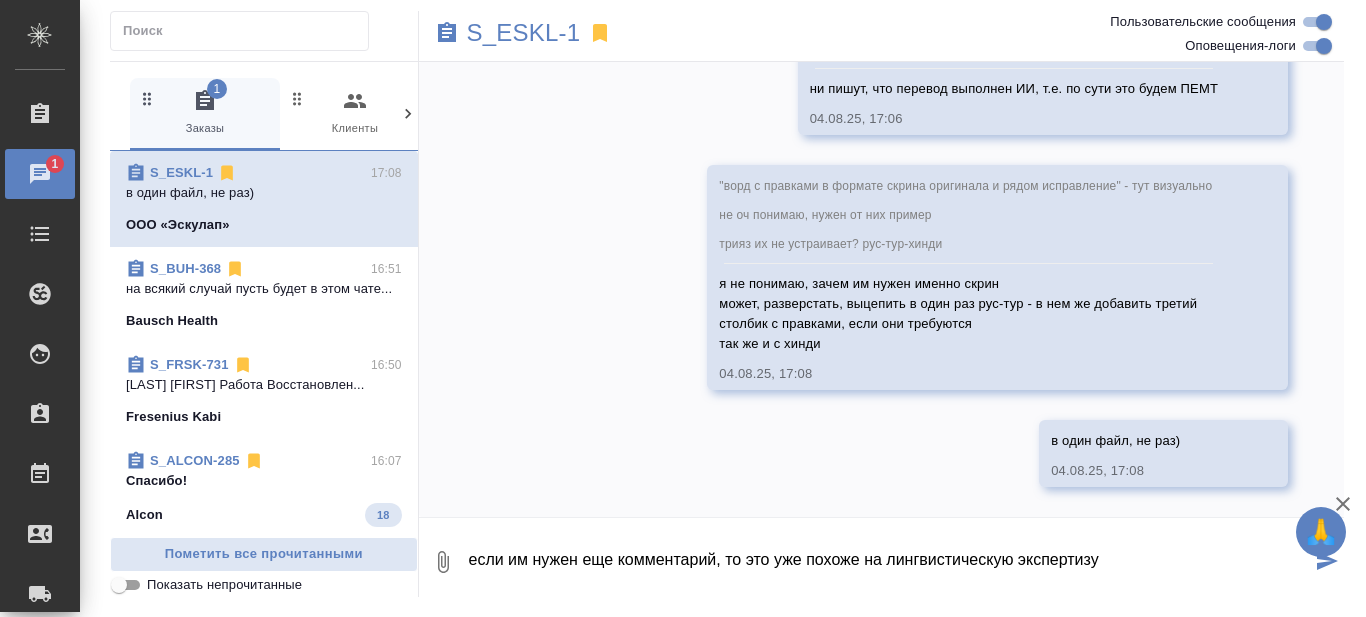 type on "если им нужен еще комментарий, то это уже похоже на лингвистическую экспертизу" 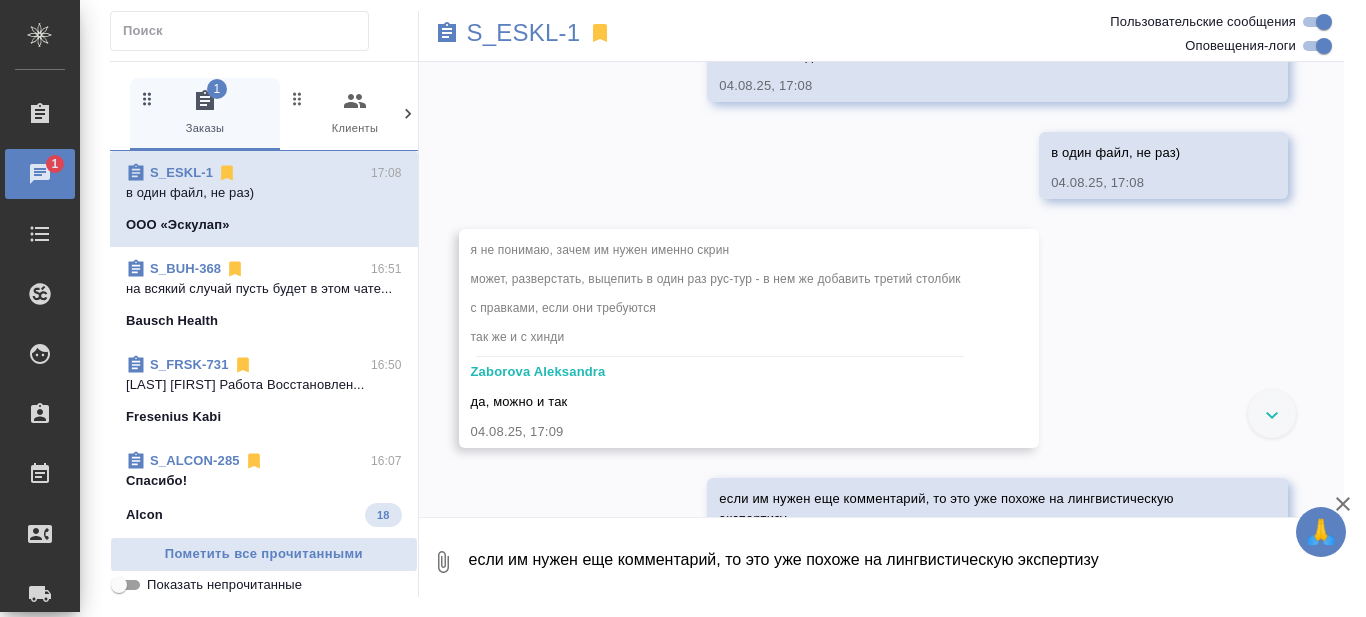 scroll, scrollTop: 2315, scrollLeft: 0, axis: vertical 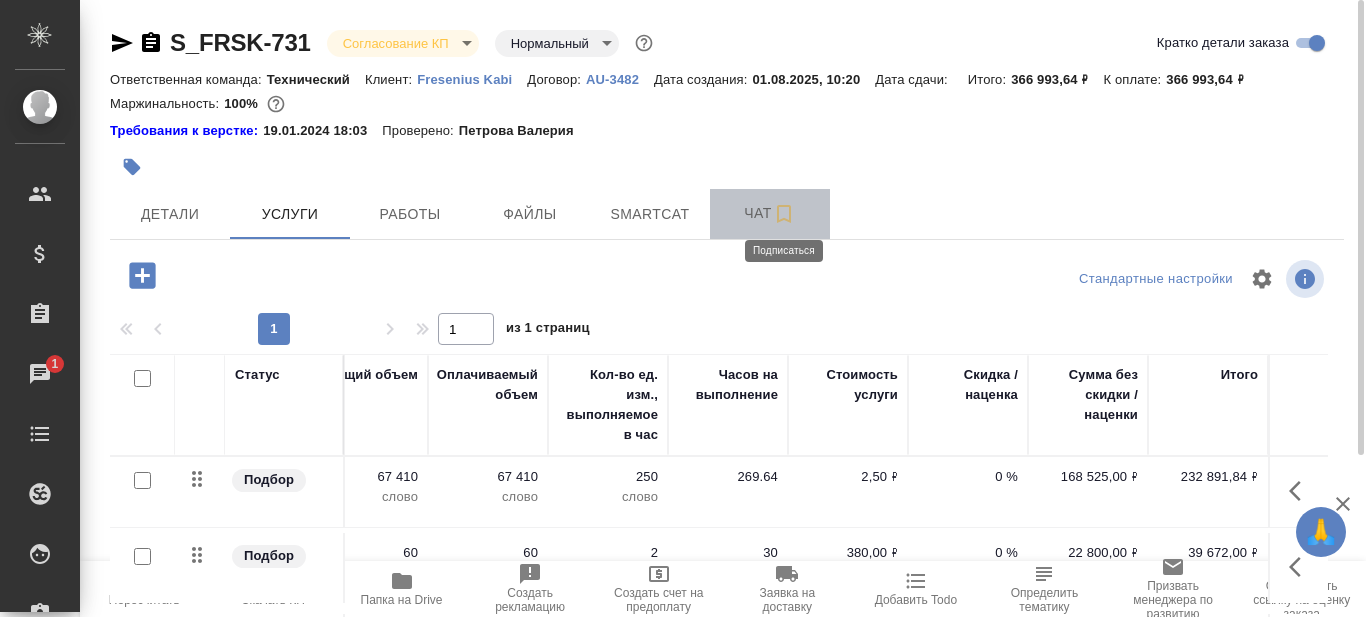 click 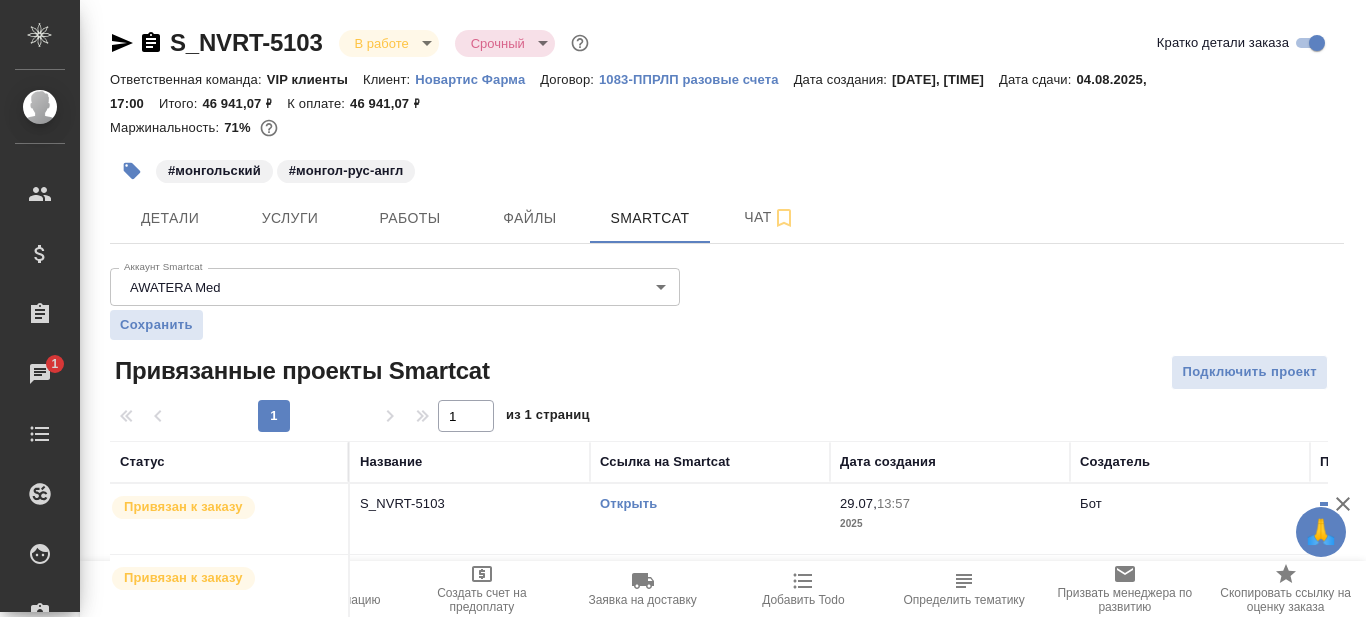 scroll, scrollTop: 0, scrollLeft: 0, axis: both 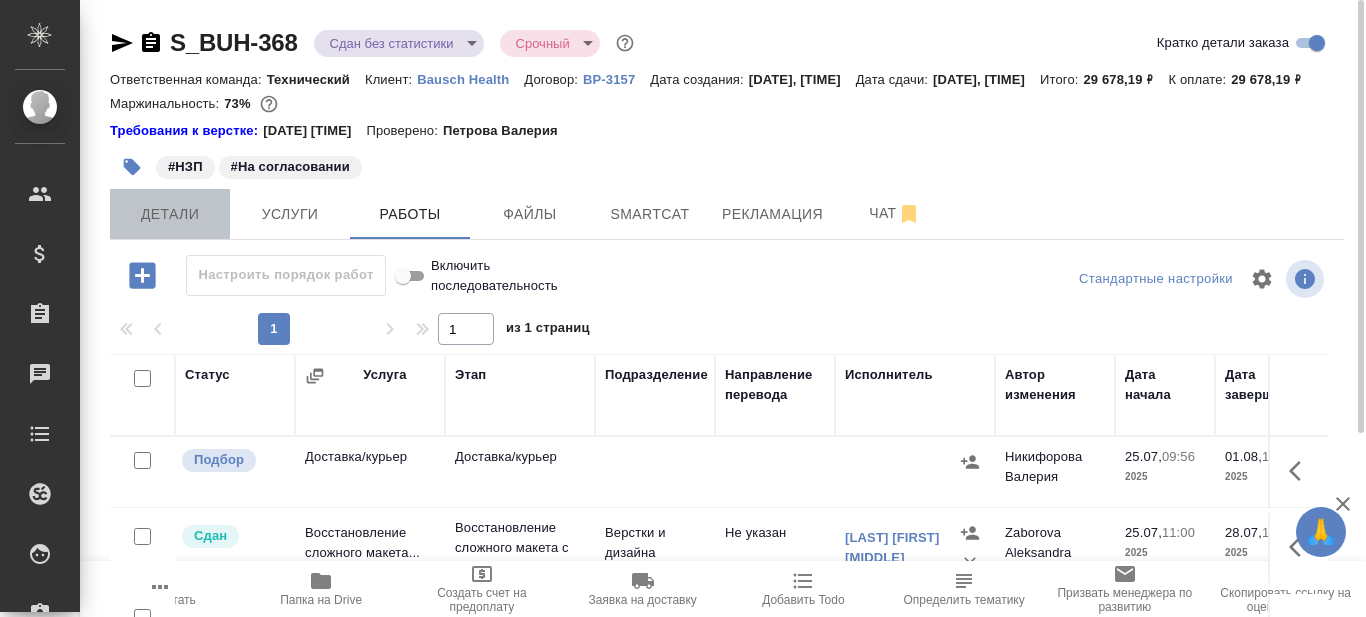 click on "Детали" at bounding box center (170, 214) 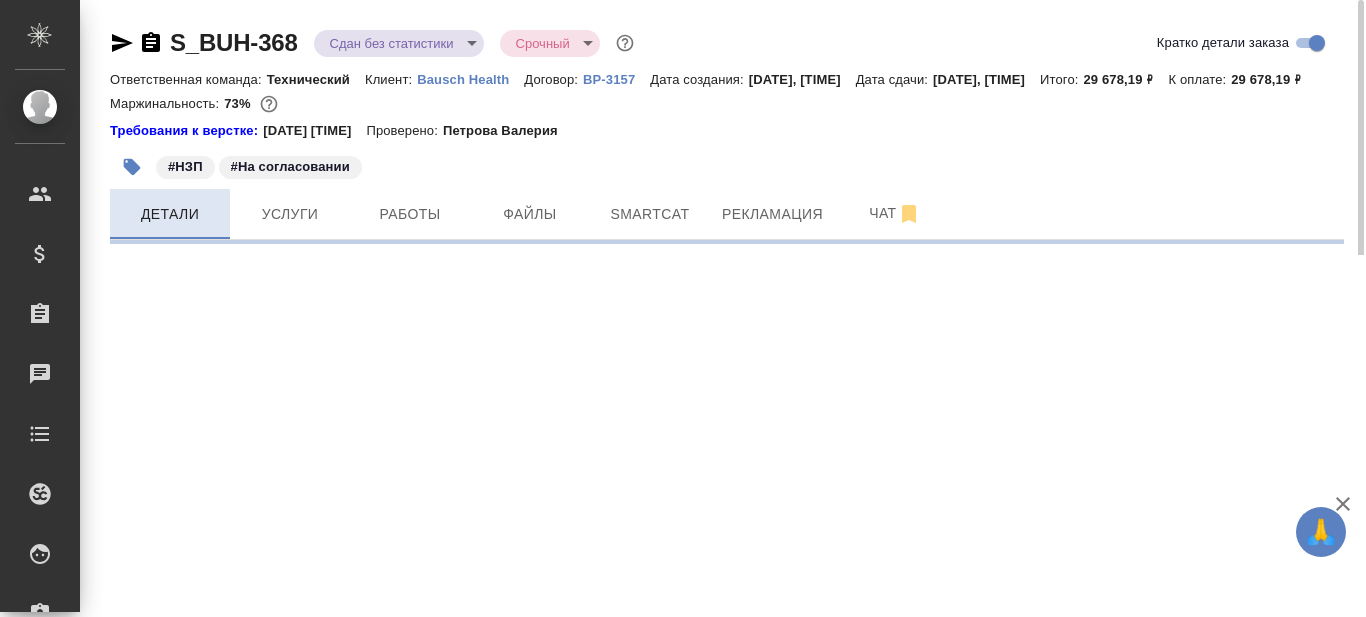 select on "RU" 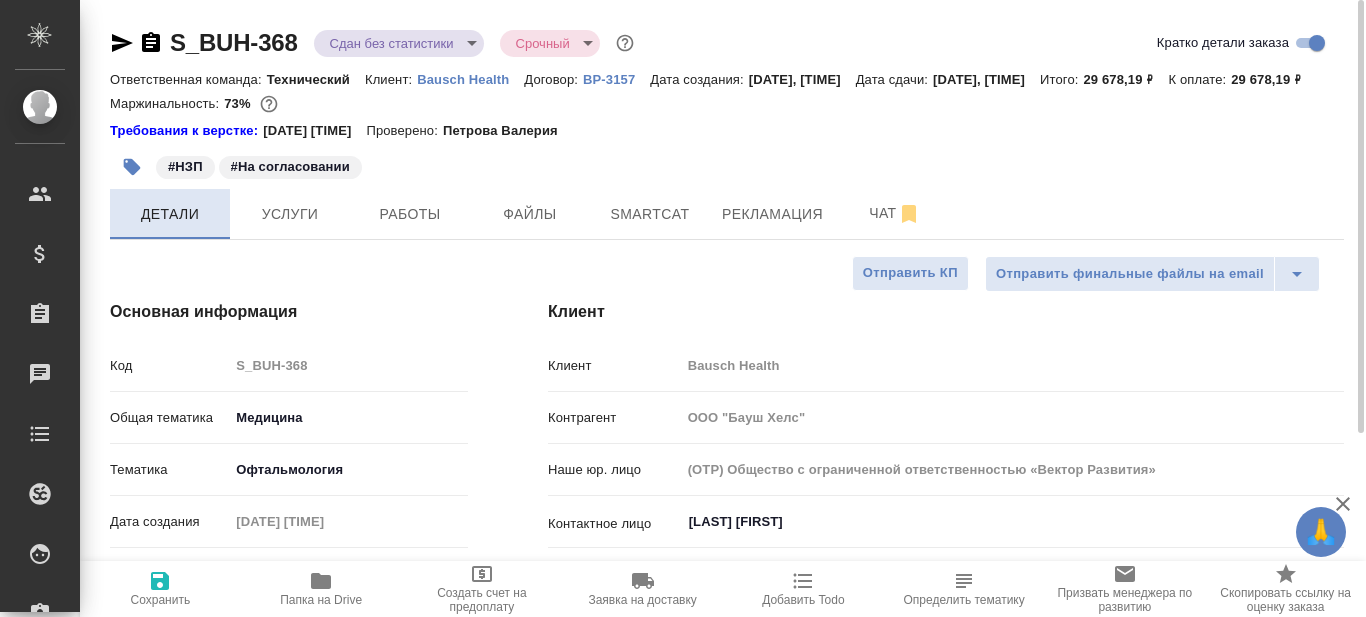 type on "x" 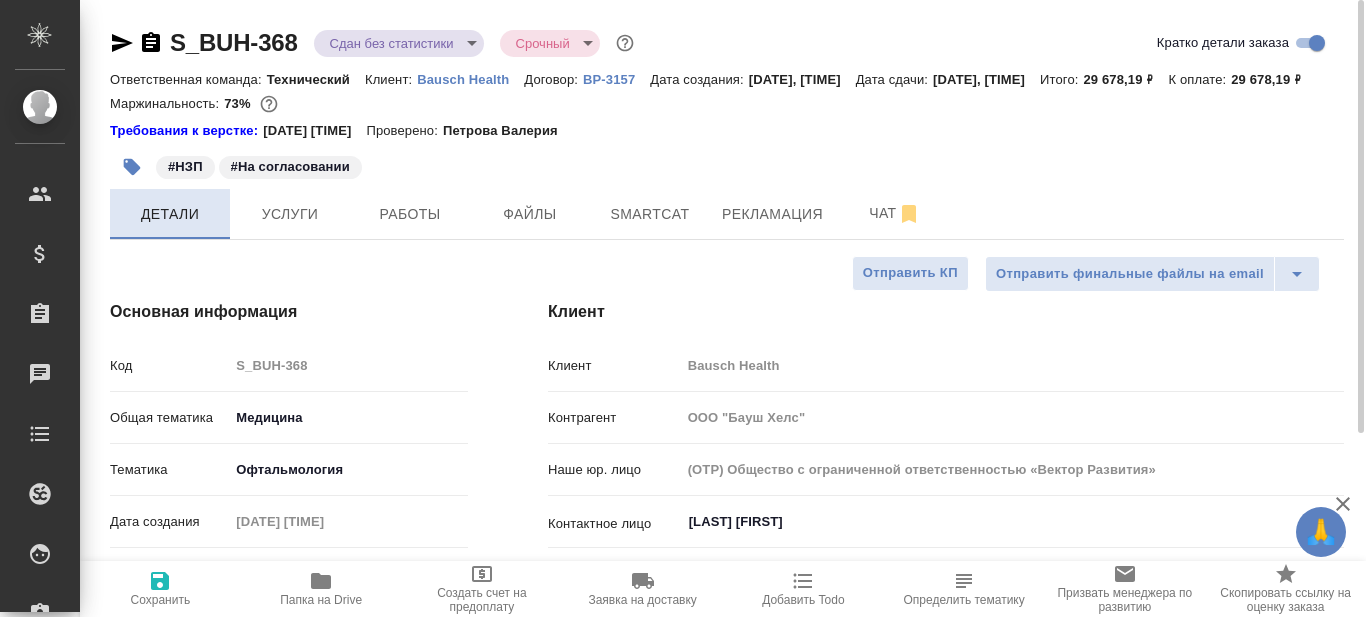 type on "x" 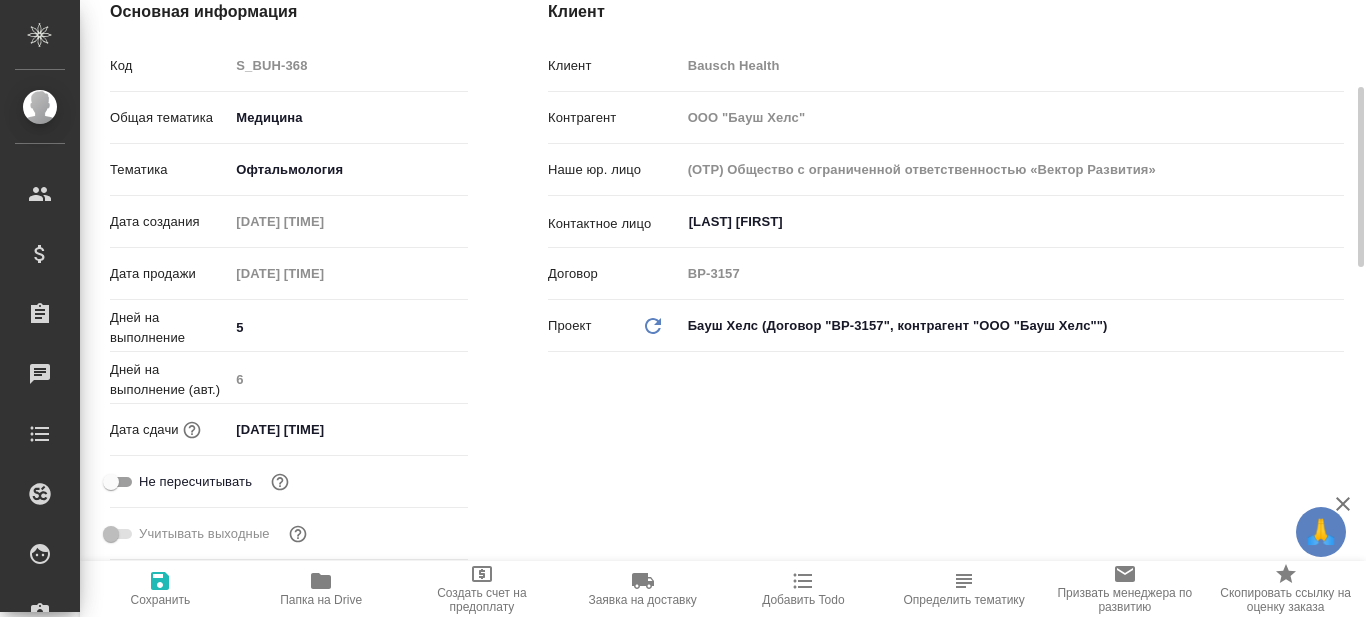 scroll, scrollTop: 0, scrollLeft: 0, axis: both 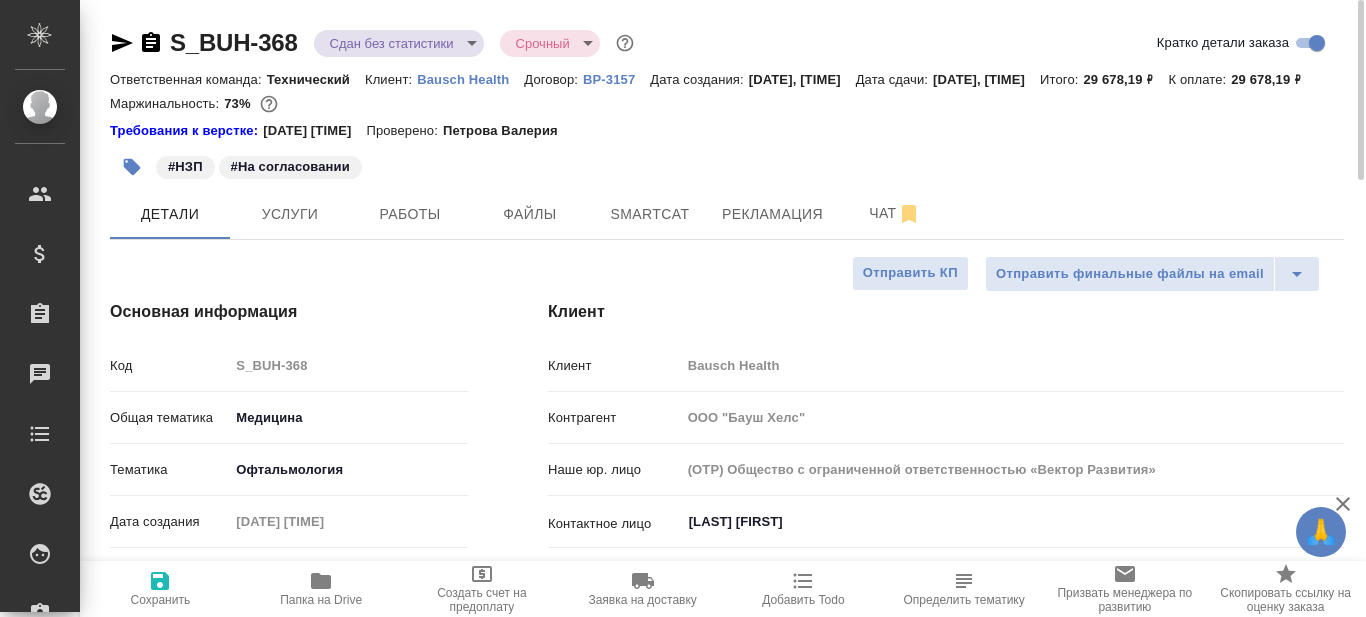 click 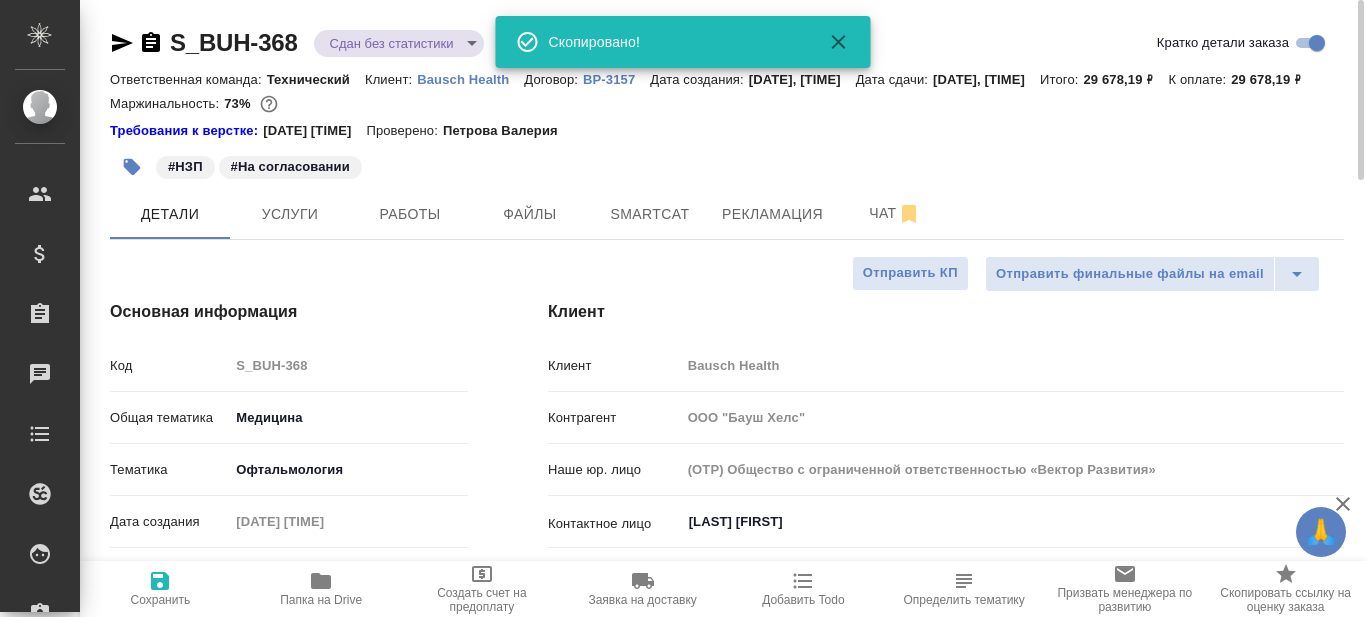 type on "x" 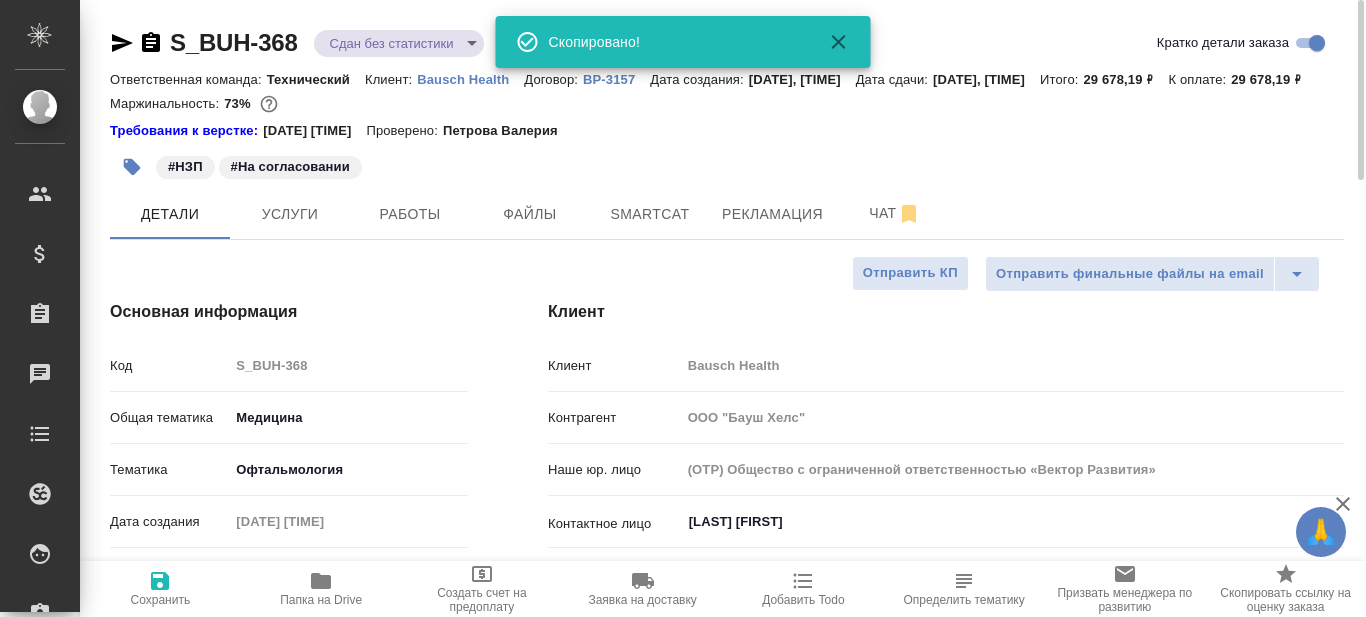 type on "x" 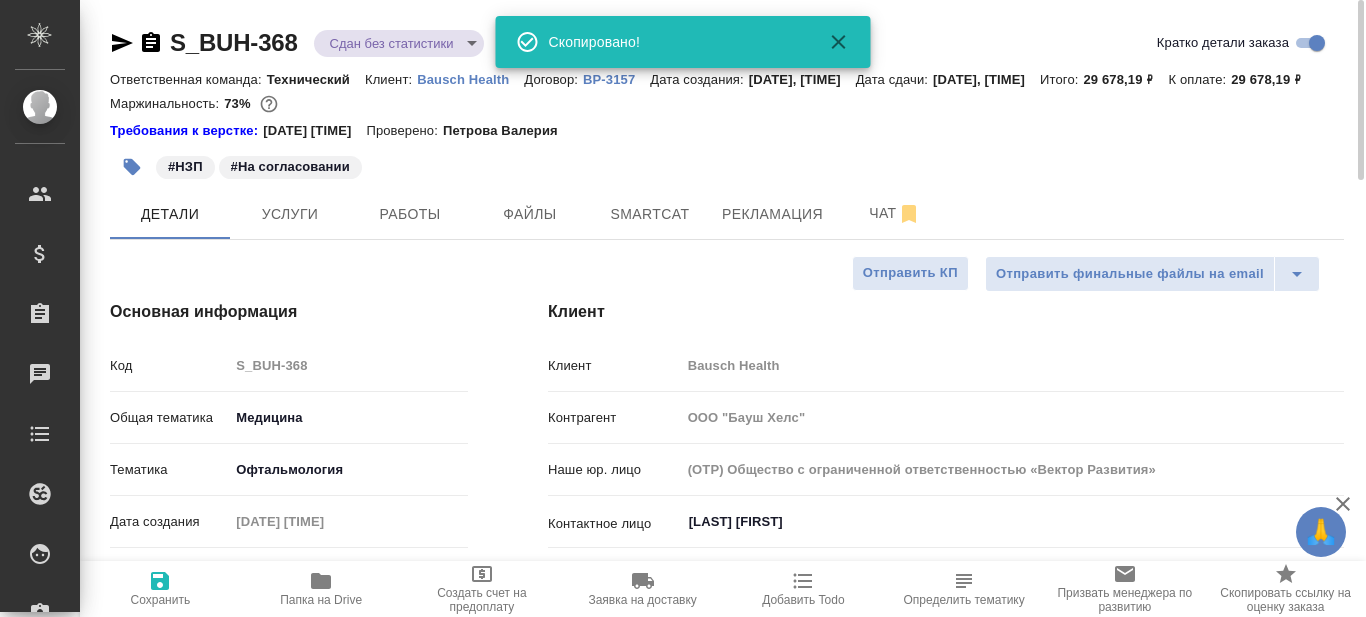 type on "x" 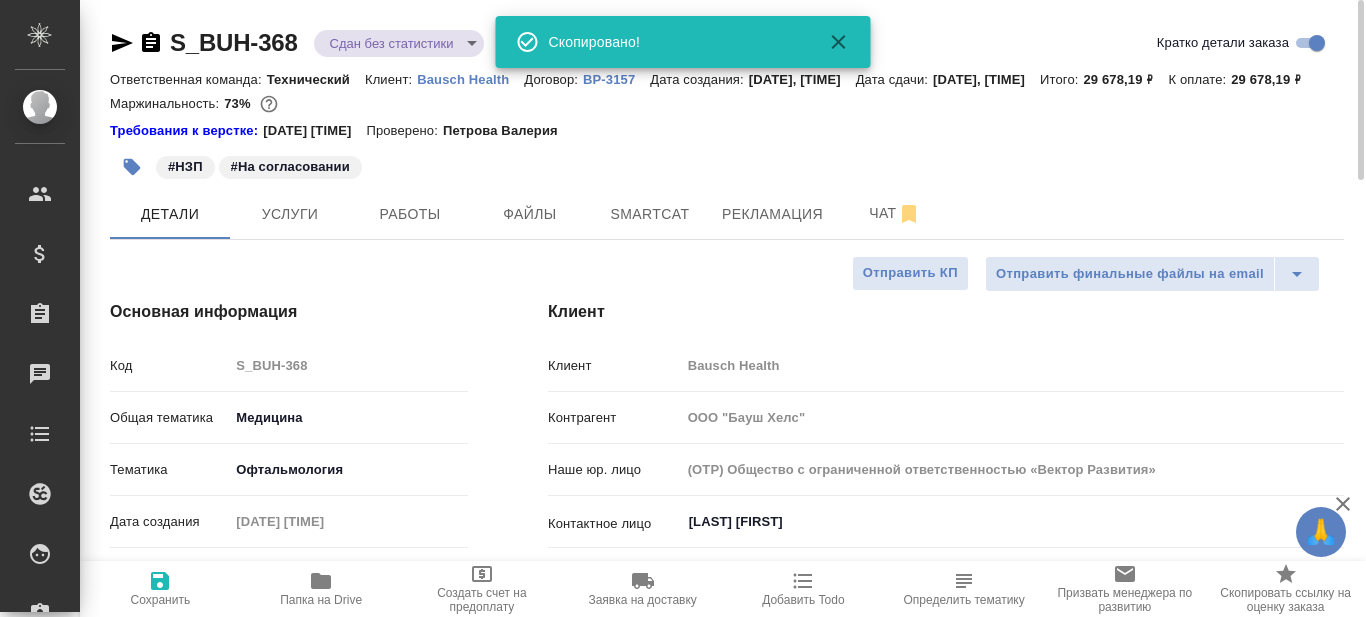type on "x" 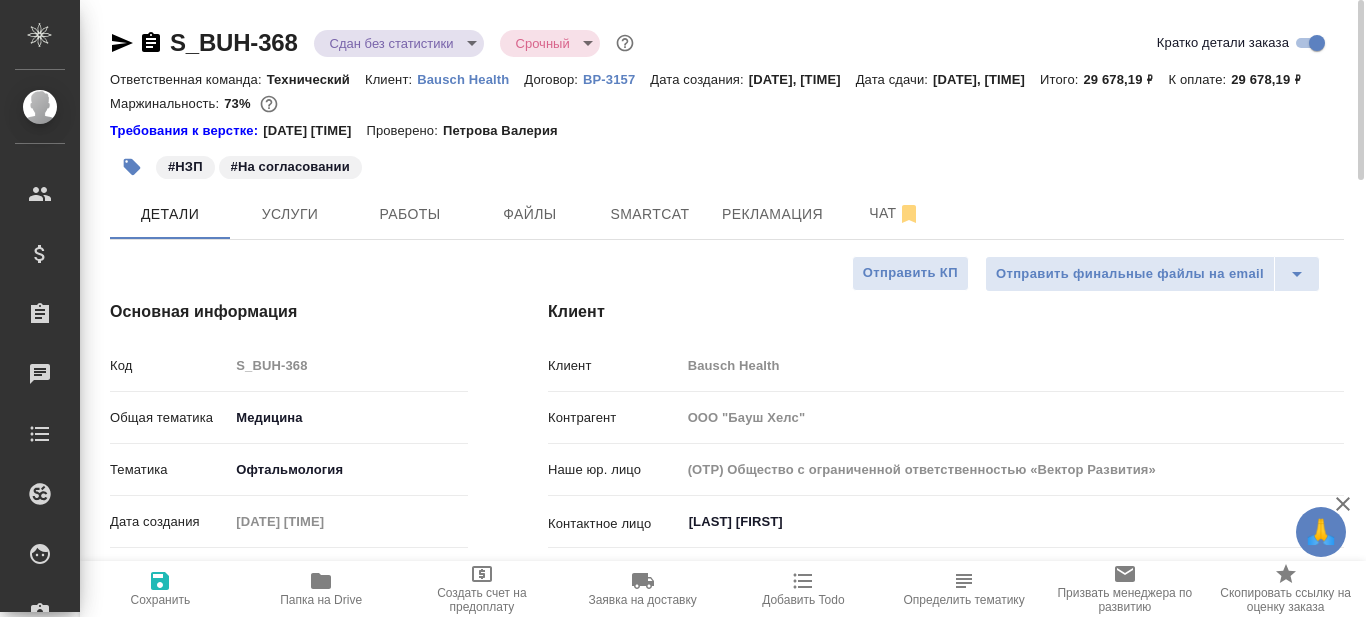 type on "x" 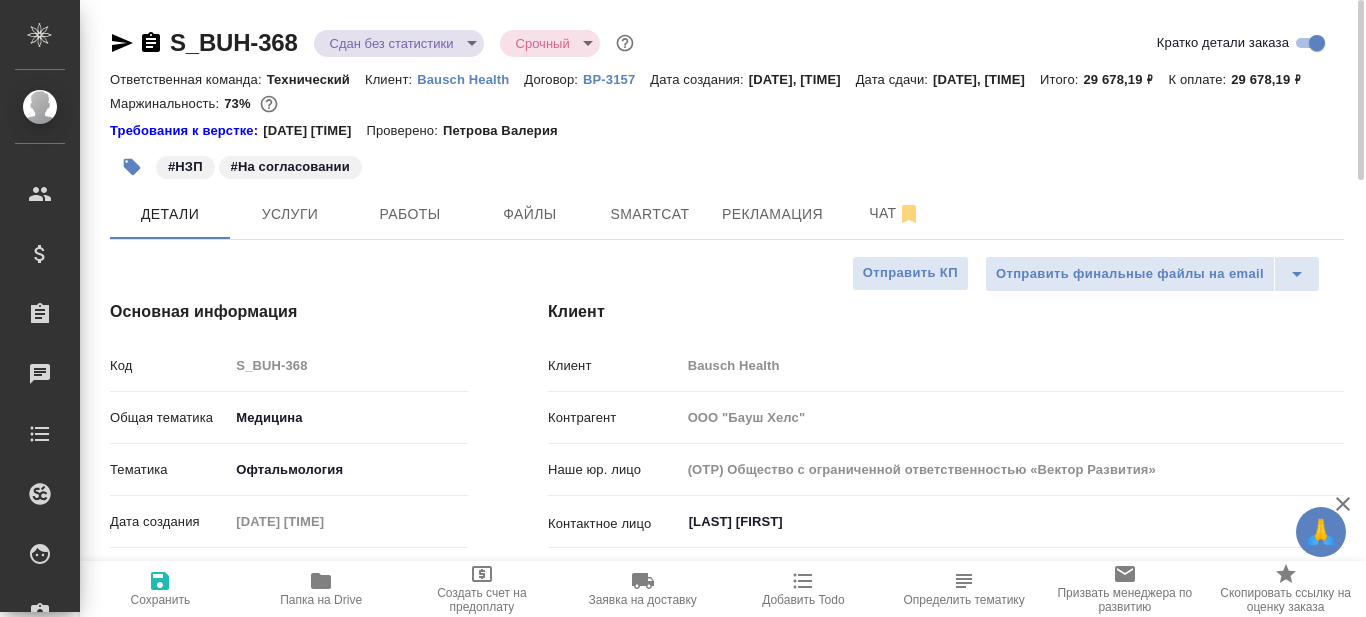type on "x" 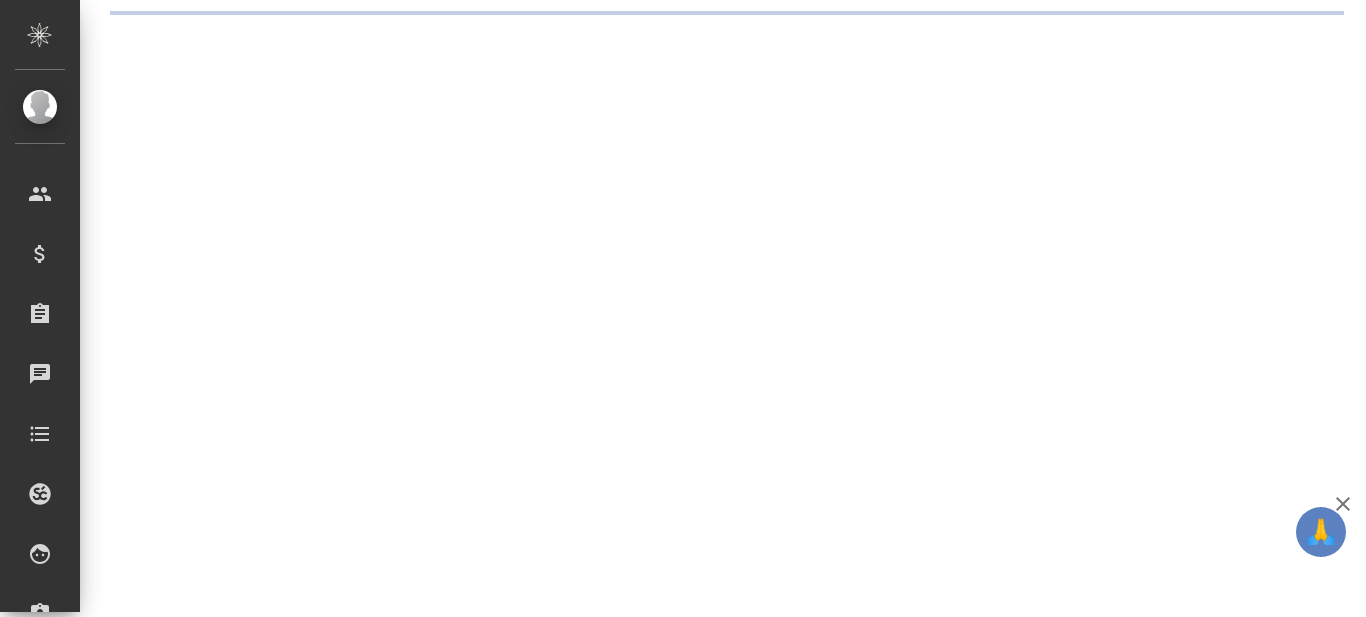 scroll, scrollTop: 0, scrollLeft: 0, axis: both 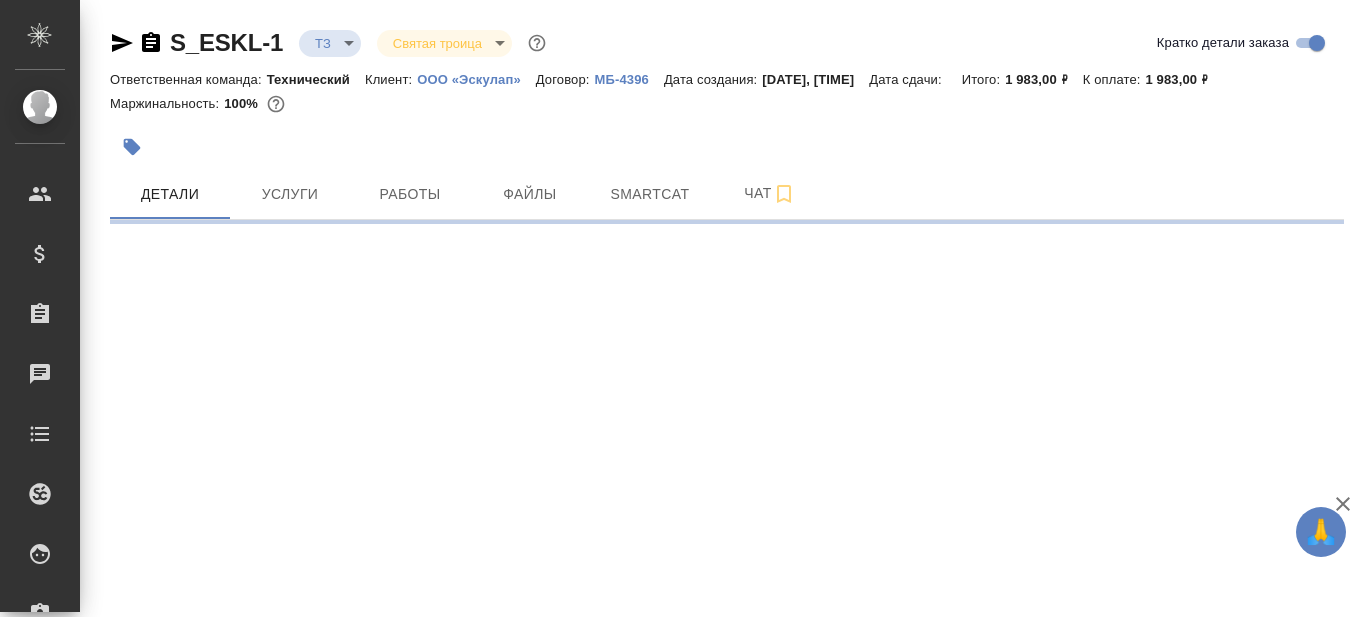 select on "RU" 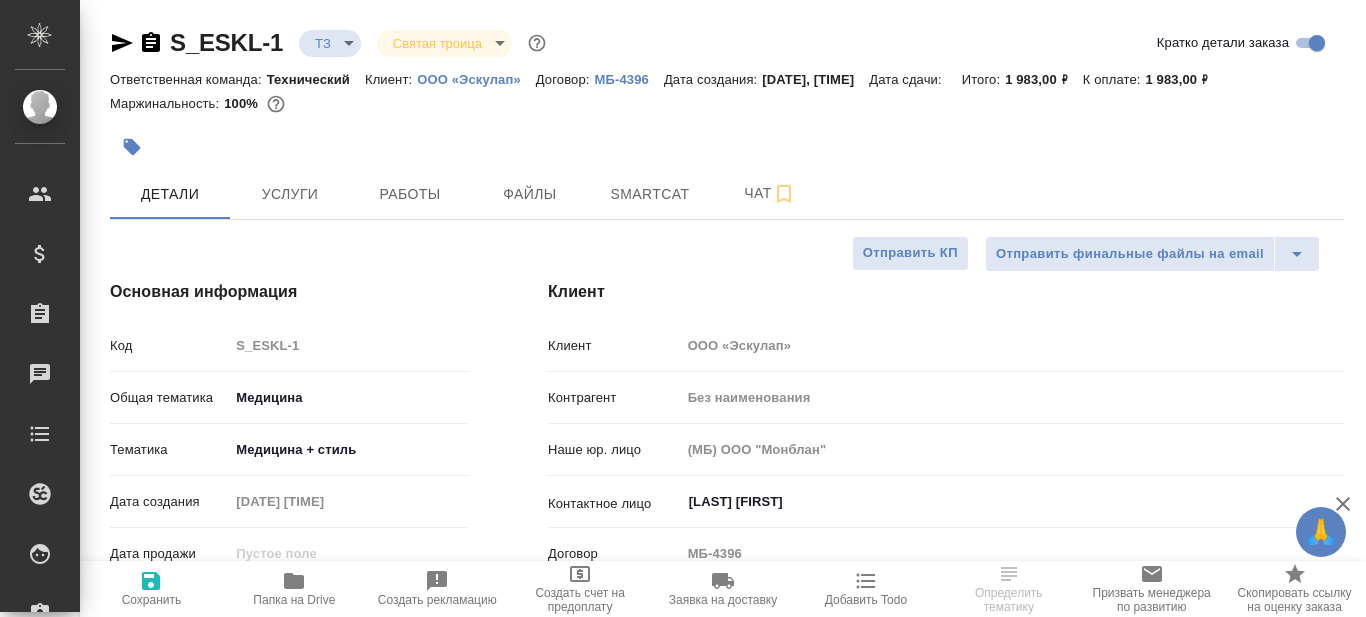 type on "x" 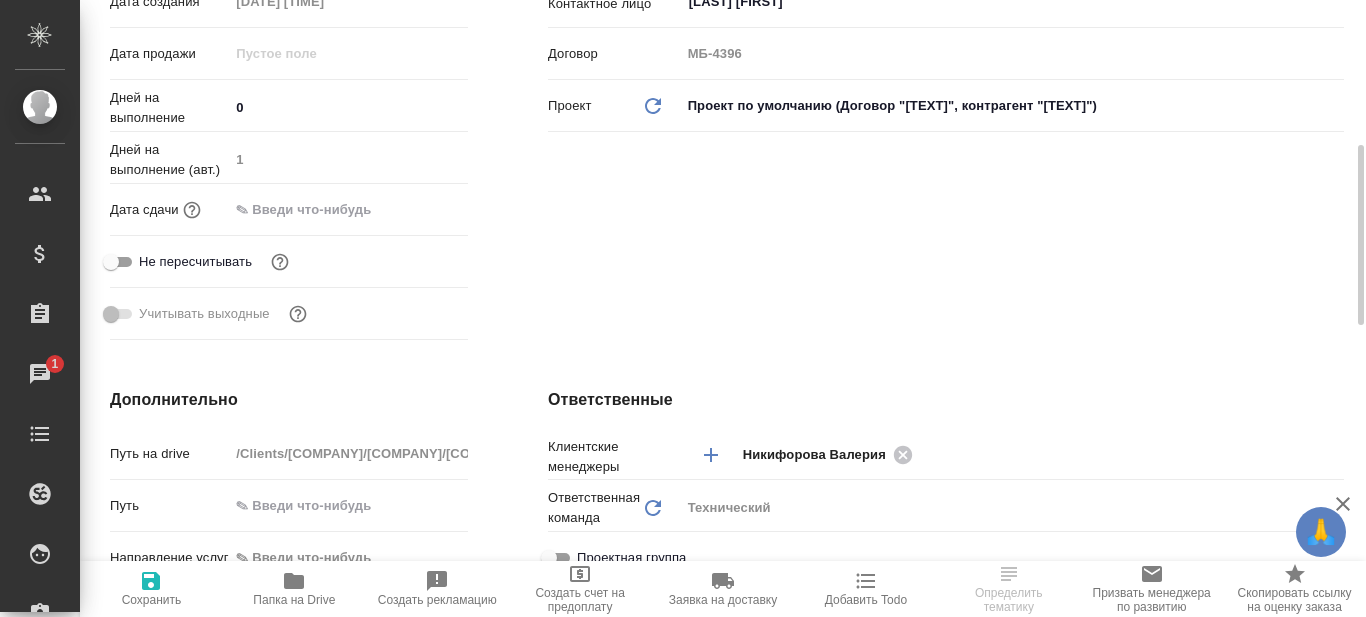 scroll, scrollTop: 1000, scrollLeft: 0, axis: vertical 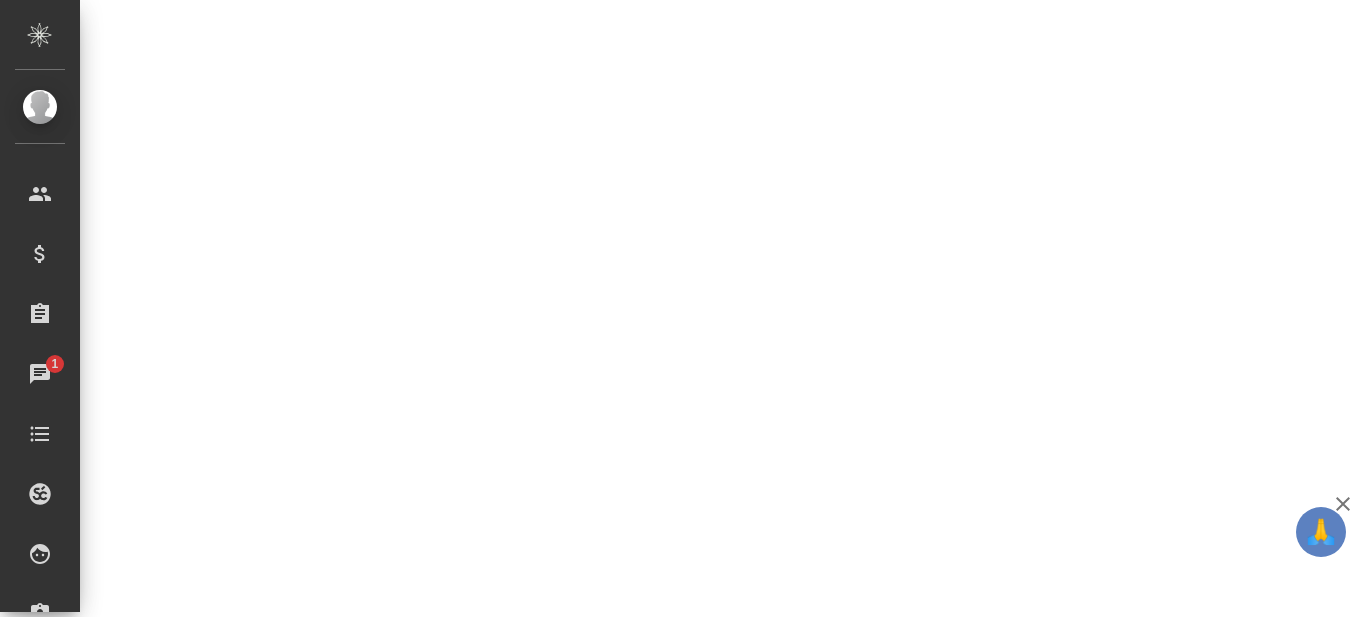select on "RU" 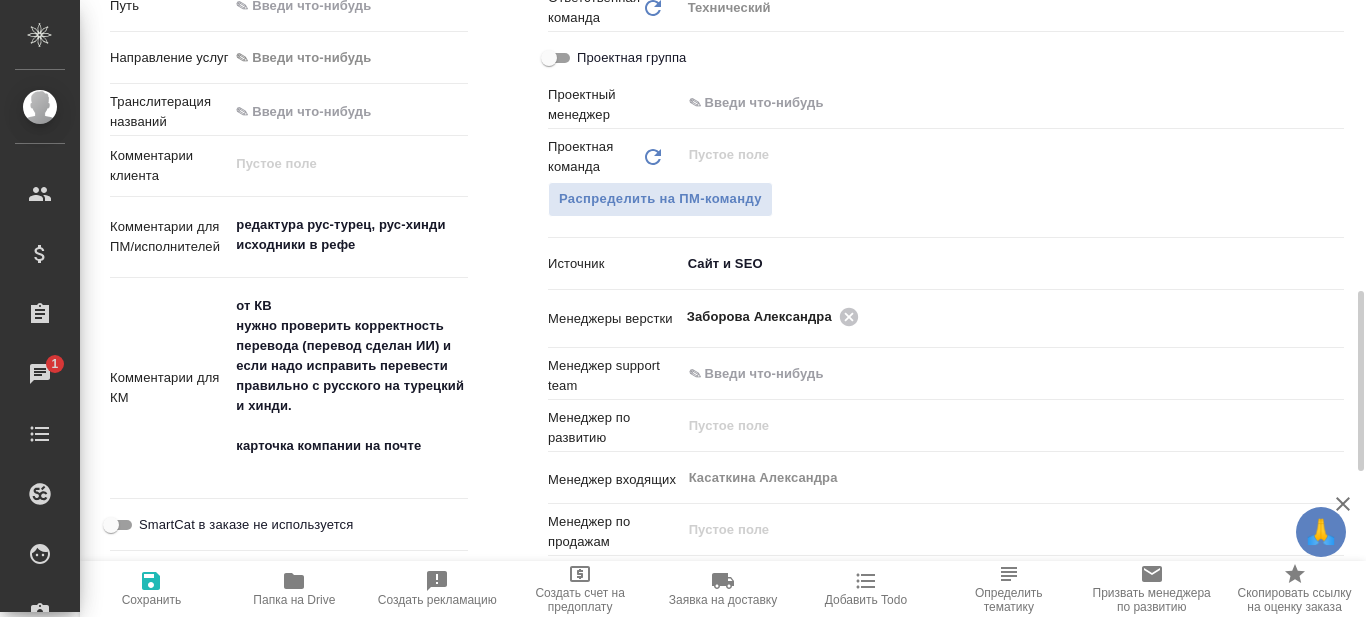 type on "x" 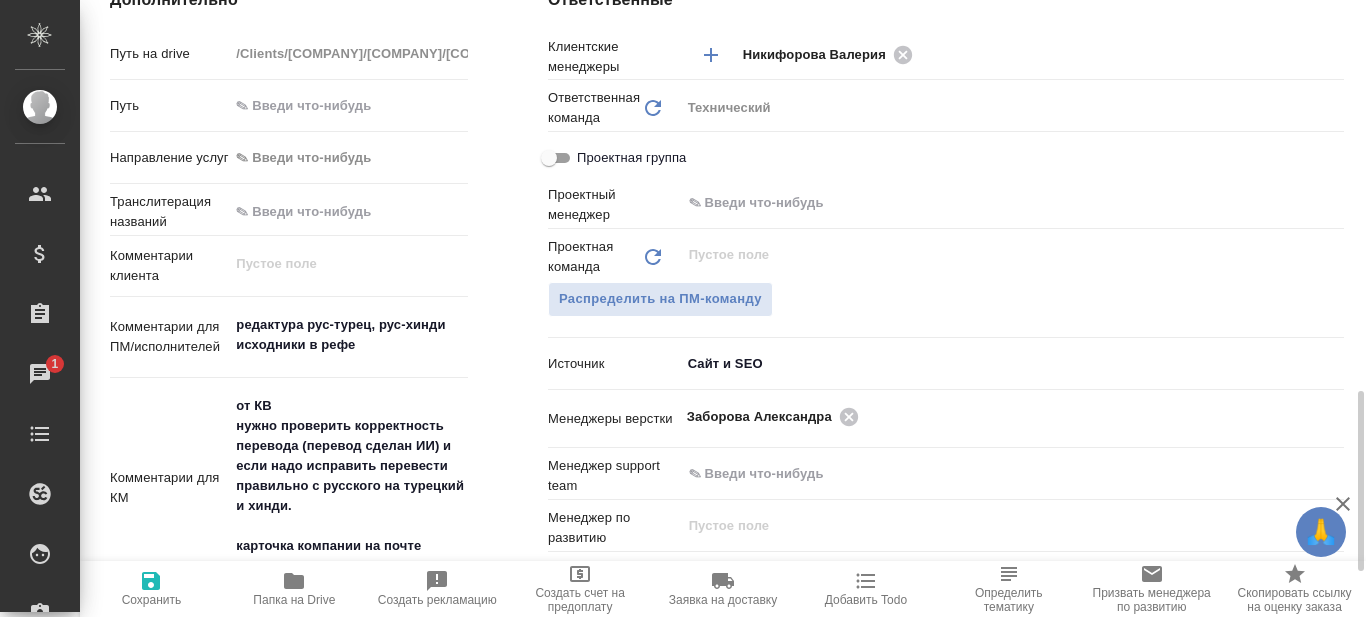 scroll, scrollTop: 1000, scrollLeft: 0, axis: vertical 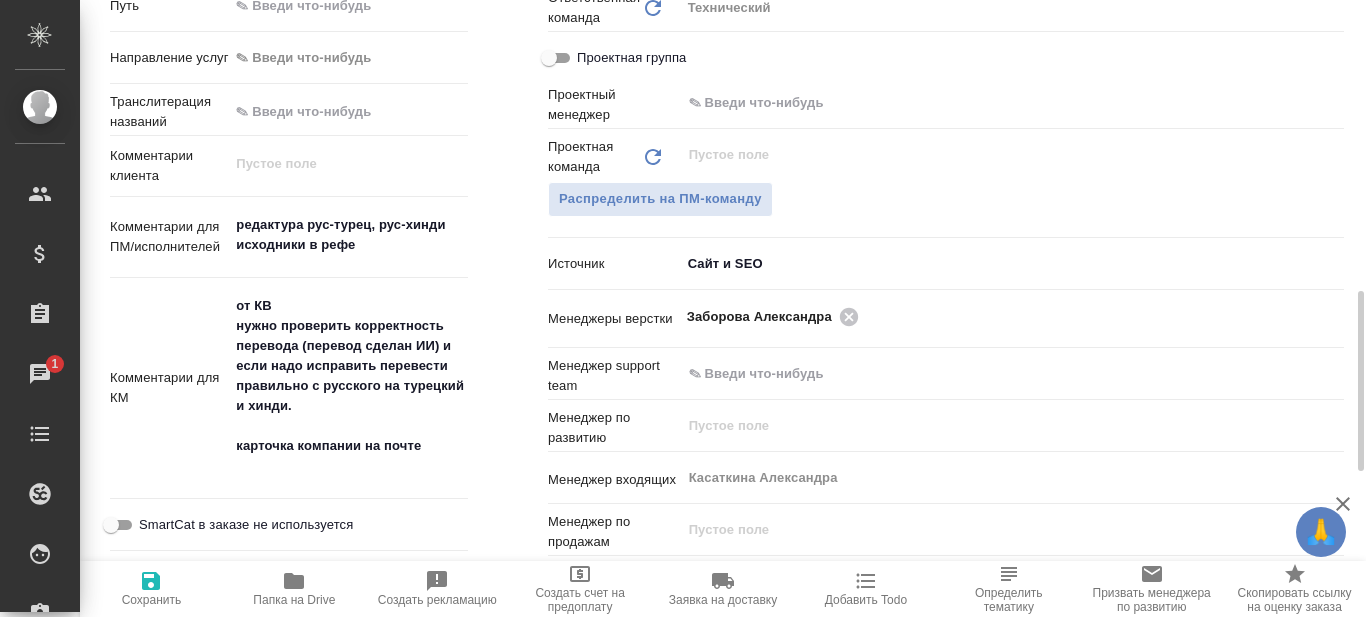 type on "x" 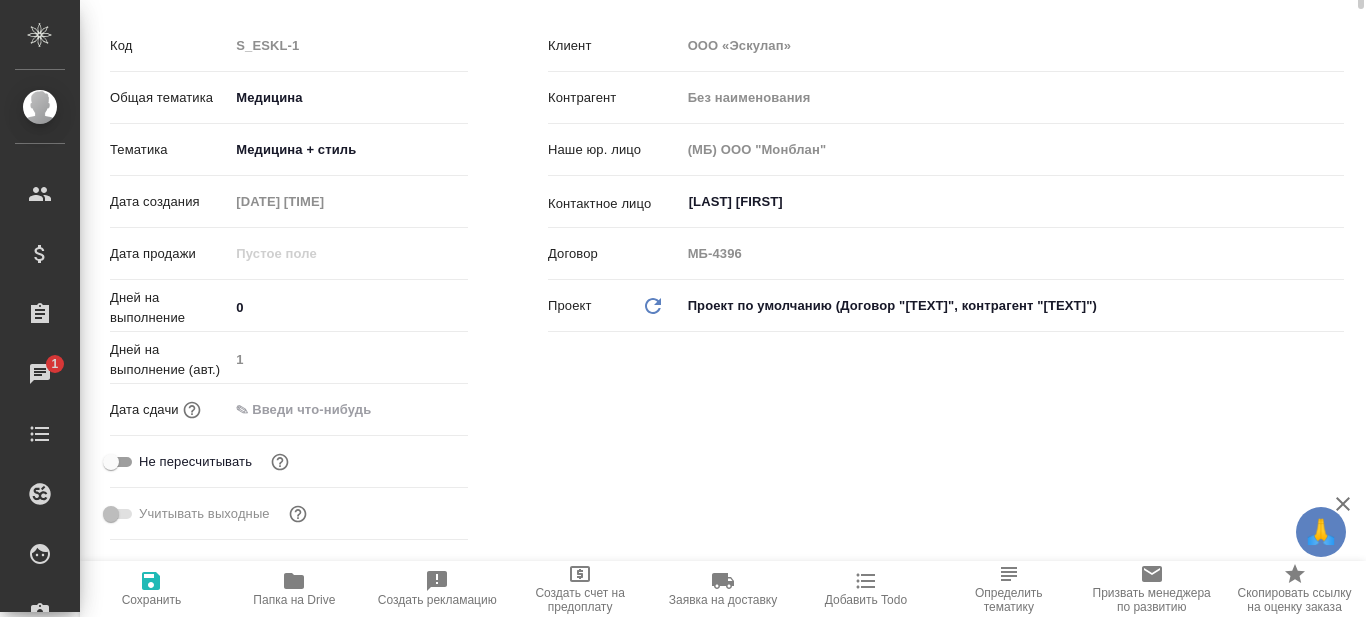 scroll, scrollTop: 0, scrollLeft: 0, axis: both 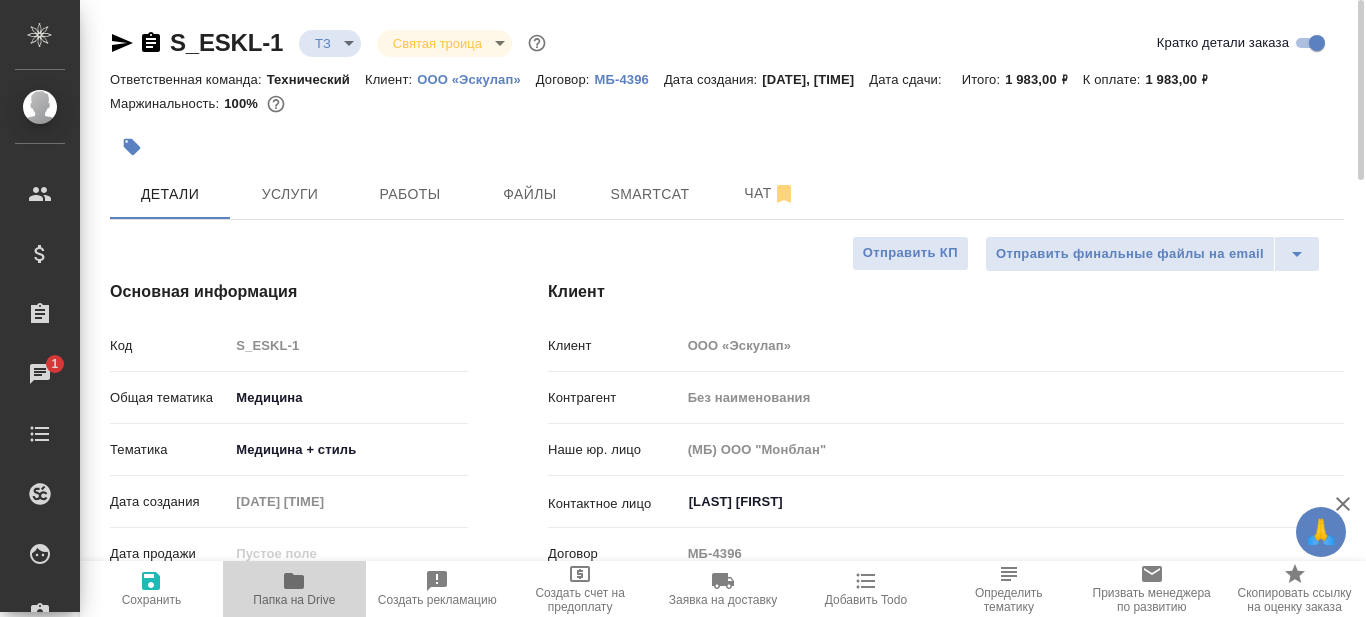 click 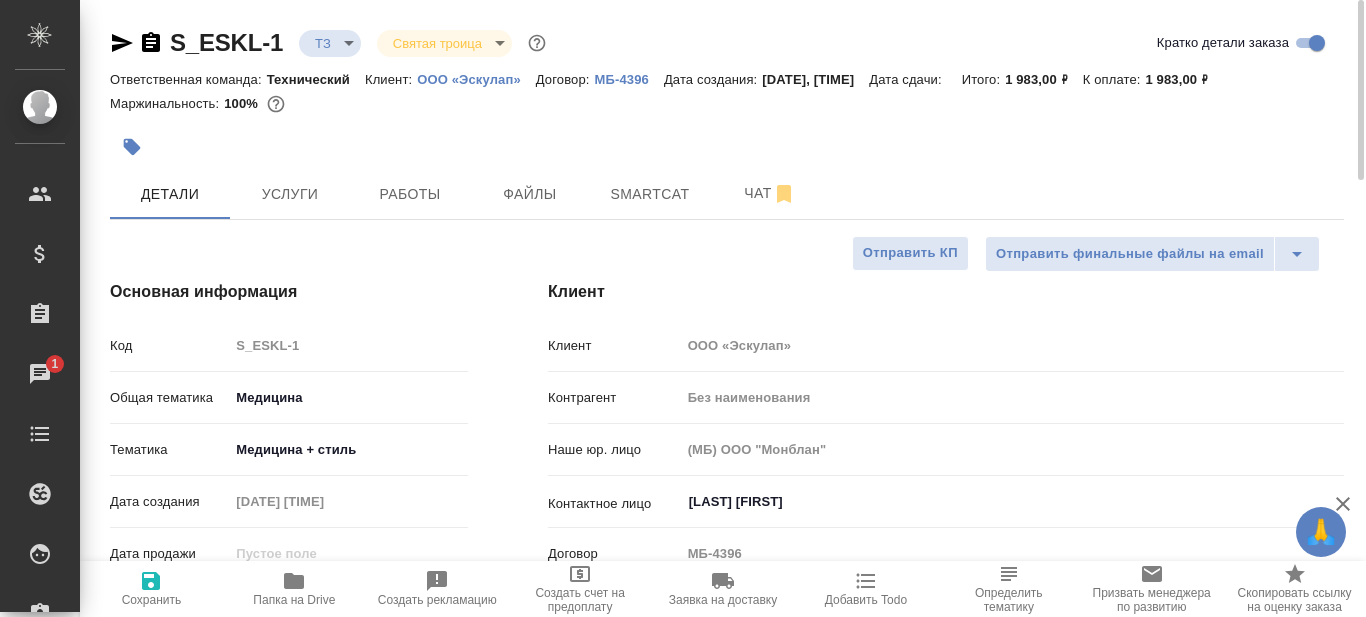 type on "x" 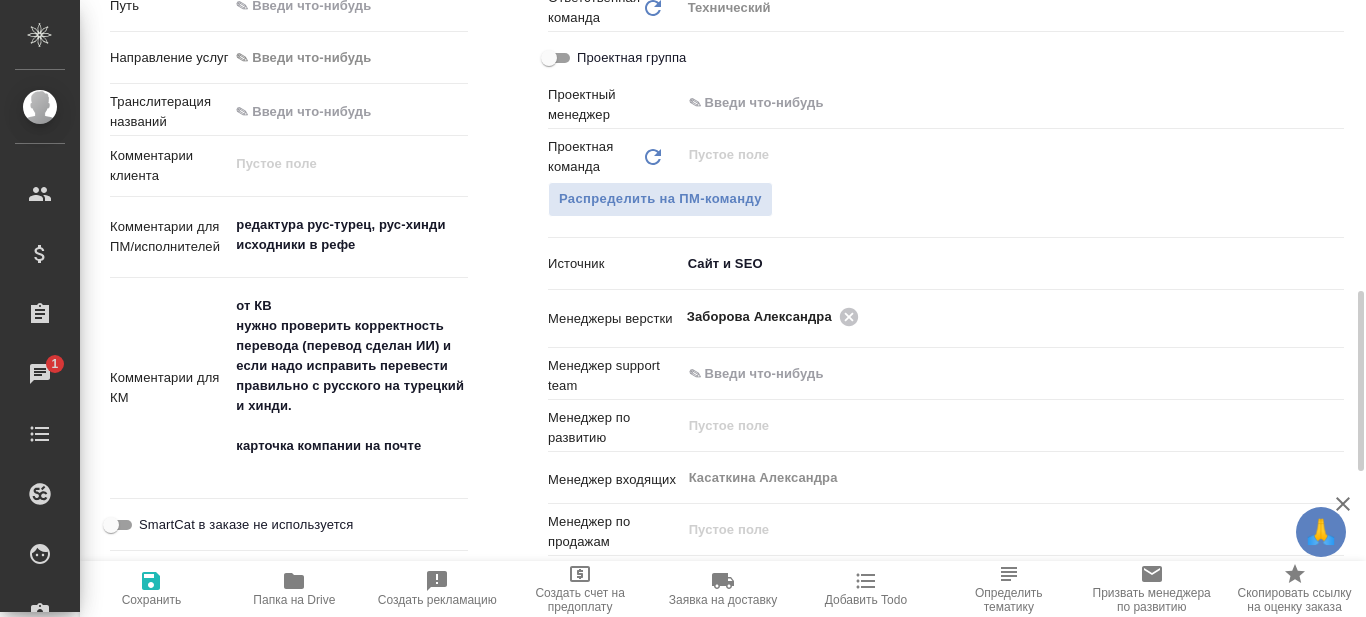 scroll, scrollTop: 1100, scrollLeft: 0, axis: vertical 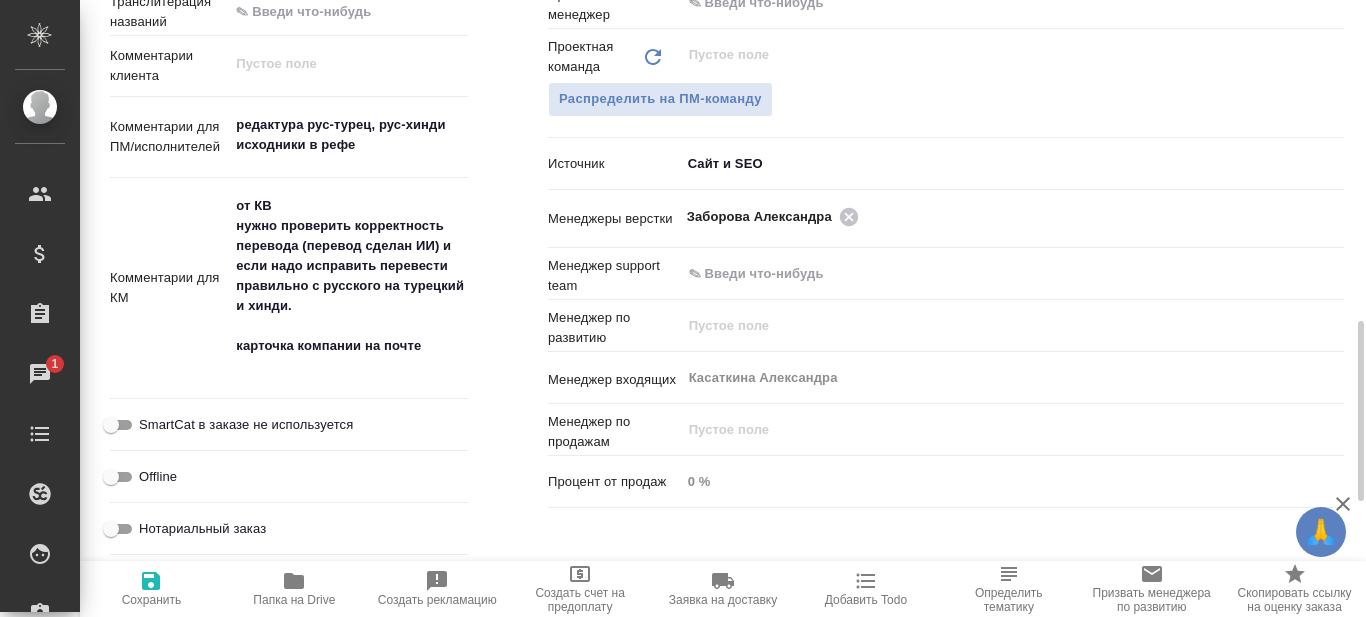 type on "x" 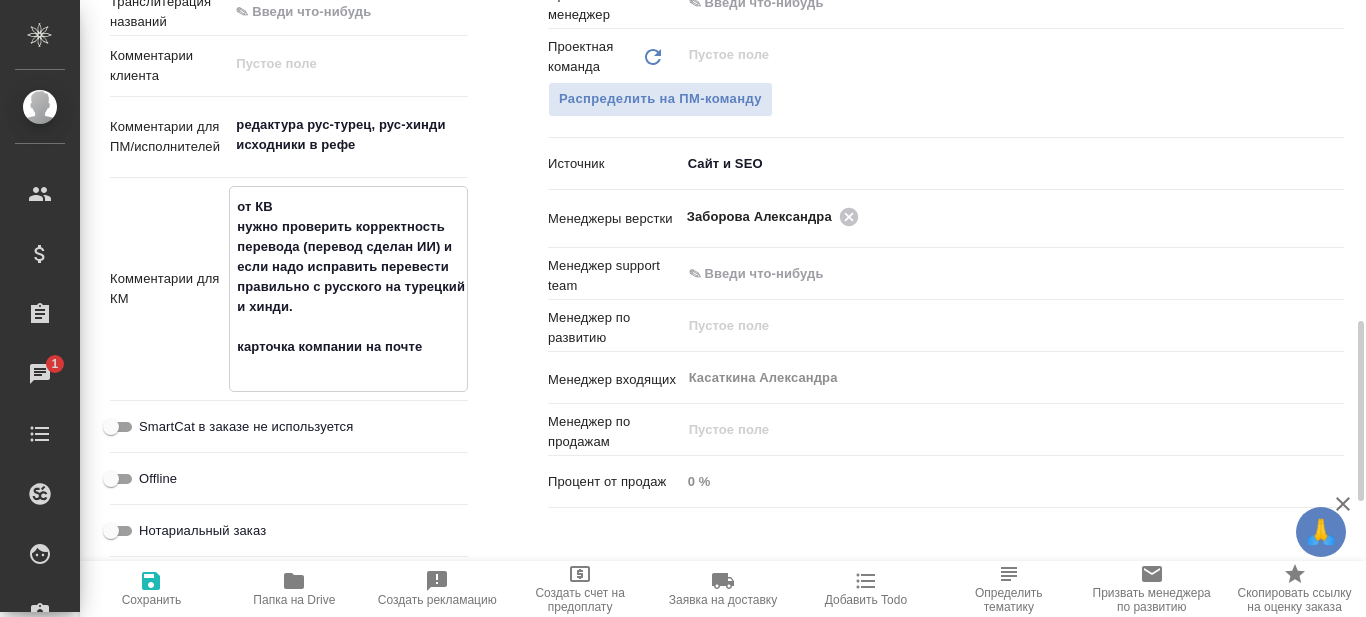 drag, startPoint x: 238, startPoint y: 229, endPoint x: 287, endPoint y: 307, distance: 92.11406 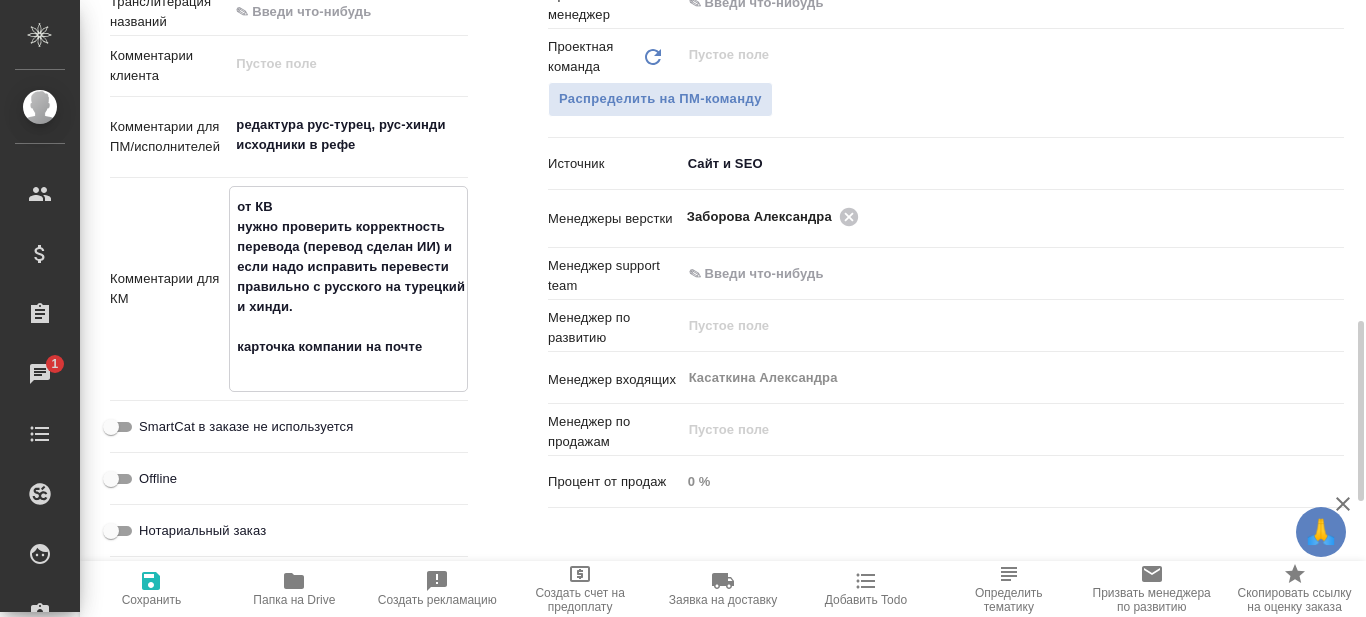 click on "от КВ
нужно проверить корректность перевода (перевод сделан ИИ) и если надо исправить перевести правильно с русского на турецкий и хинди.
карточка компании на почте" at bounding box center [348, 287] 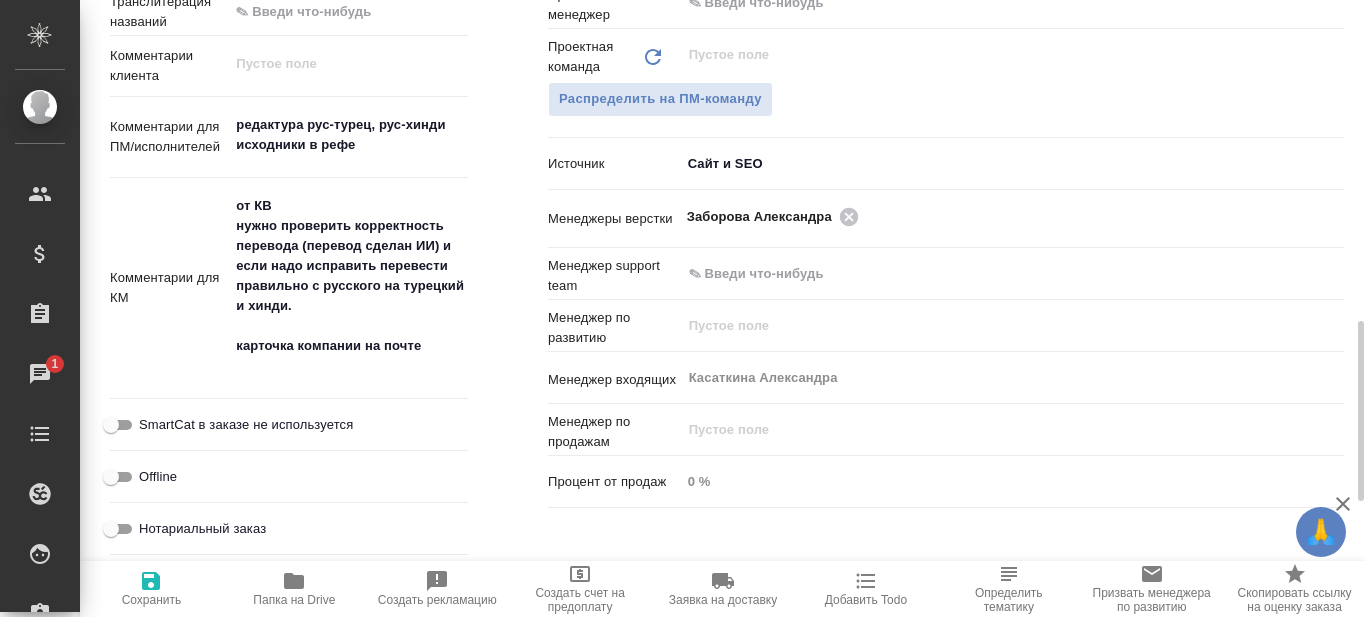type on "x" 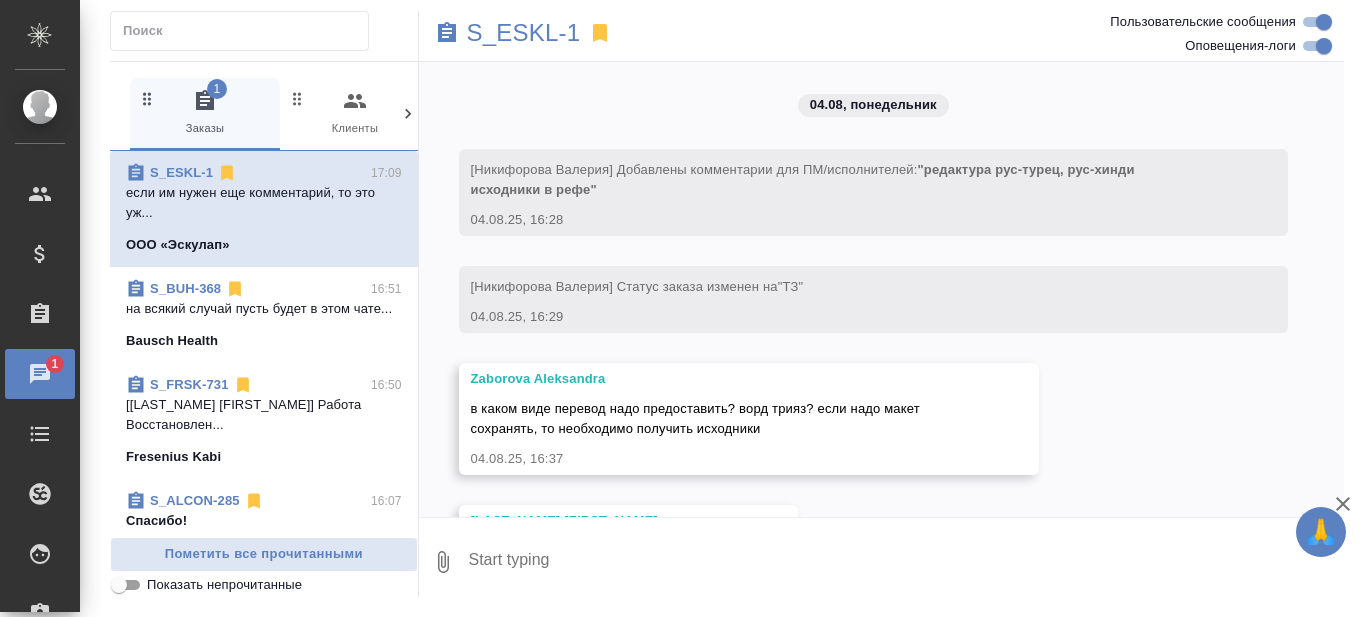 scroll, scrollTop: 0, scrollLeft: 0, axis: both 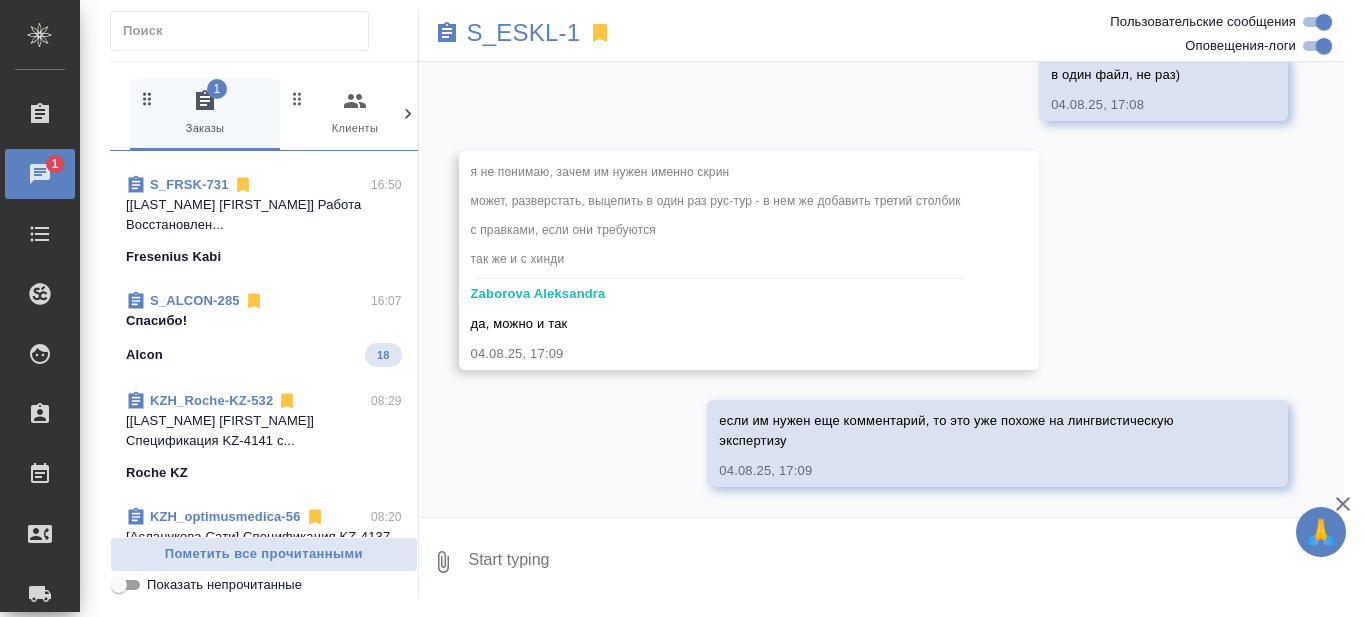 click on "Alcon 18" 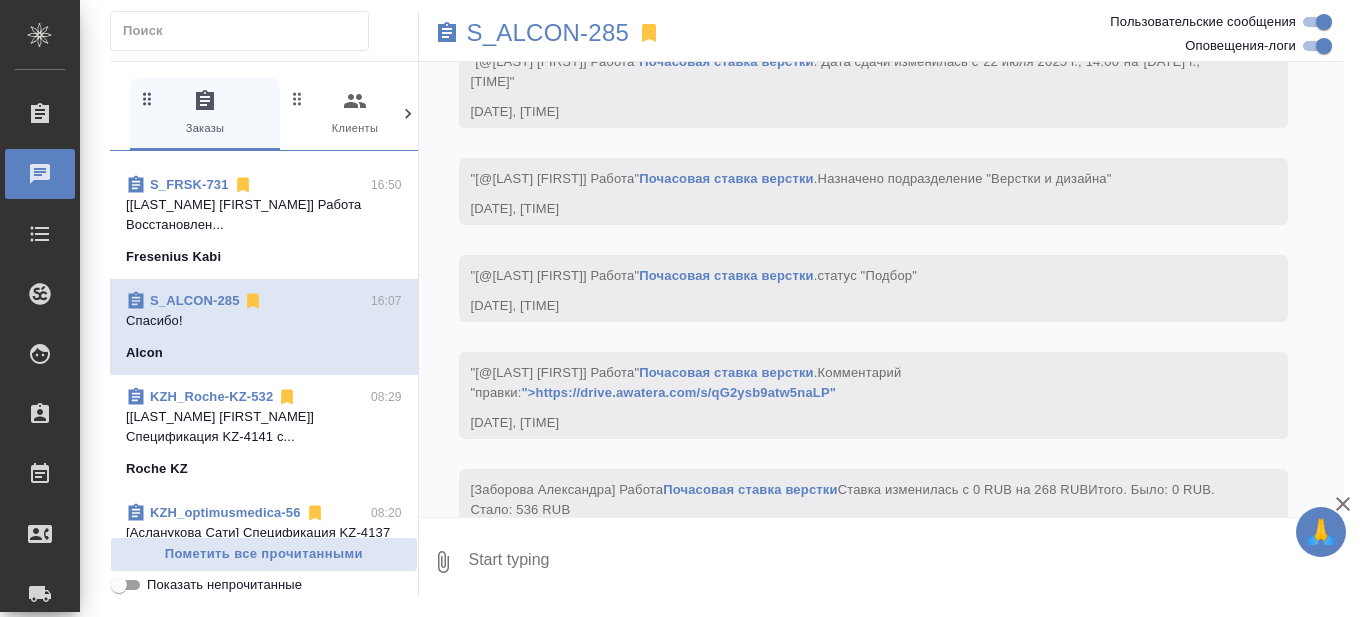 scroll, scrollTop: 43361, scrollLeft: 0, axis: vertical 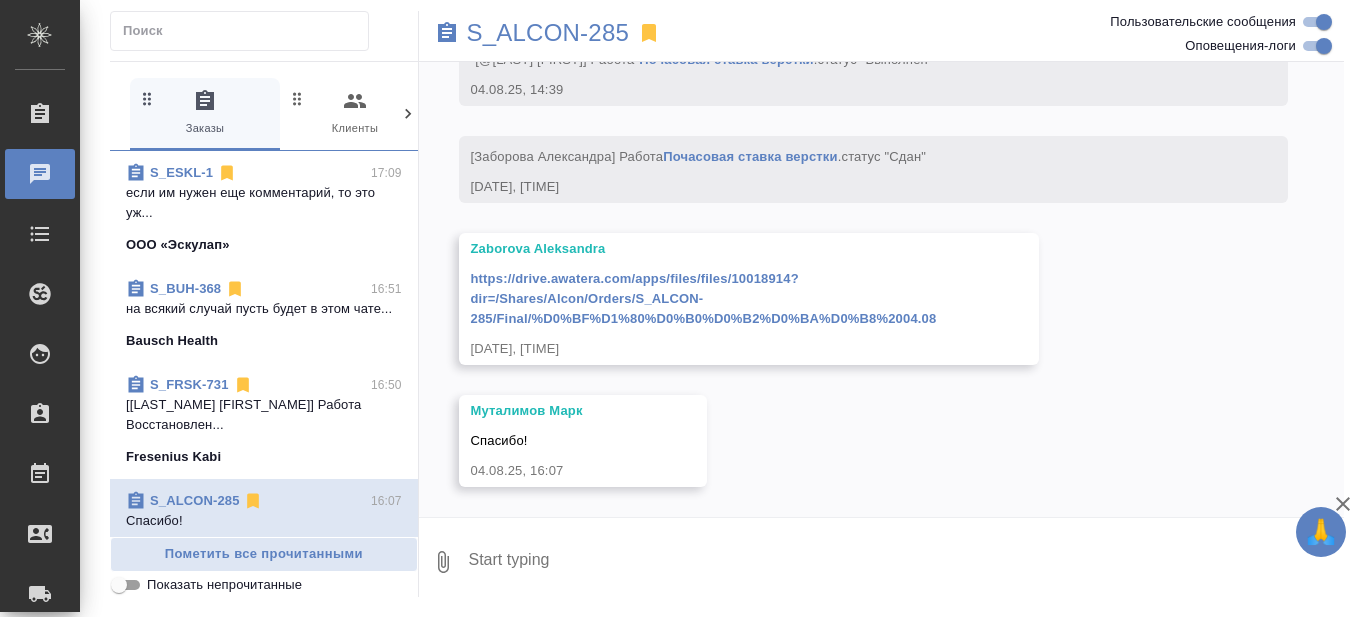 click on "на всякий случай пусть будет в этом чате..." at bounding box center (264, 309) 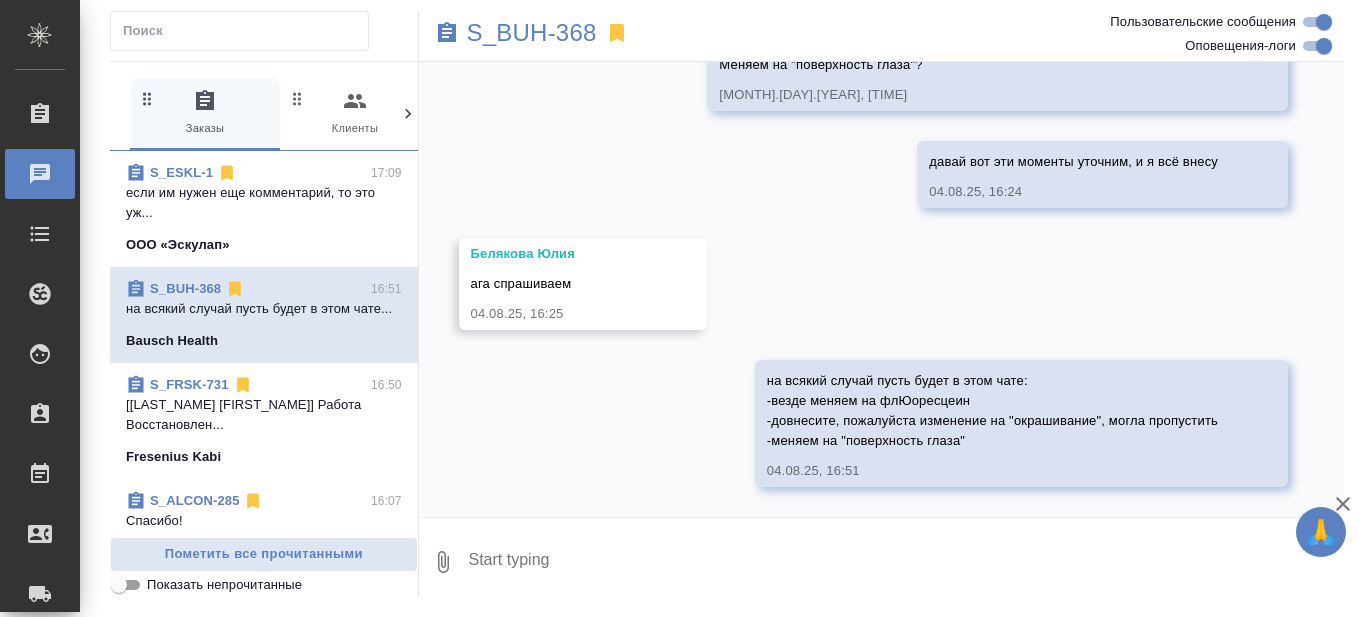 scroll, scrollTop: 13583, scrollLeft: 0, axis: vertical 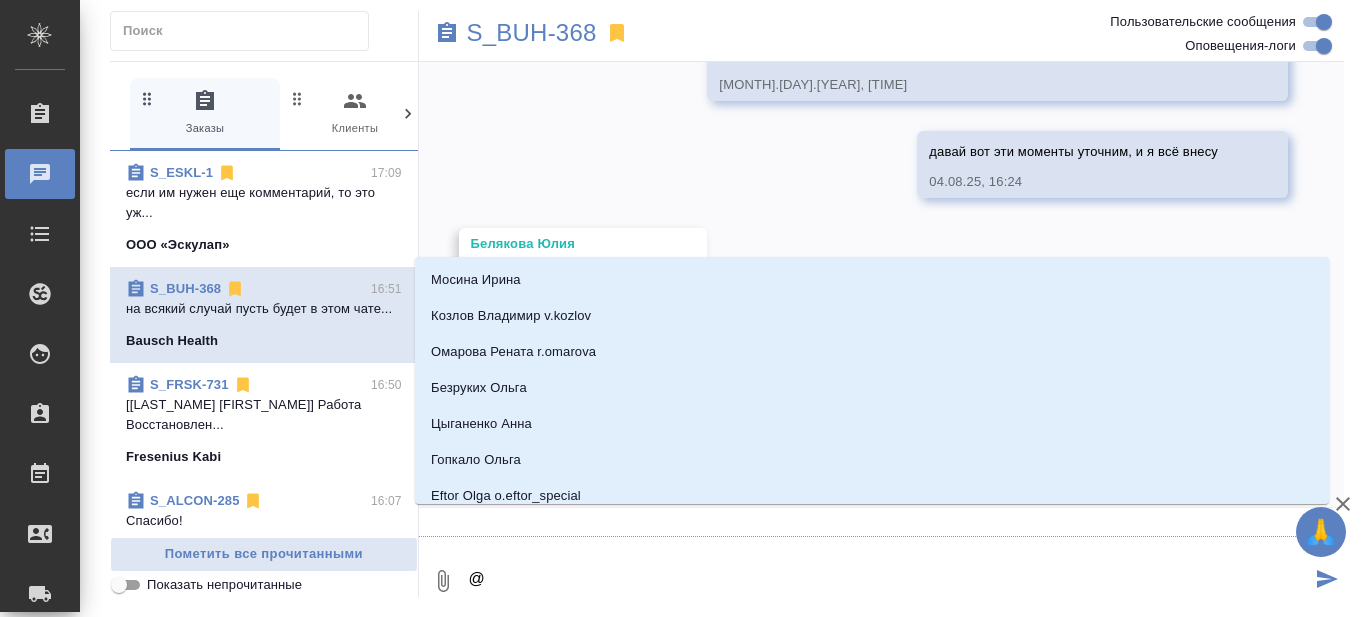 click on "@" at bounding box center (889, 581) 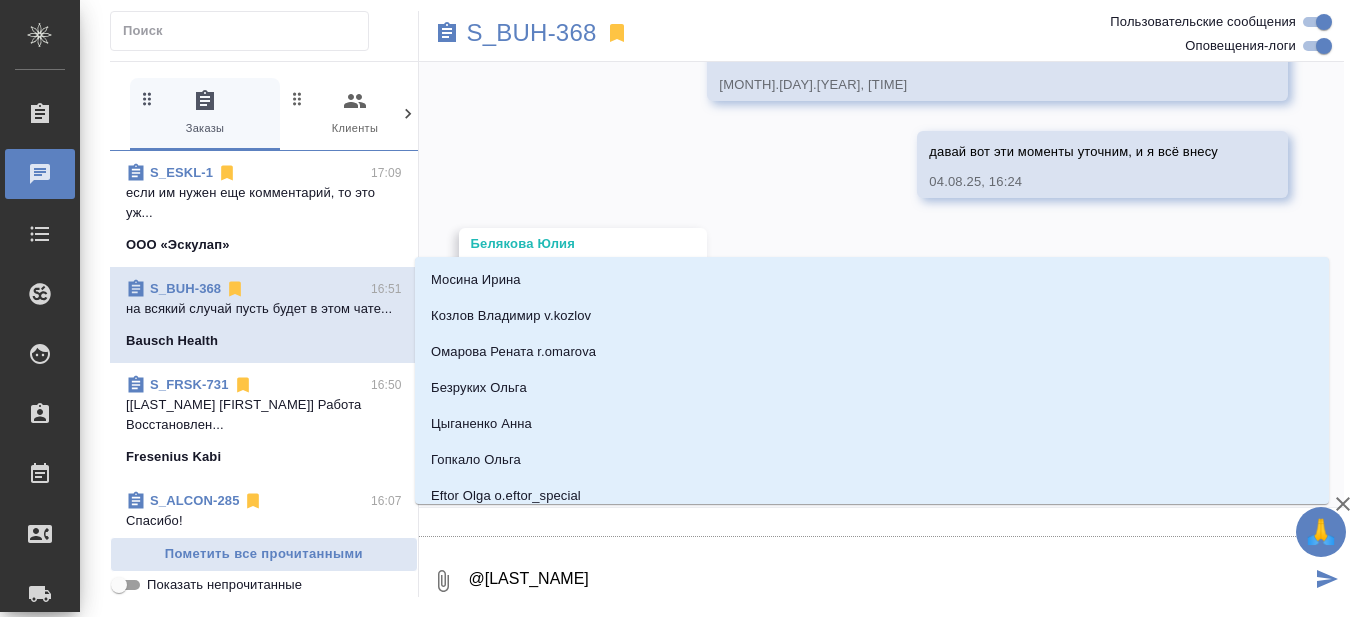type on "@Никиф" 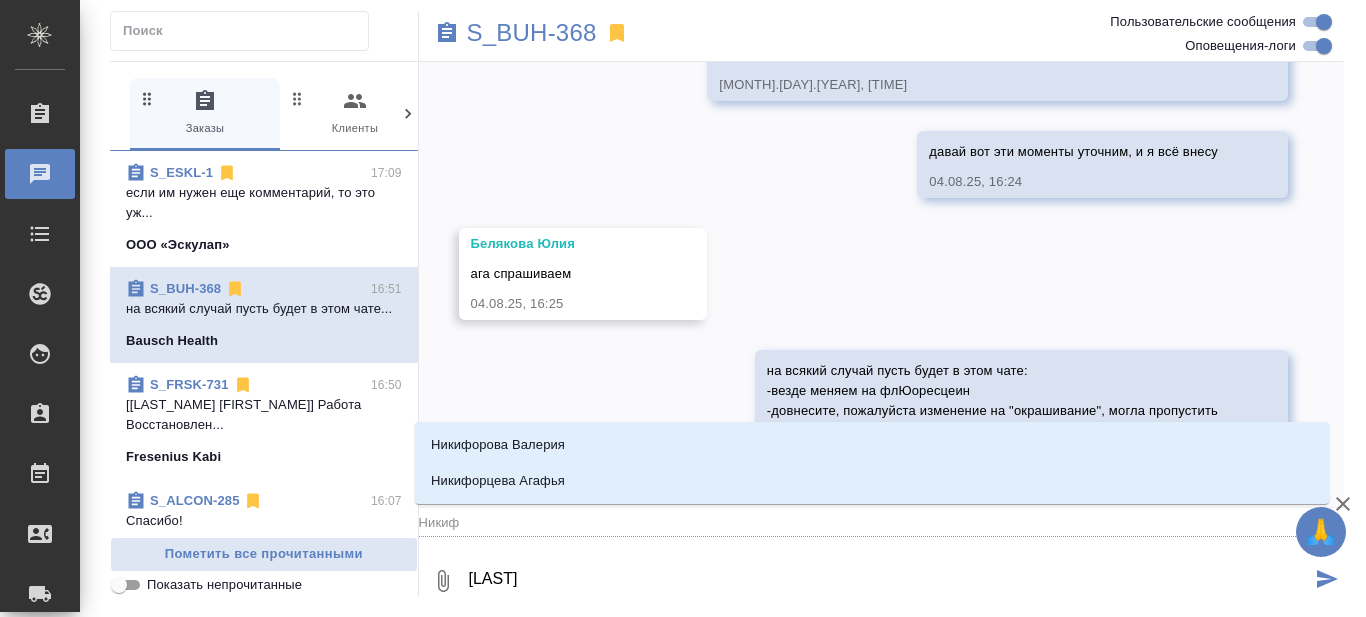 type on "Никиф" 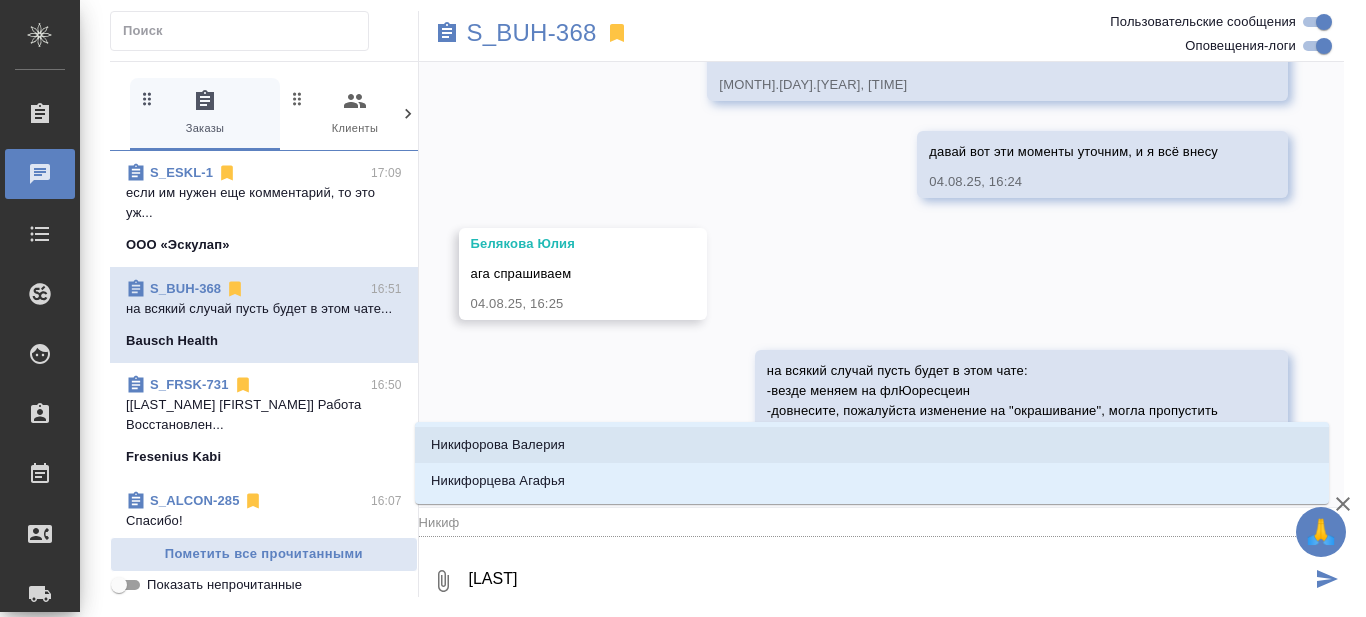 click on "Никифорова Валерия" at bounding box center (498, 445) 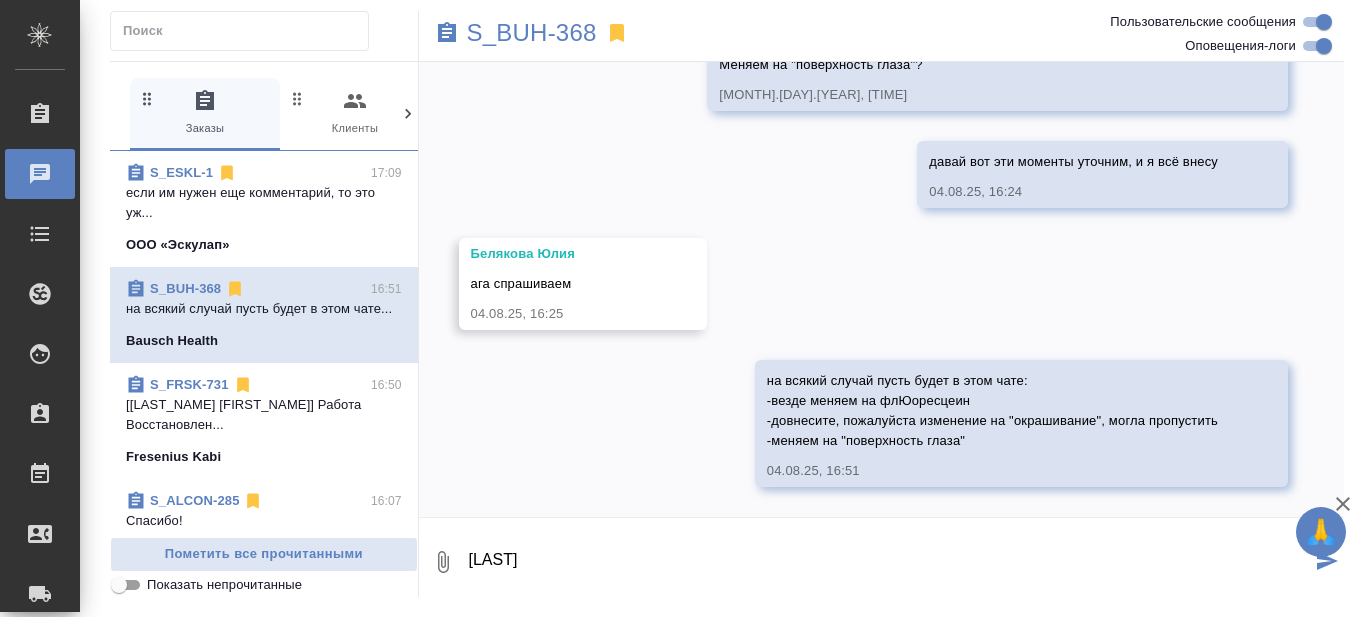 scroll, scrollTop: 13583, scrollLeft: 0, axis: vertical 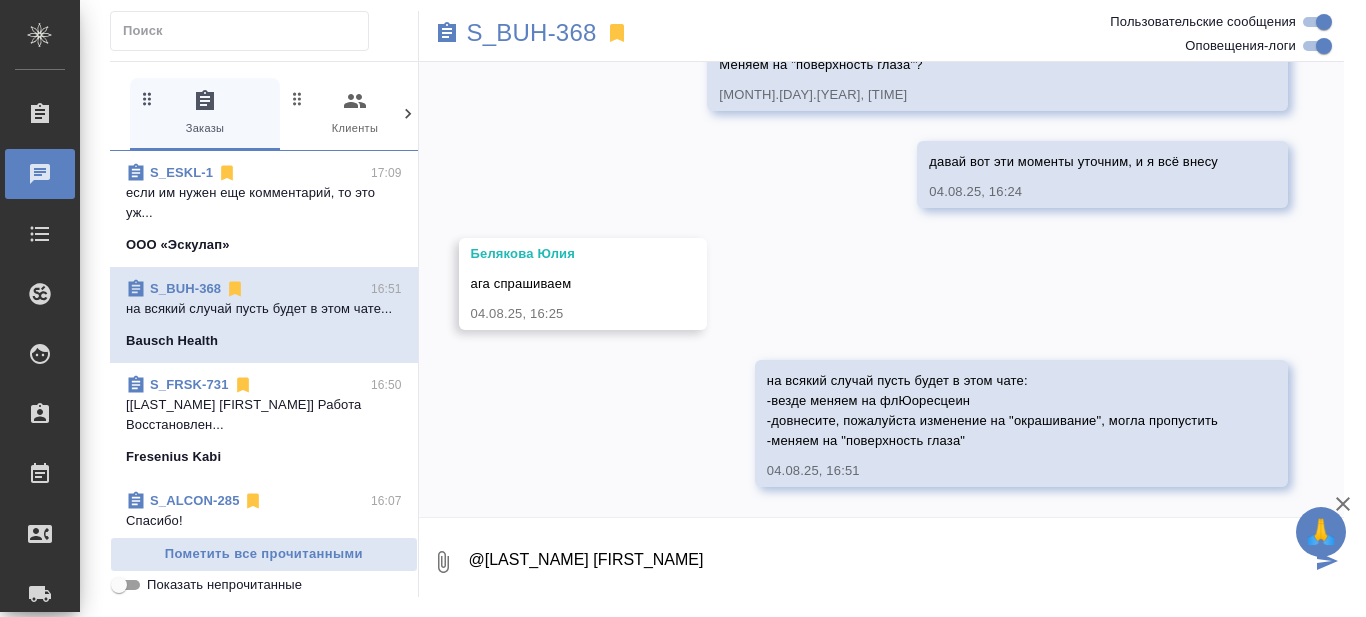 paste on "нужно проверить, что все названия изделий и компаний транслитерированы, или же и так всё верно, и больше ничего не требует исправлений?" 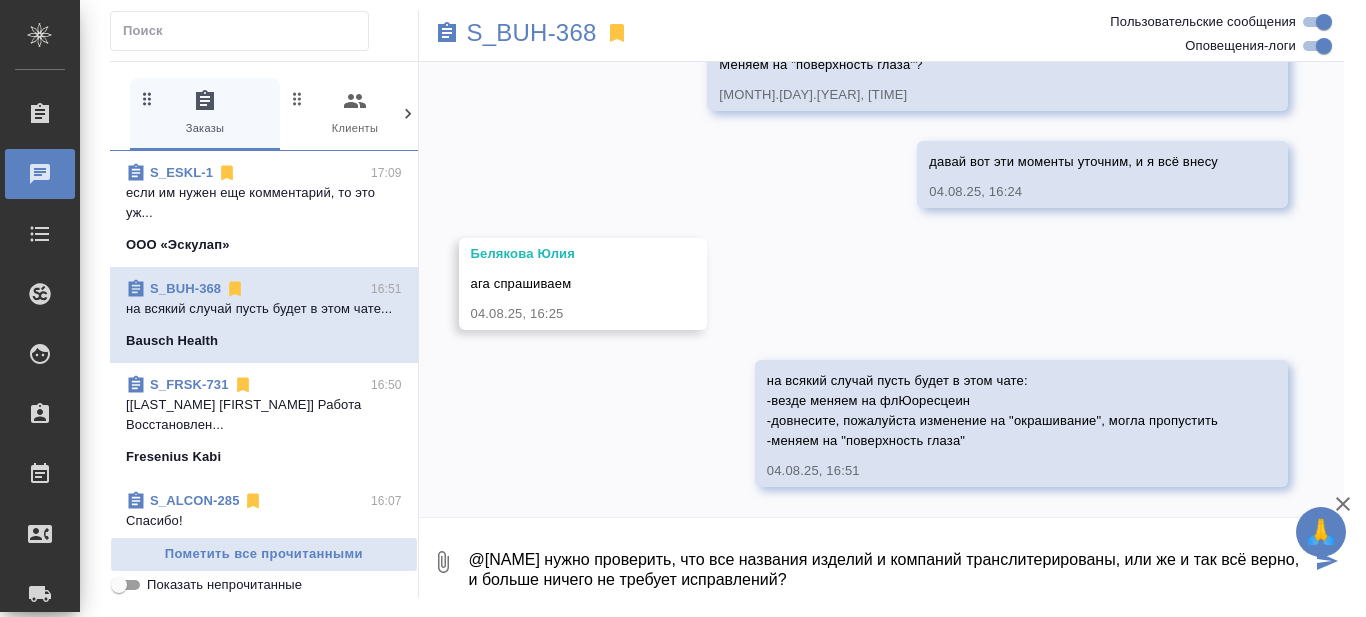 click on "@Никифорова Валерия нужно проверить, что все названия изделий и компаний транслитерированы, или же и так всё верно, и больше ничего не требует исправлений?" at bounding box center (889, 562) 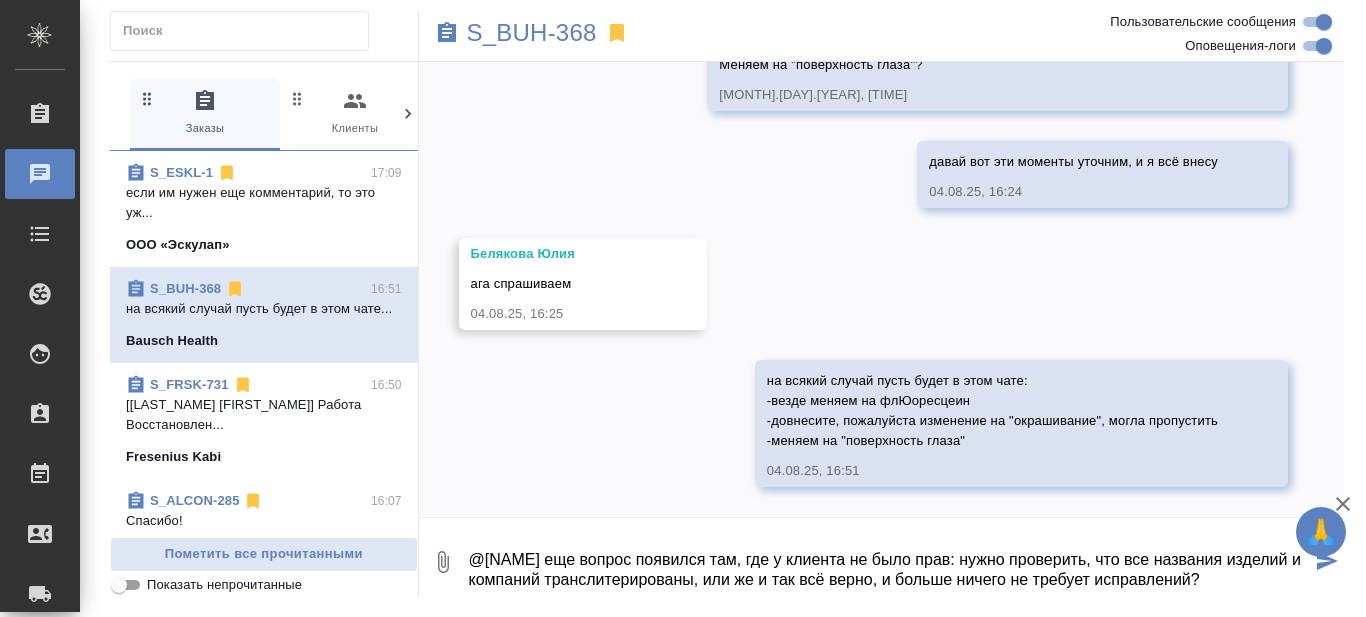 click on "@Никифорова Валерия еще вопрос появился там, где у клиента не было правок: нужно проверить, что все названия изделий и компаний транслитерированы, или же и так всё верно, и больше ничего не требует исправлений?" at bounding box center (889, 562) 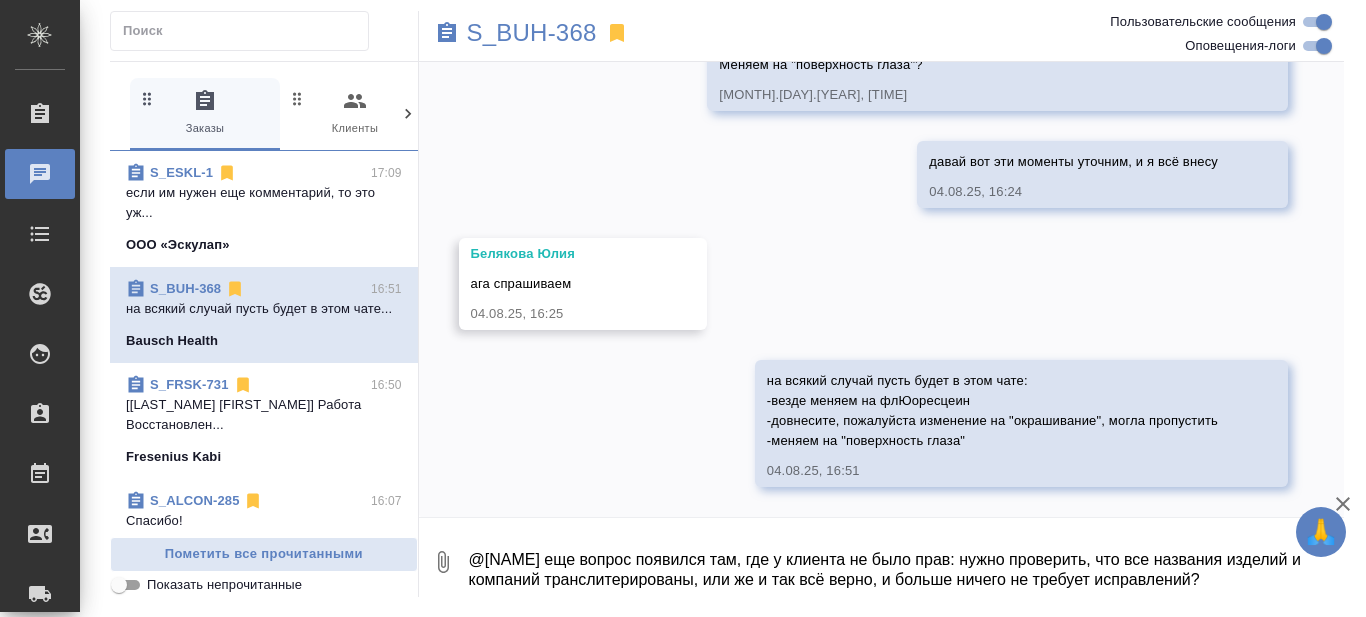 scroll, scrollTop: 0, scrollLeft: 0, axis: both 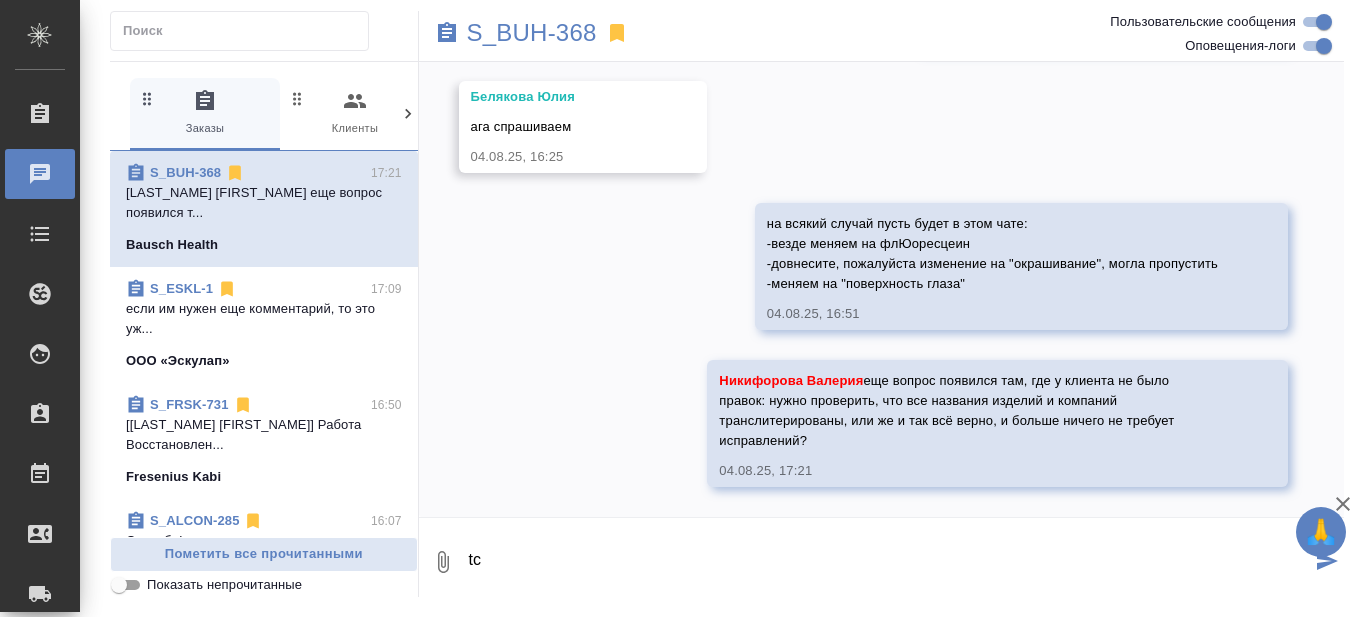 type on "t" 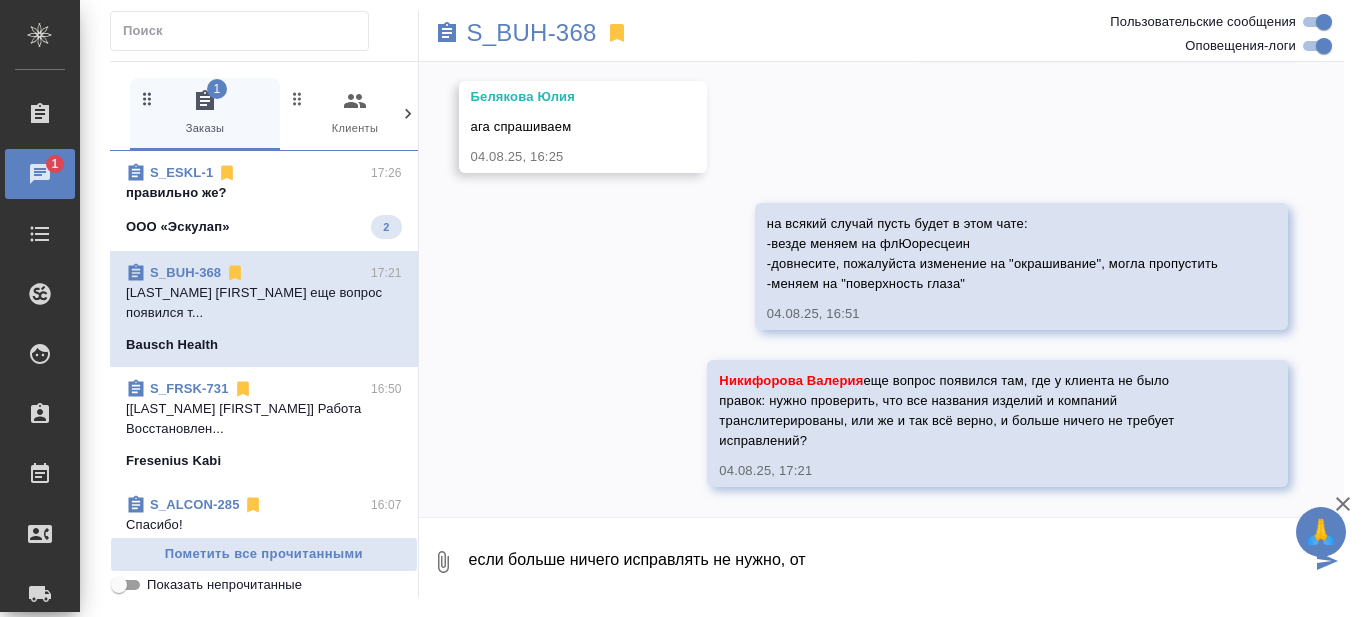 drag, startPoint x: 834, startPoint y: 556, endPoint x: 791, endPoint y: 555, distance: 43.011627 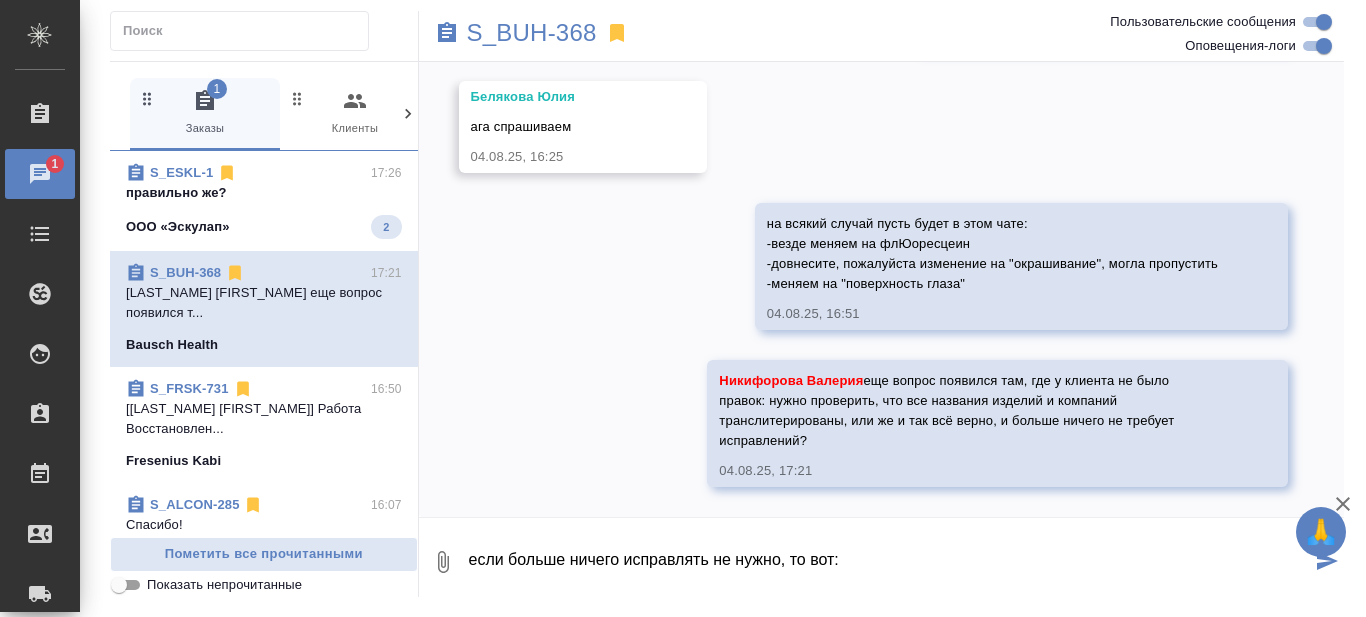 paste on "https://drive.awatera.com/s/8TfK7qefDpc79ic" 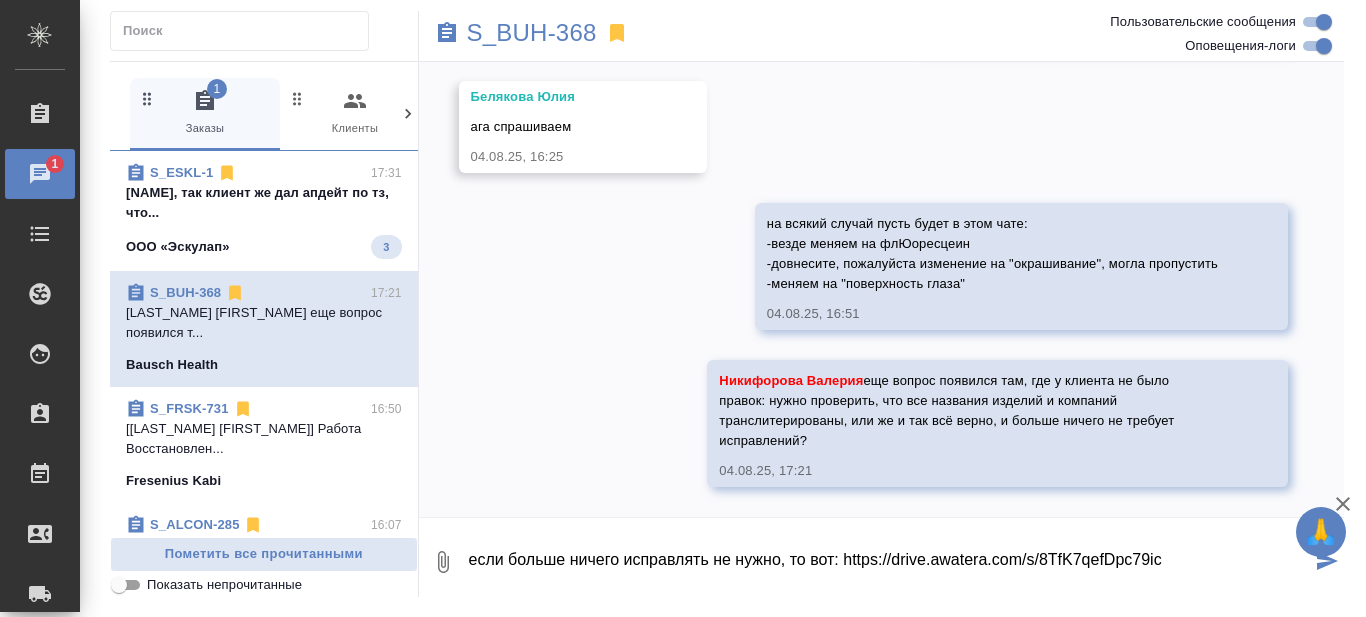type on "если больше ничего исправлять не нужно, то вот: https://drive.awatera.com/s/8TfK7qefDpc79ic" 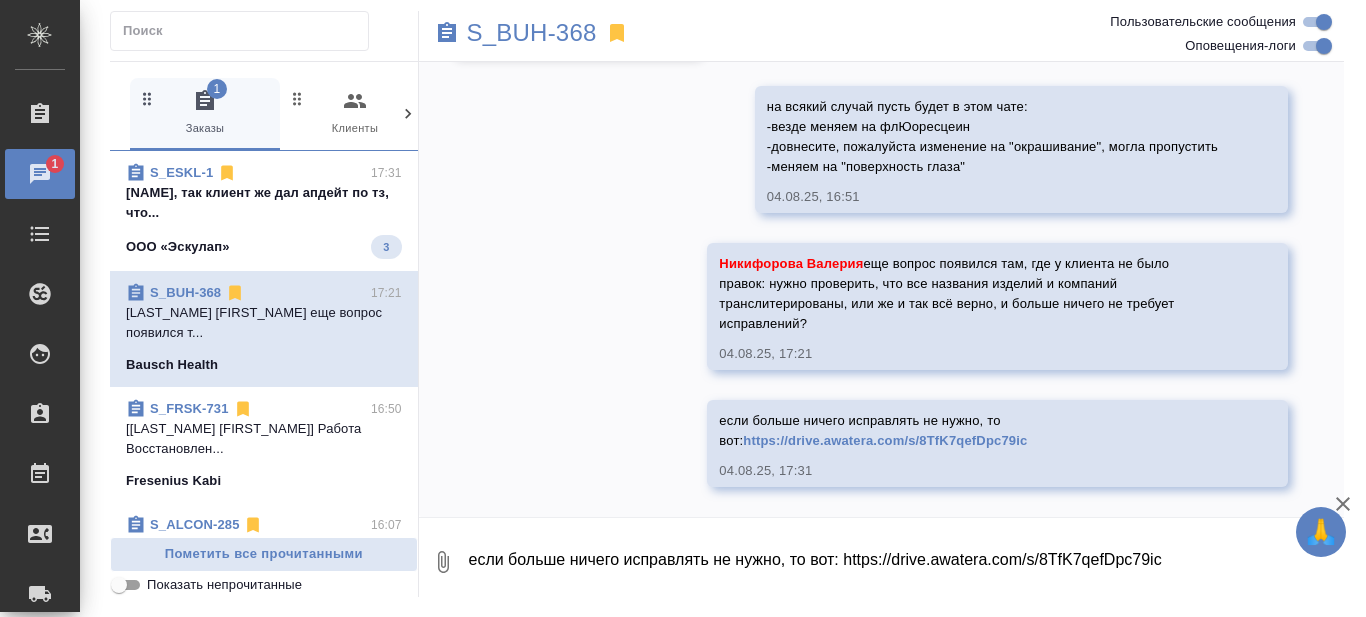 scroll, scrollTop: 13857, scrollLeft: 0, axis: vertical 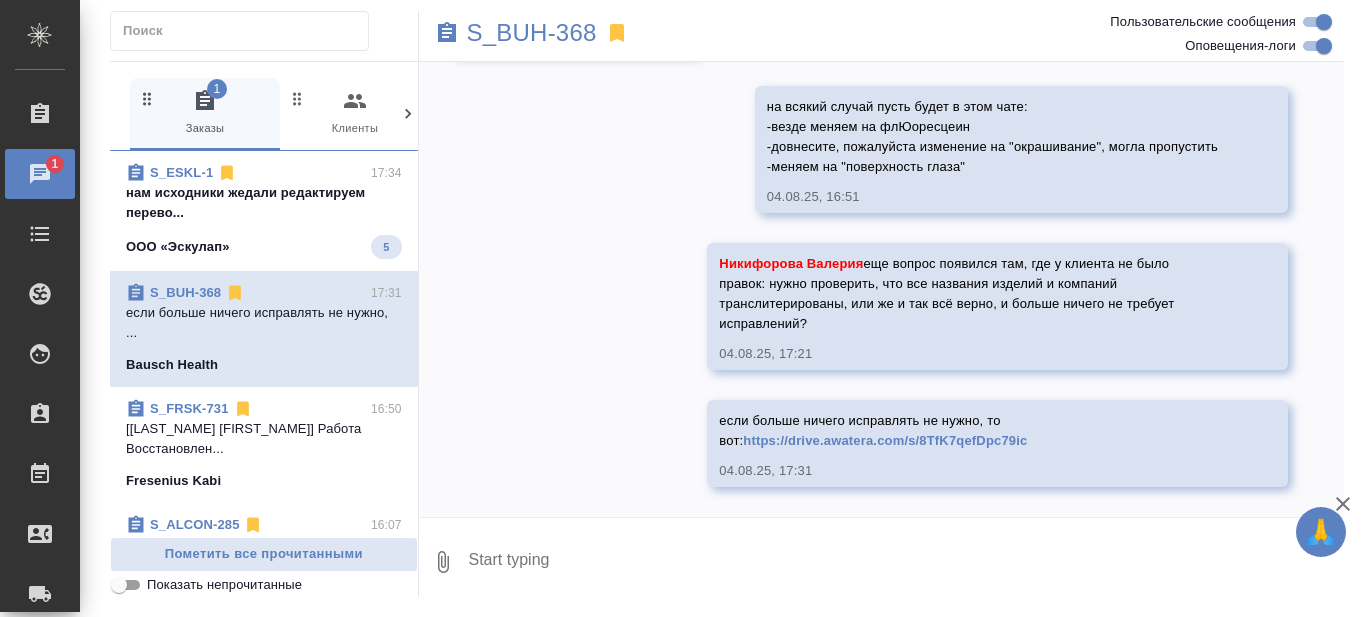 click on "нам исходники жедали
редактируем перево..." at bounding box center (264, 203) 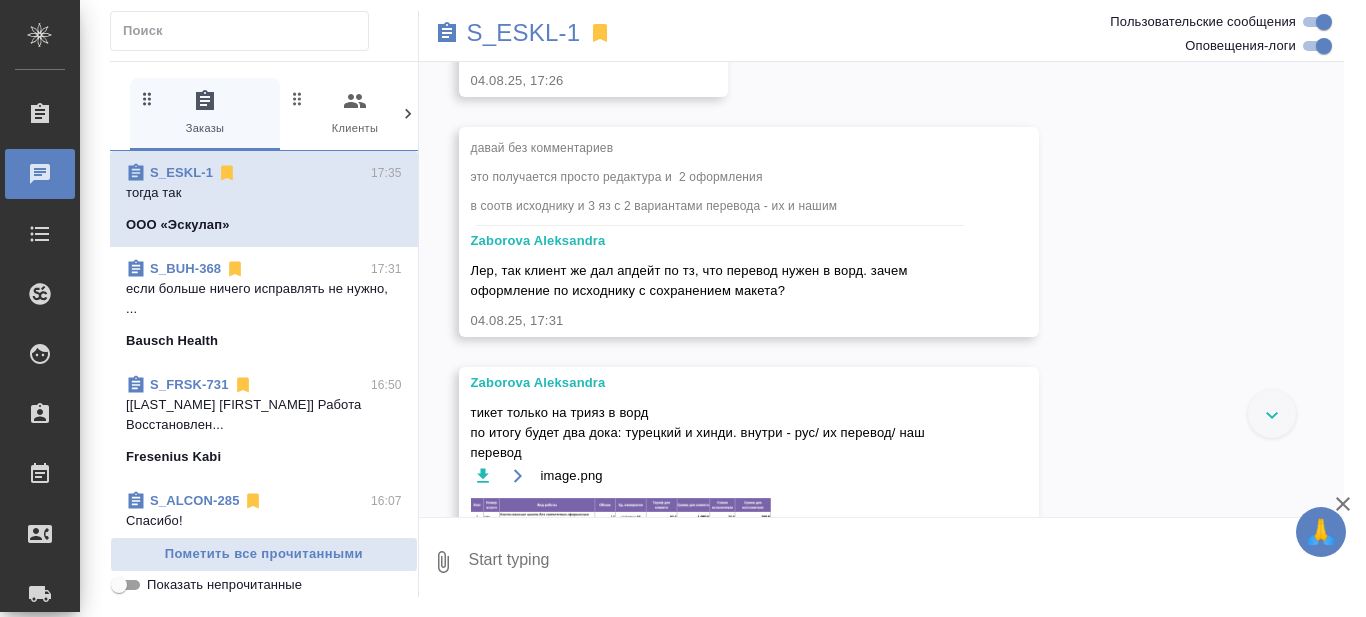 scroll, scrollTop: 2956, scrollLeft: 0, axis: vertical 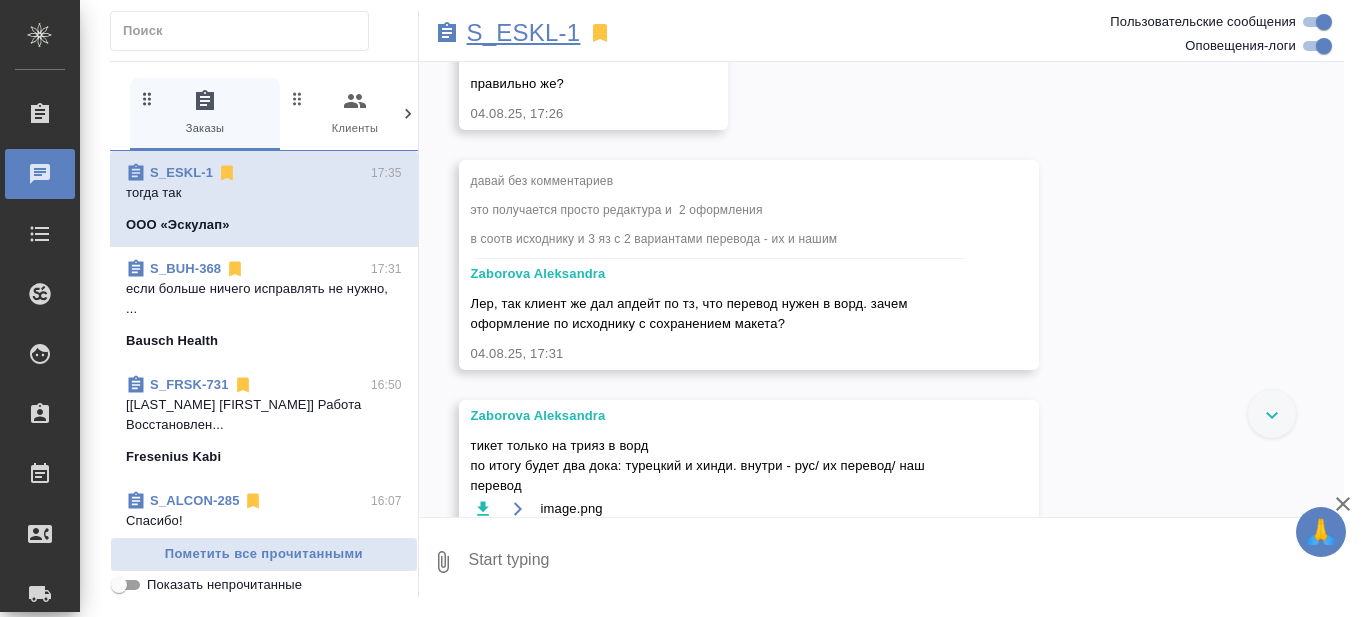 click on "S_ESKL-1" at bounding box center (524, 33) 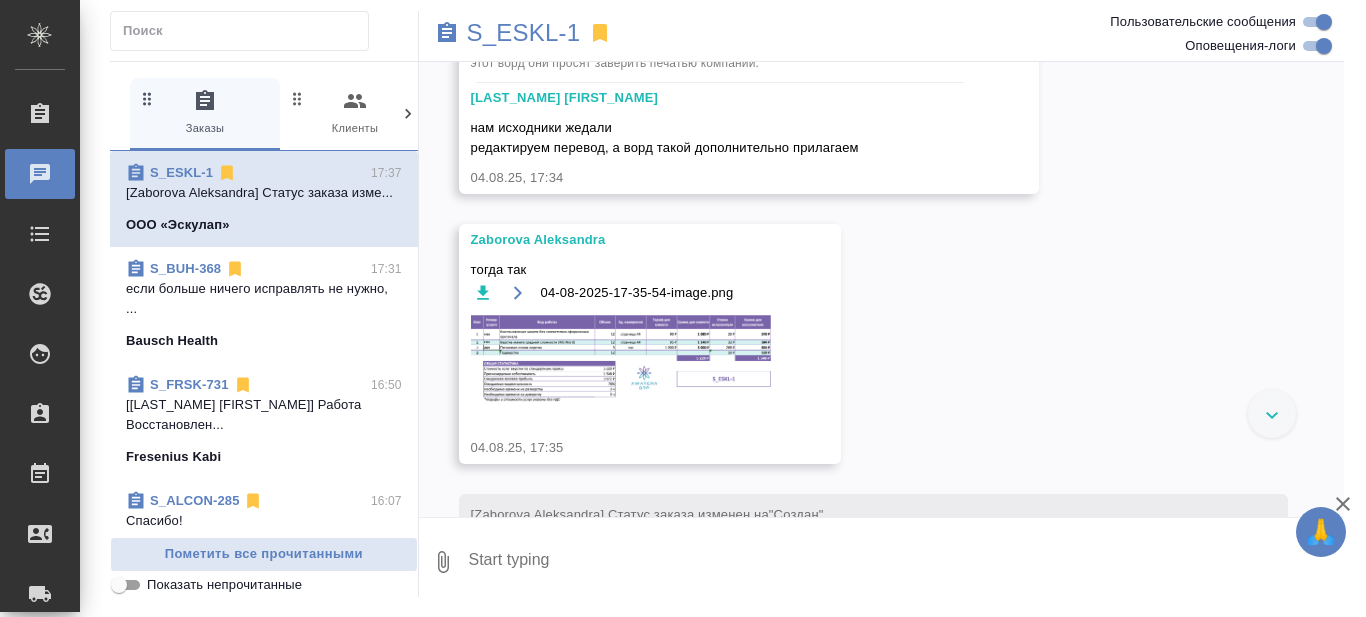 scroll, scrollTop: 3753, scrollLeft: 0, axis: vertical 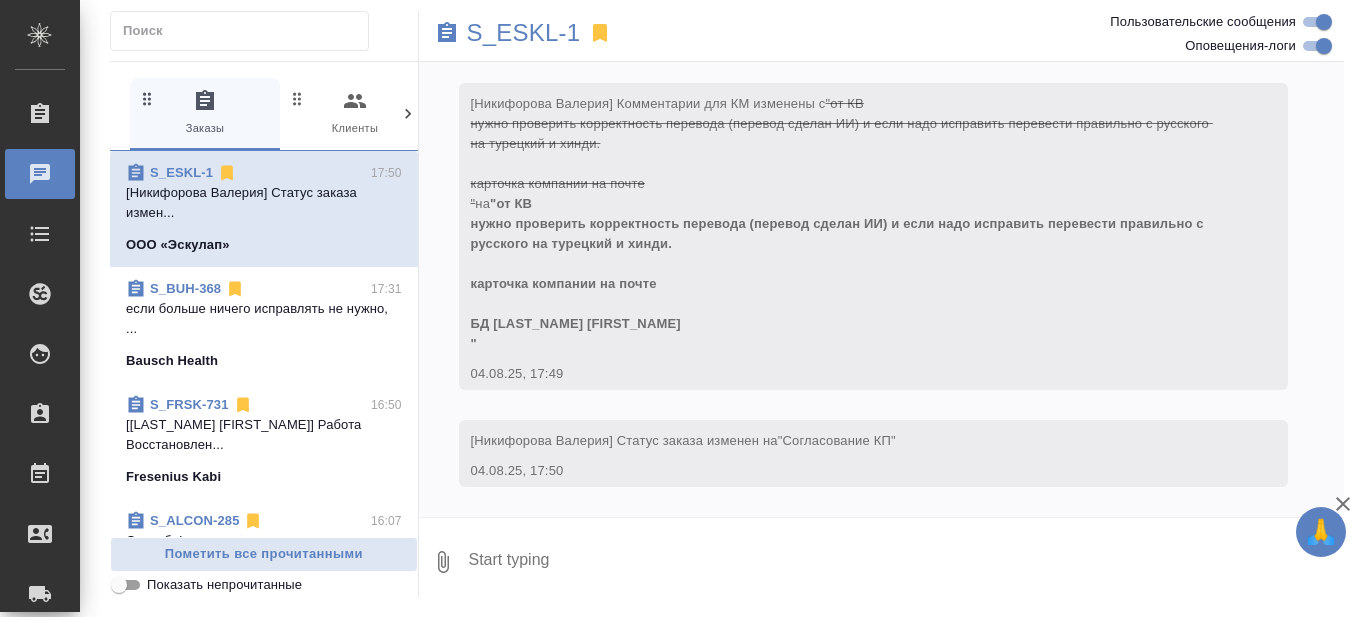 click at bounding box center [906, 562] 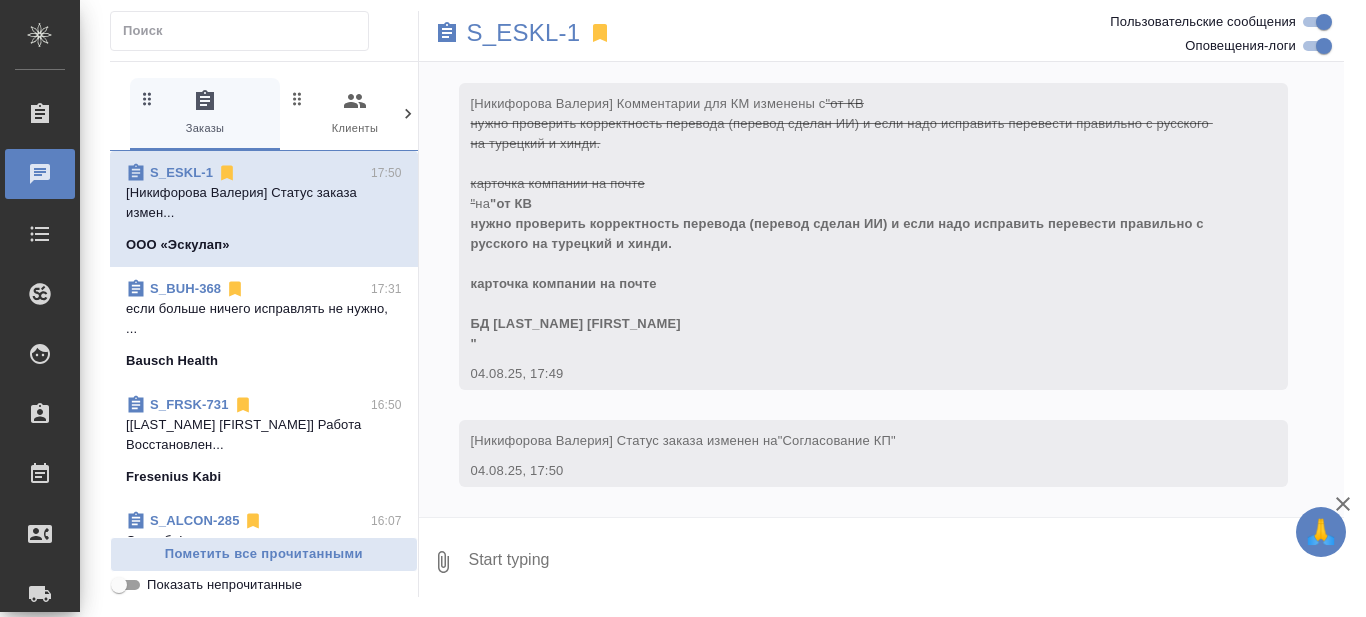 click at bounding box center (906, 562) 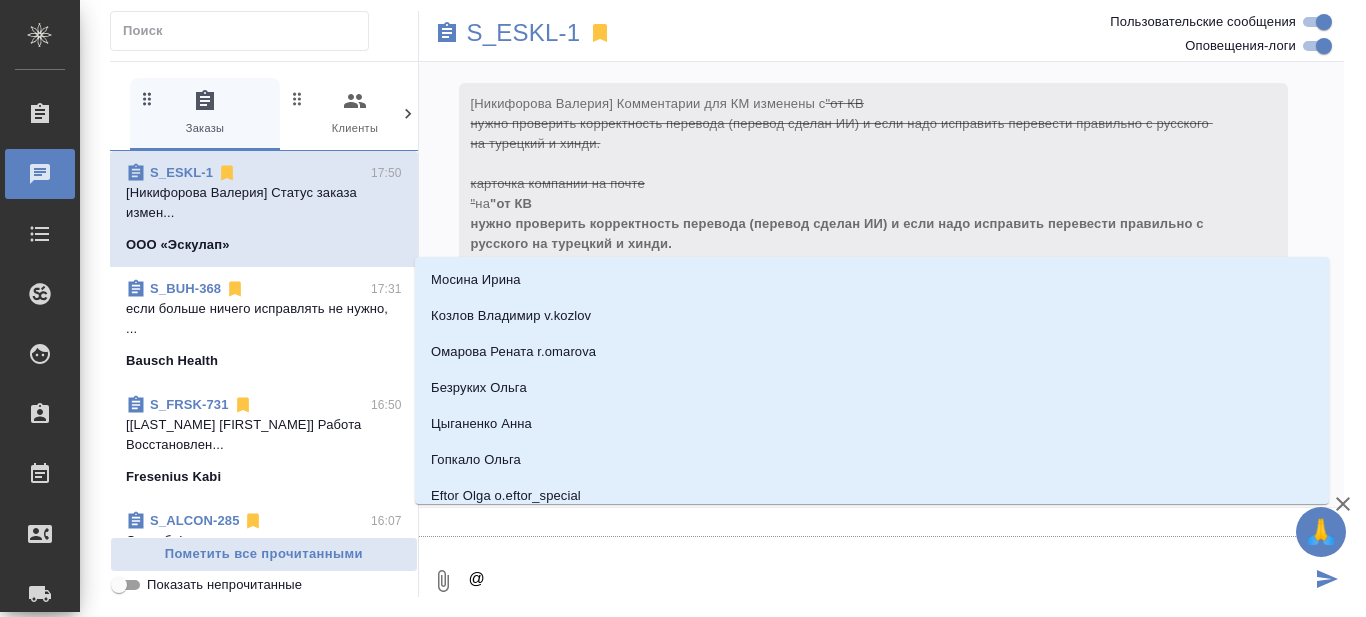 type on "@Н" 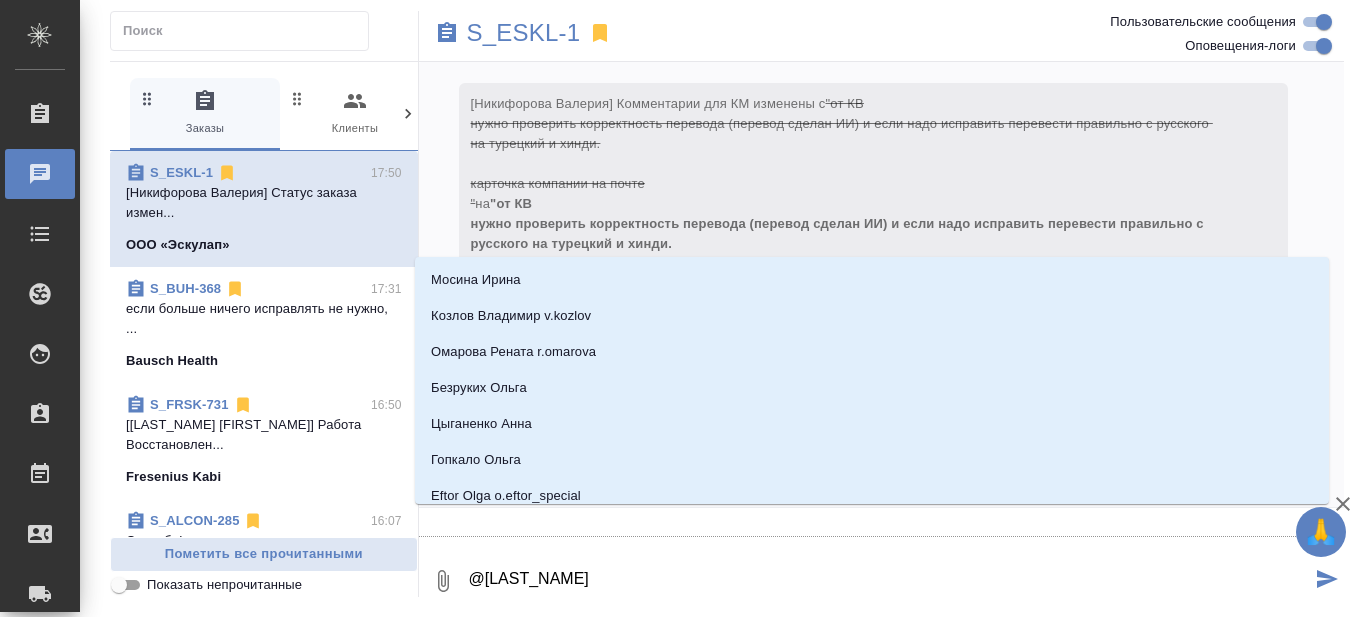 type on "Н" 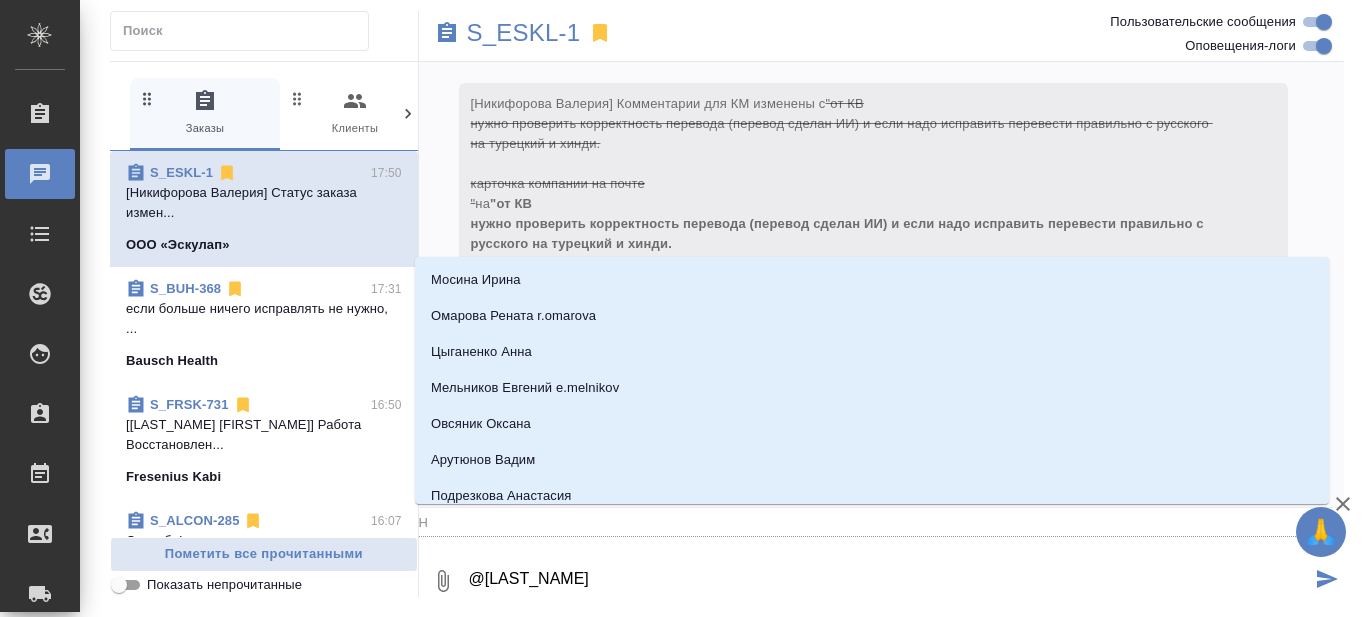 type on "@Никиф" 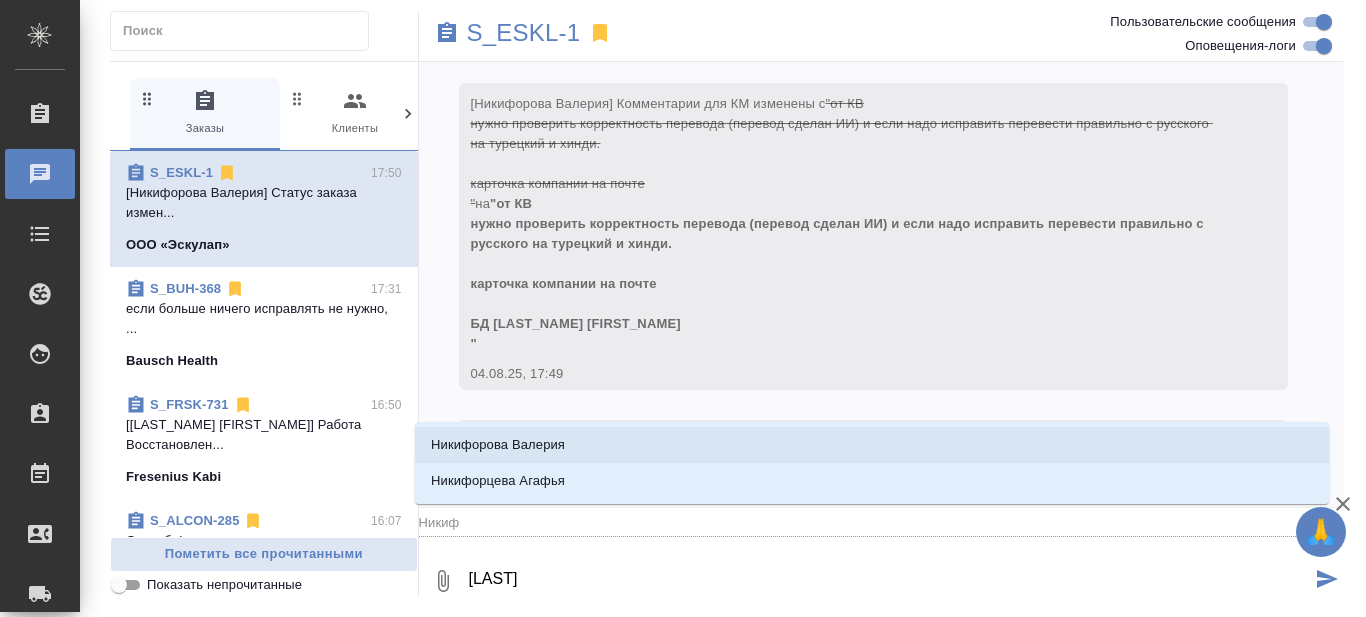 click on "Никифорова Валерия" at bounding box center (872, 445) 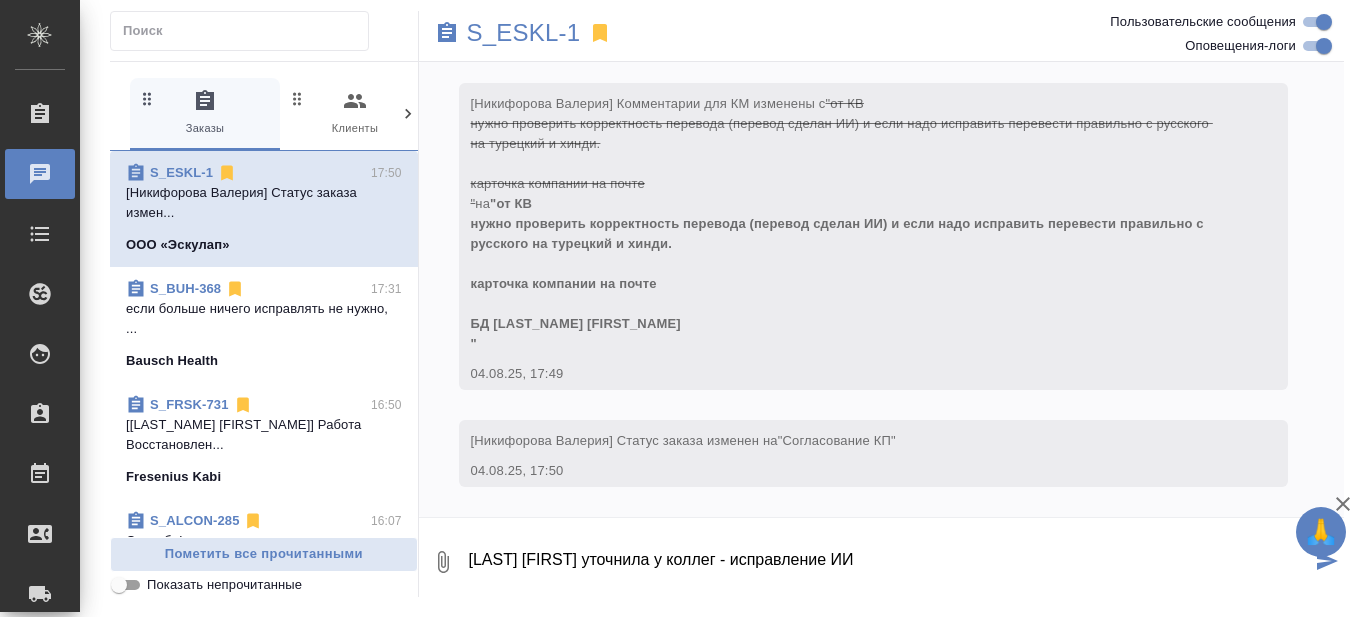 click on "@Никифорова Валерия уточнила у коллег - исправление ИИ" at bounding box center (889, 562) 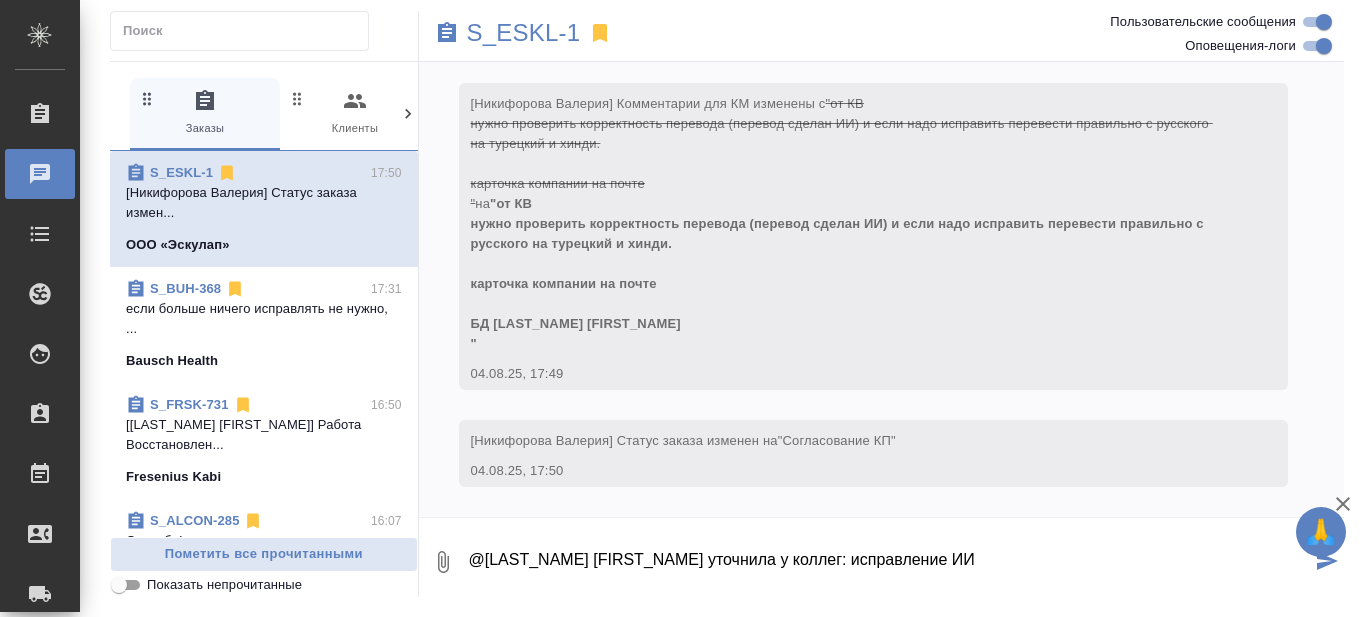 click on "@Никифорова Валерия уточнила у коллег: исправление ИИ" at bounding box center [889, 562] 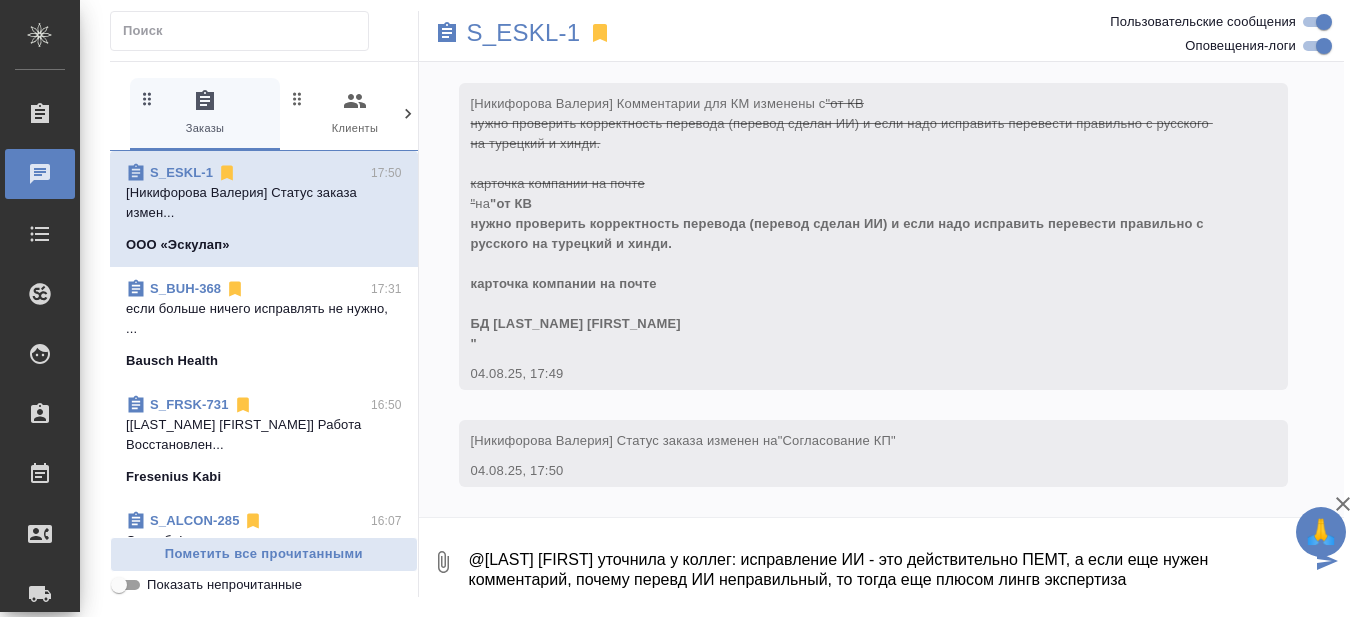type on "@Никифорова Валерия уточнила у коллег: исправление ИИ - это действительно ПЕМТ, а если еще нужен комментарий, почему перевд ИИ неправильный, то тогда еще плюсом лингв экспертиза" 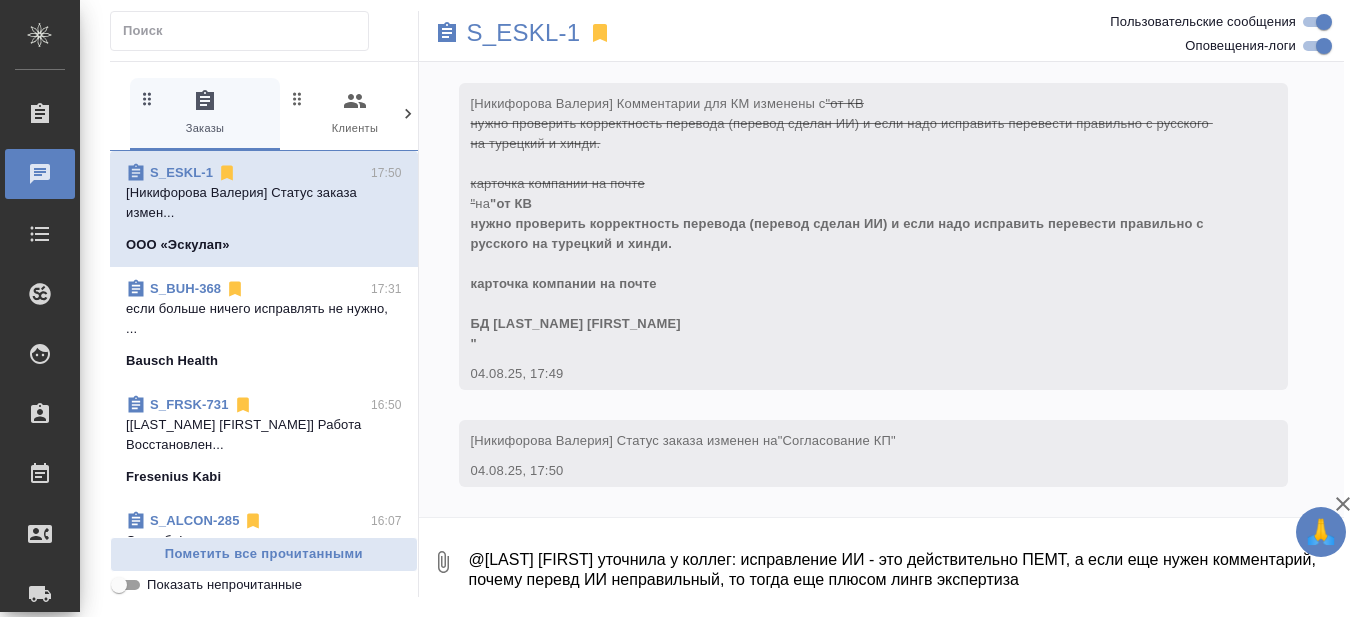 scroll, scrollTop: 0, scrollLeft: 0, axis: both 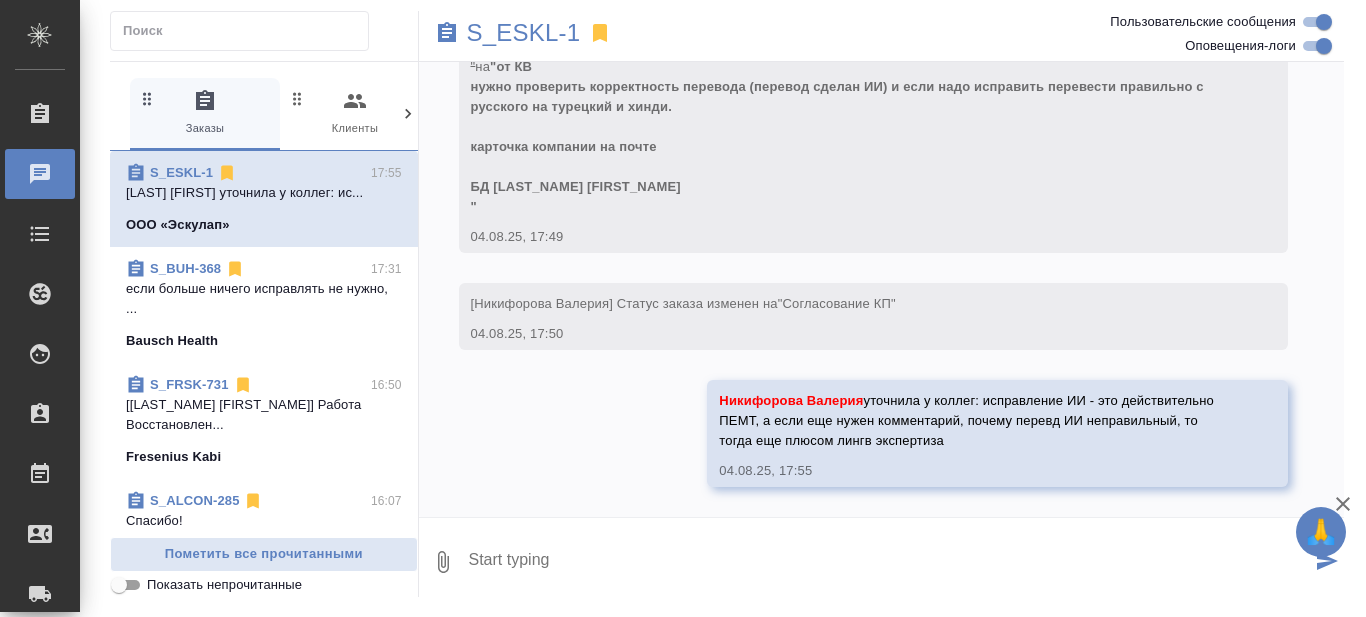 type on "м" 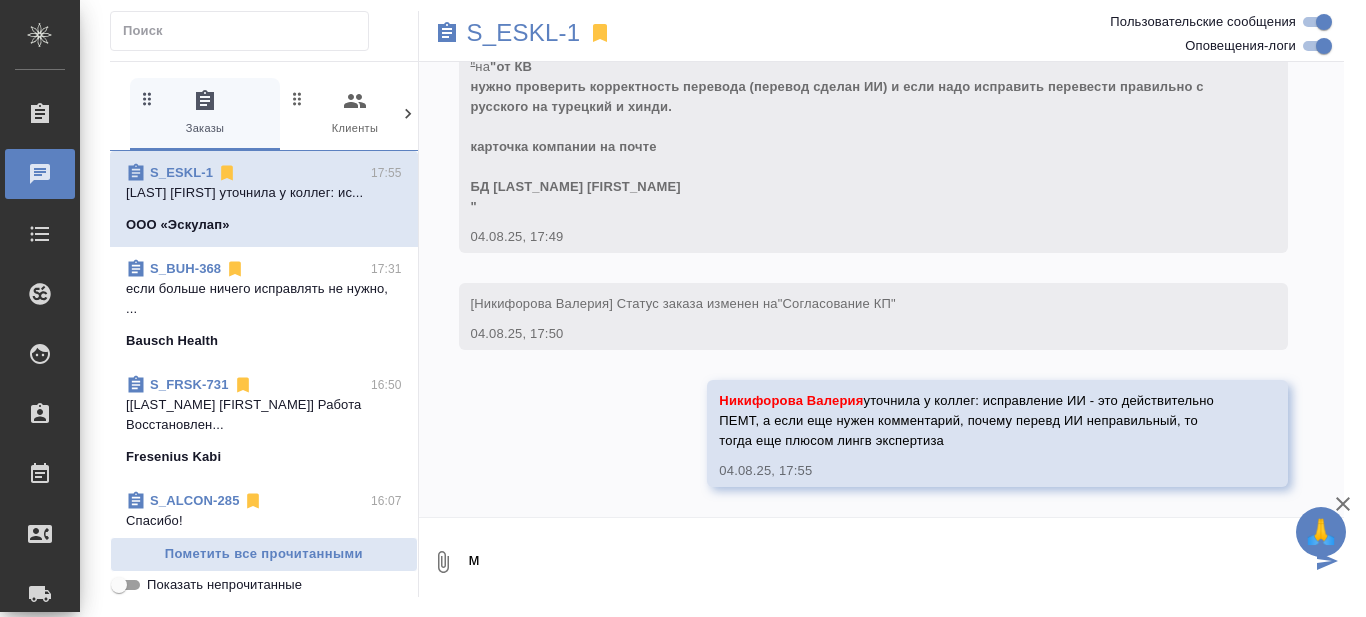 type 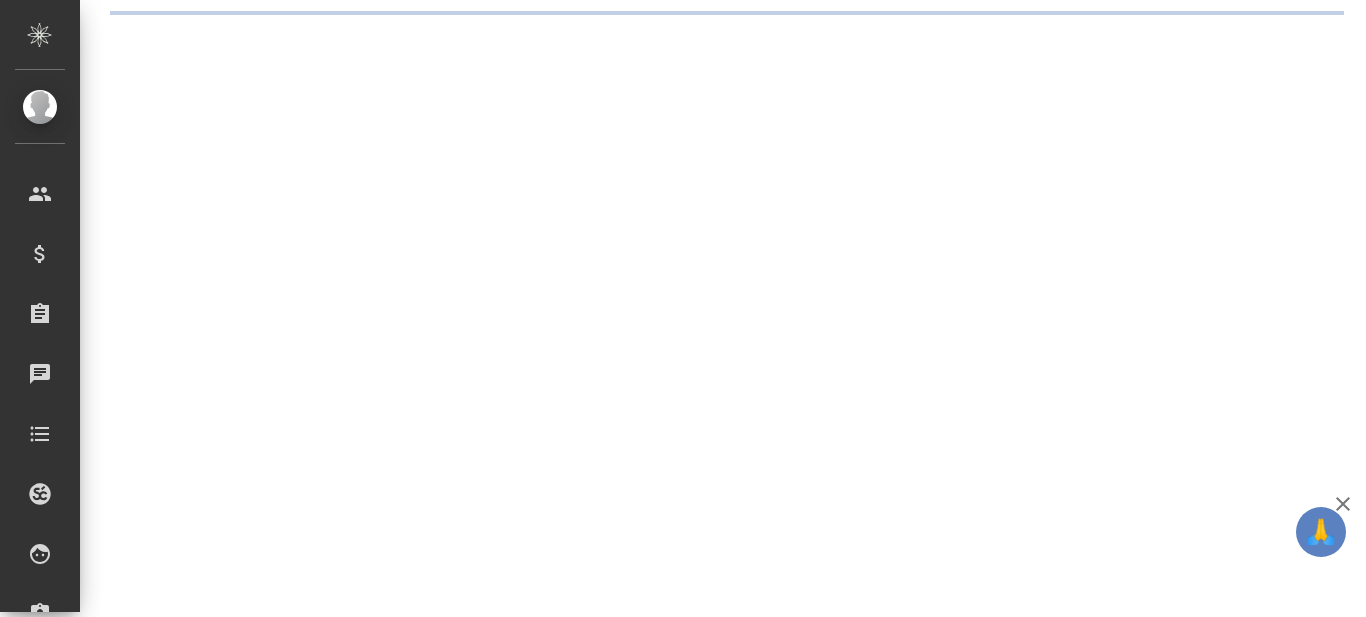 scroll, scrollTop: 0, scrollLeft: 0, axis: both 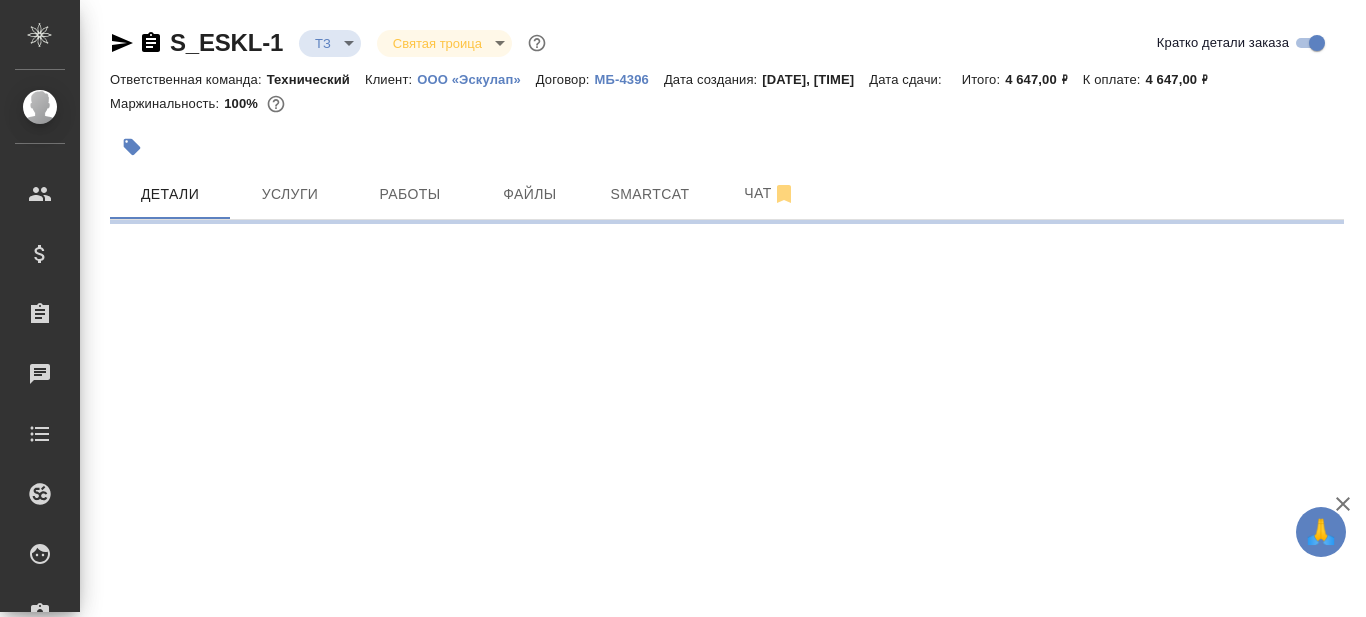 select on "RU" 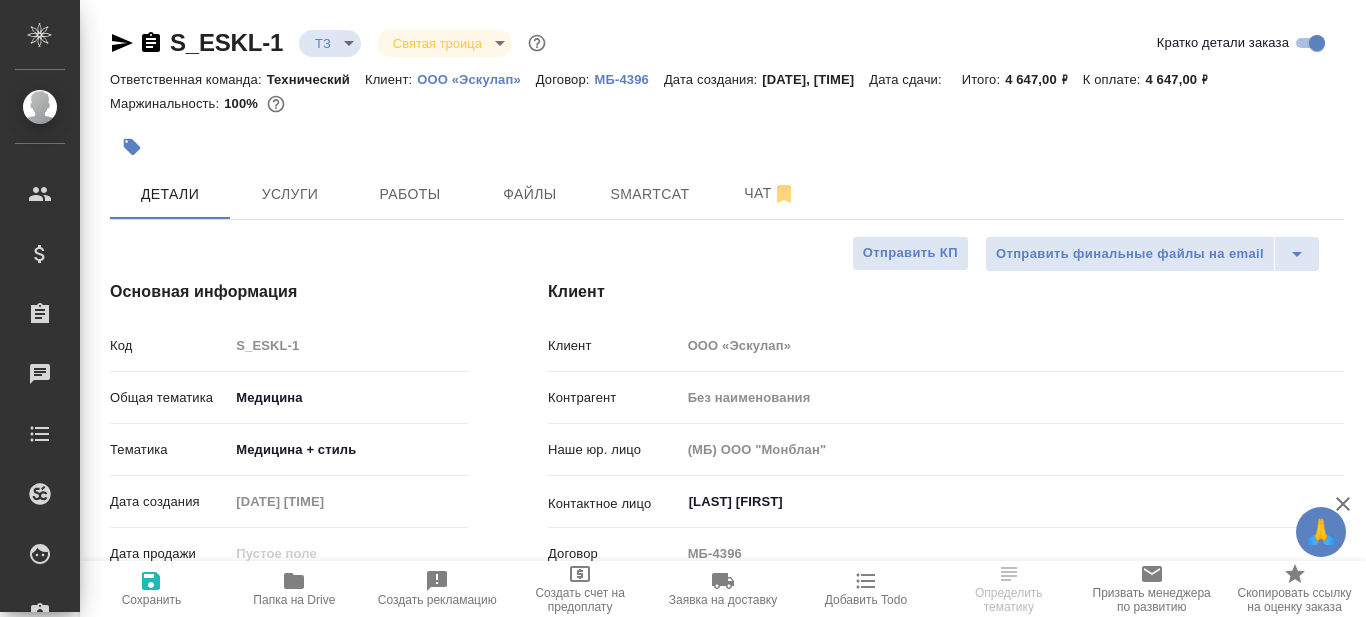 type on "x" 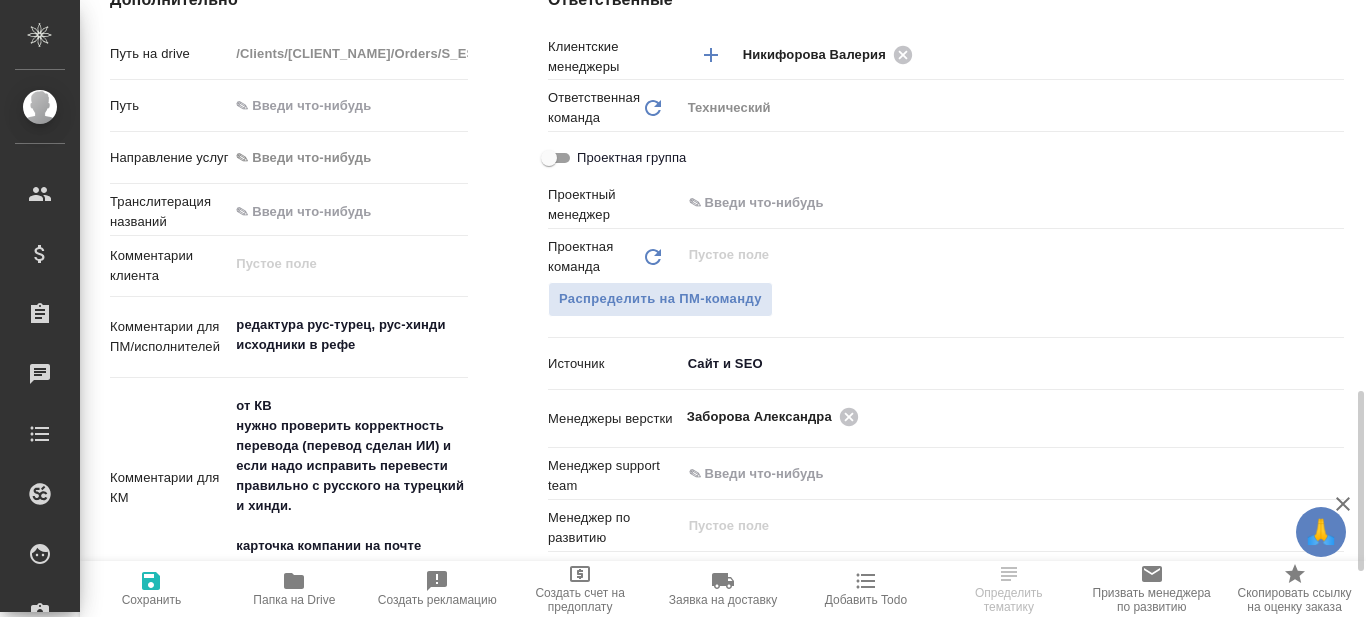 scroll, scrollTop: 1000, scrollLeft: 0, axis: vertical 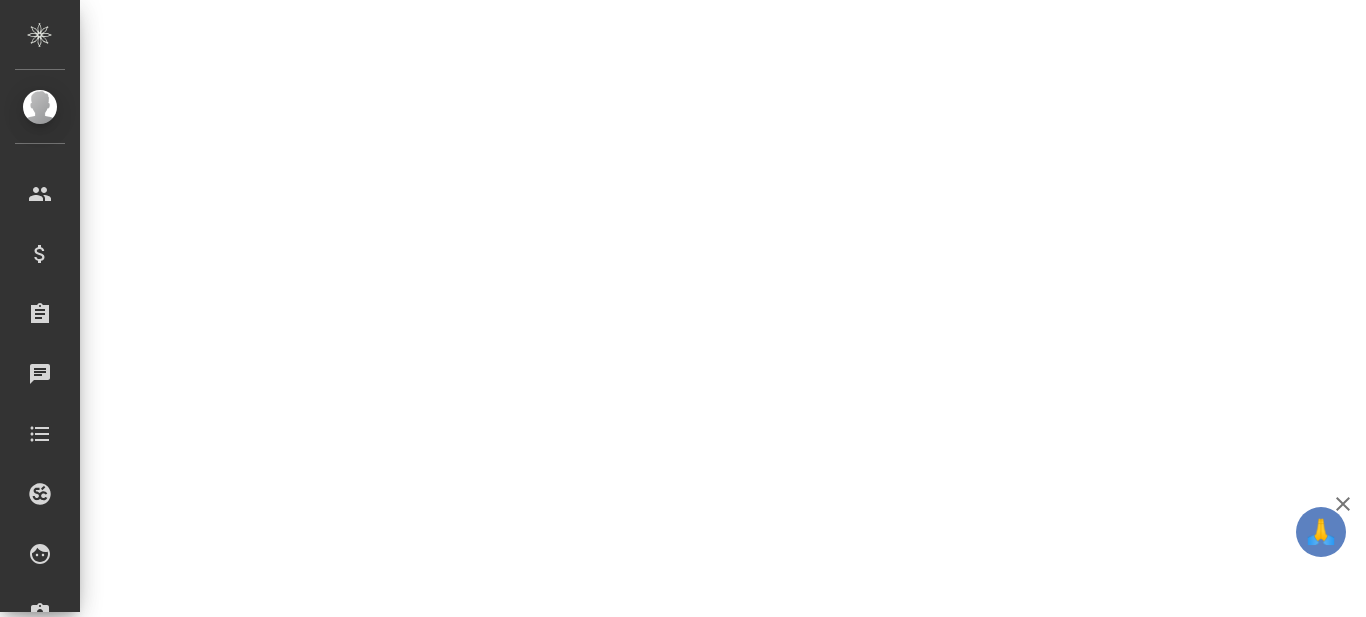 select on "RU" 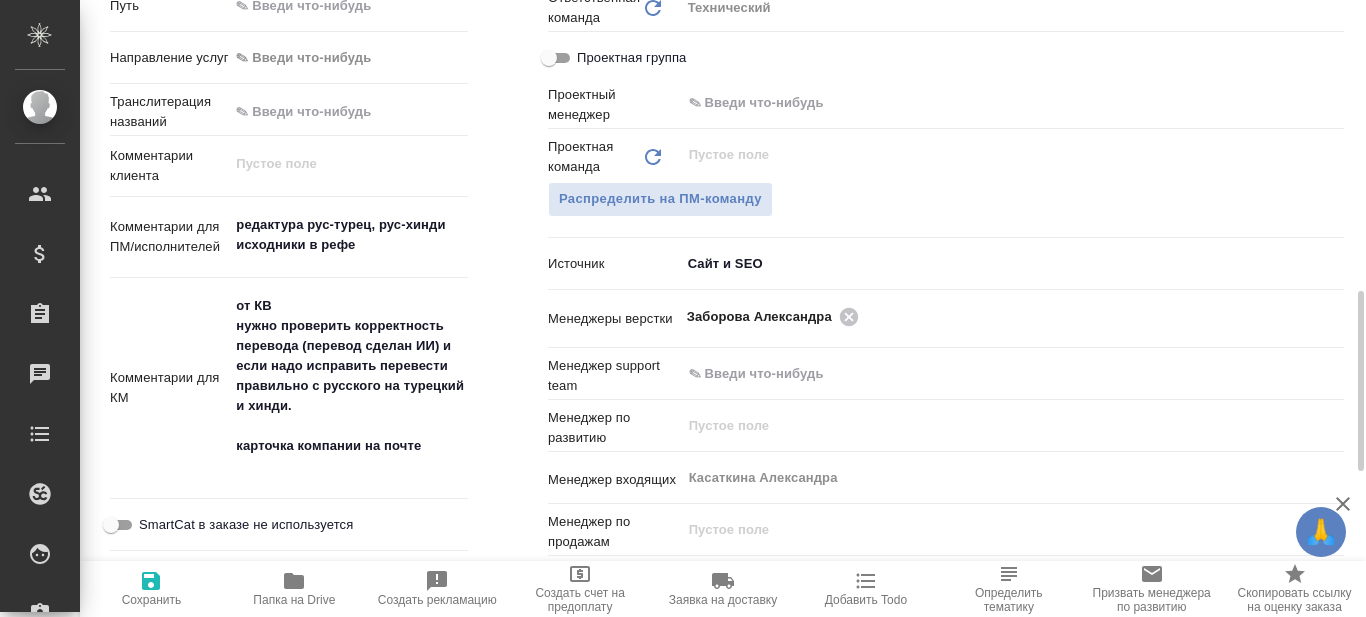type on "x" 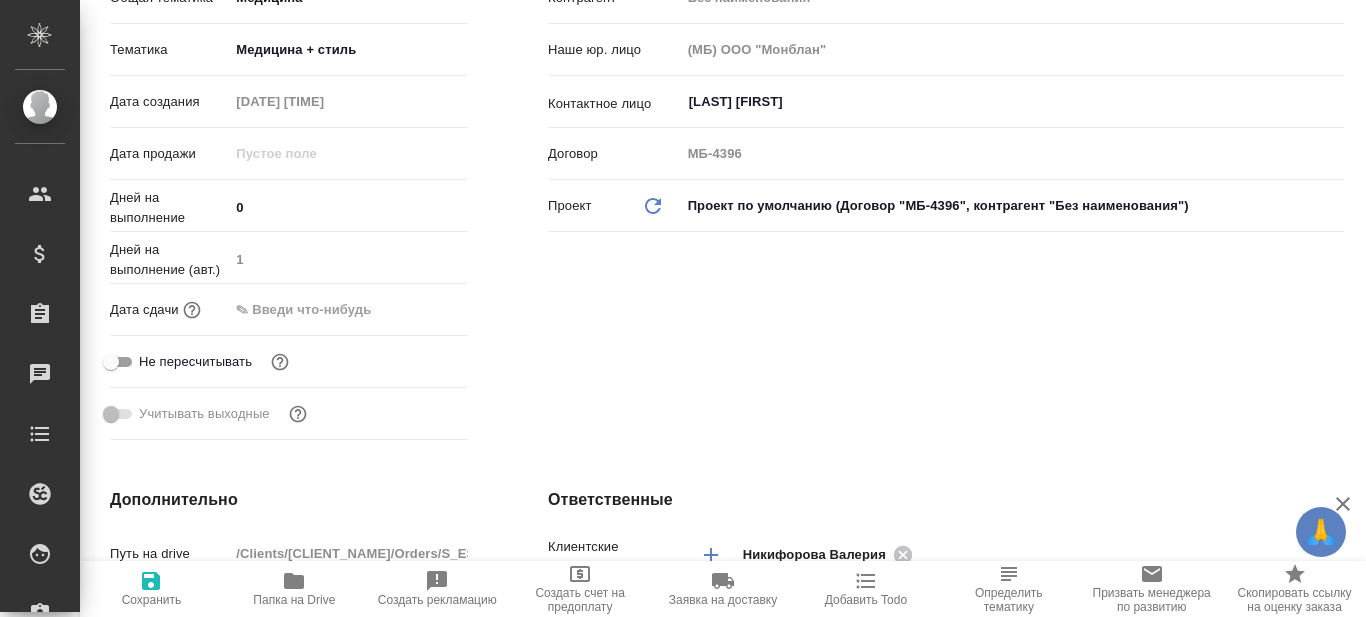 scroll, scrollTop: 0, scrollLeft: 0, axis: both 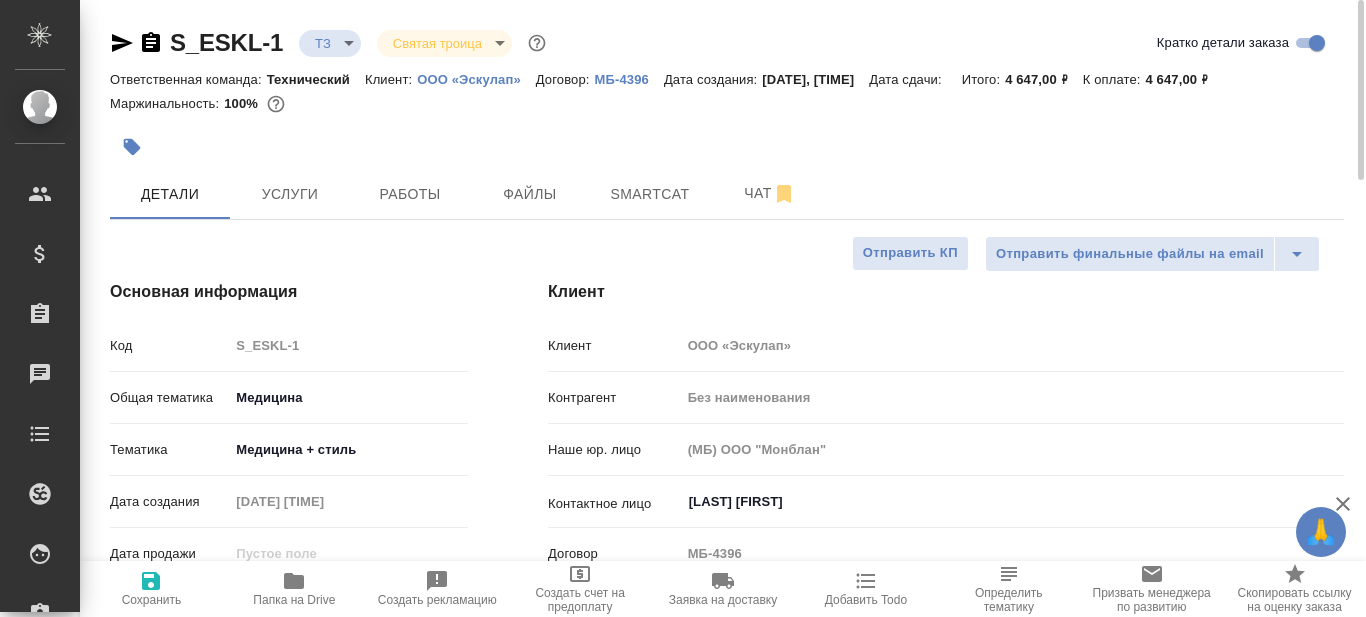 click 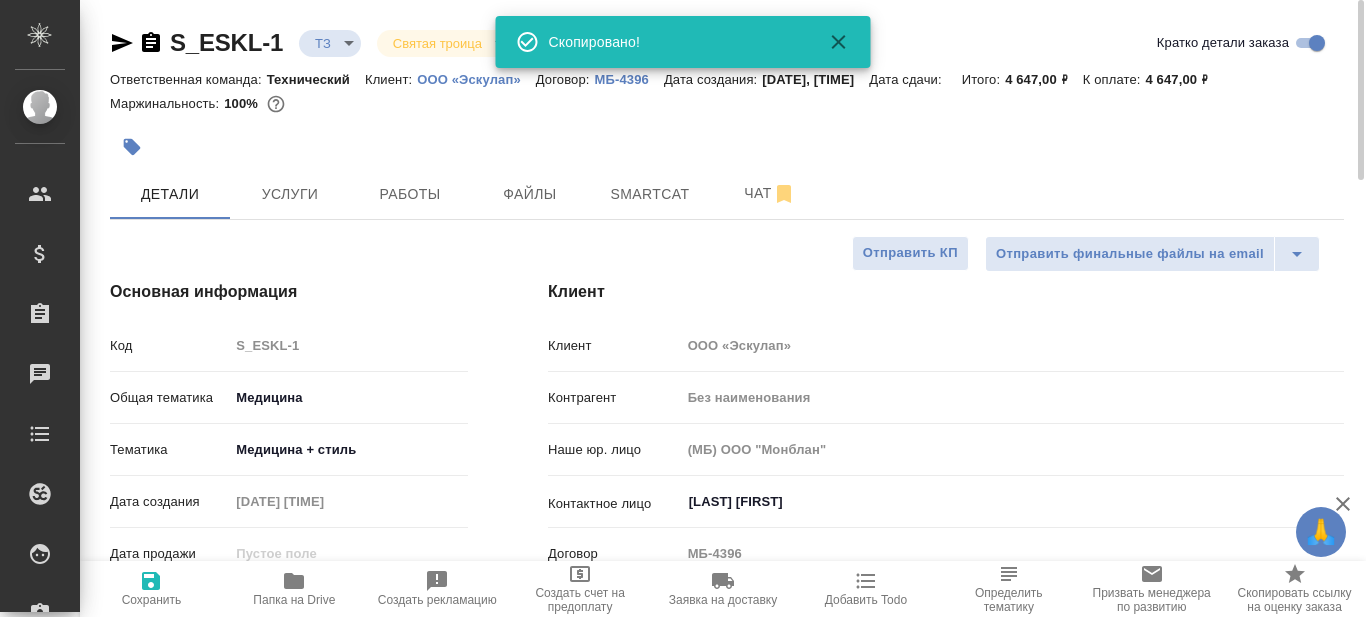 type on "x" 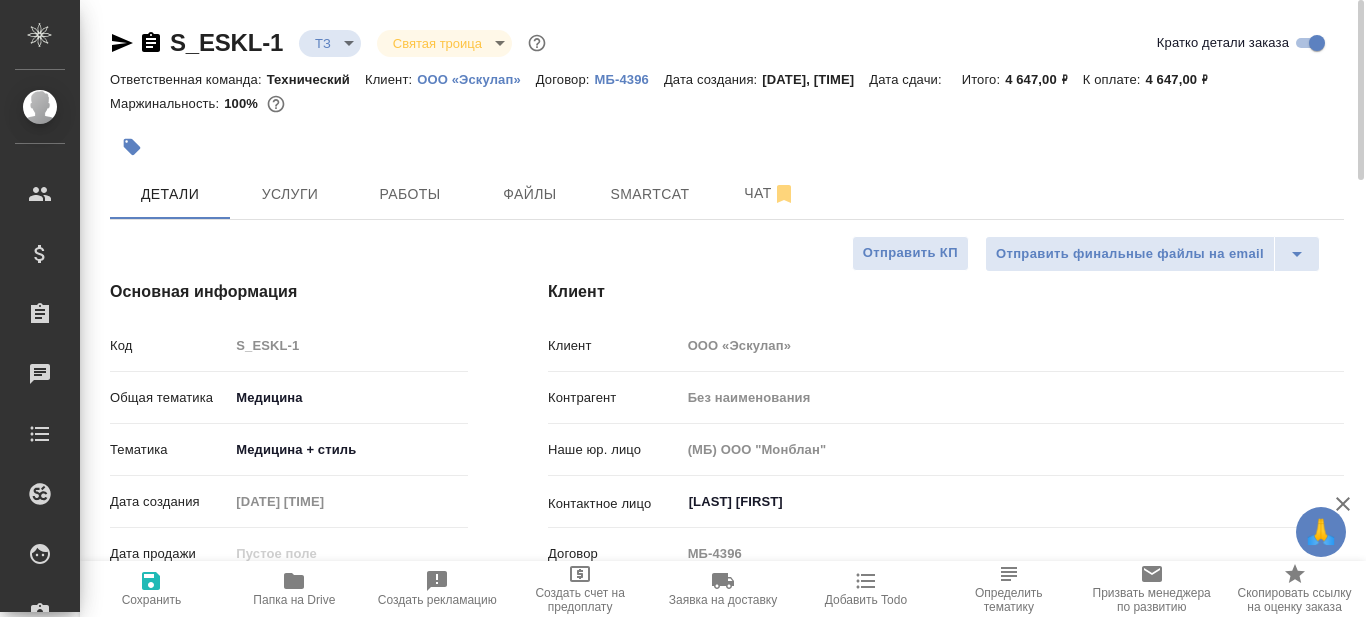 type on "x" 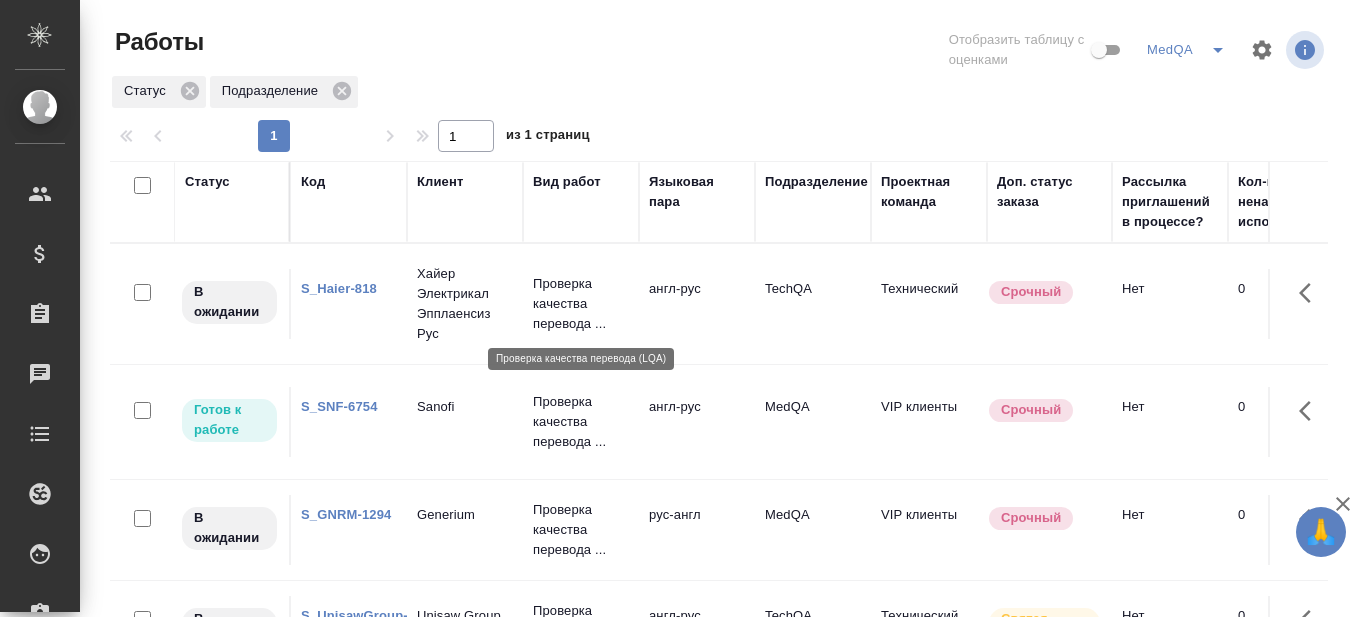 scroll, scrollTop: 0, scrollLeft: 0, axis: both 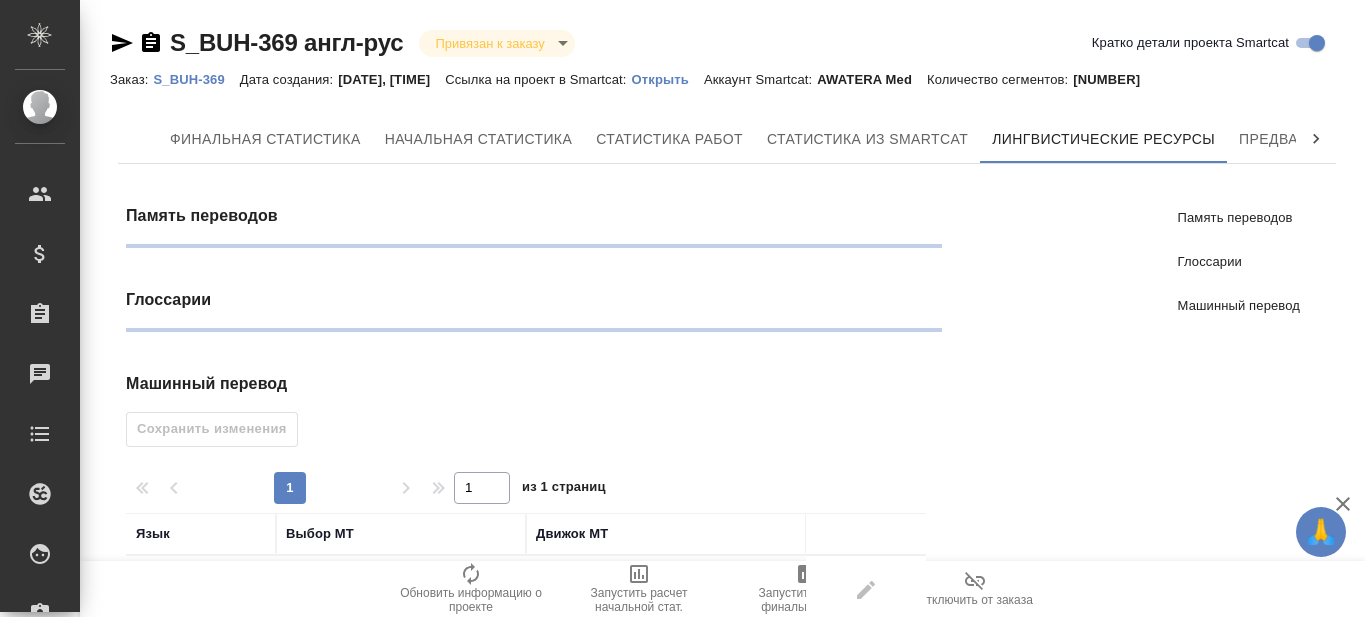 click on "S_BUH-369" at bounding box center [196, 79] 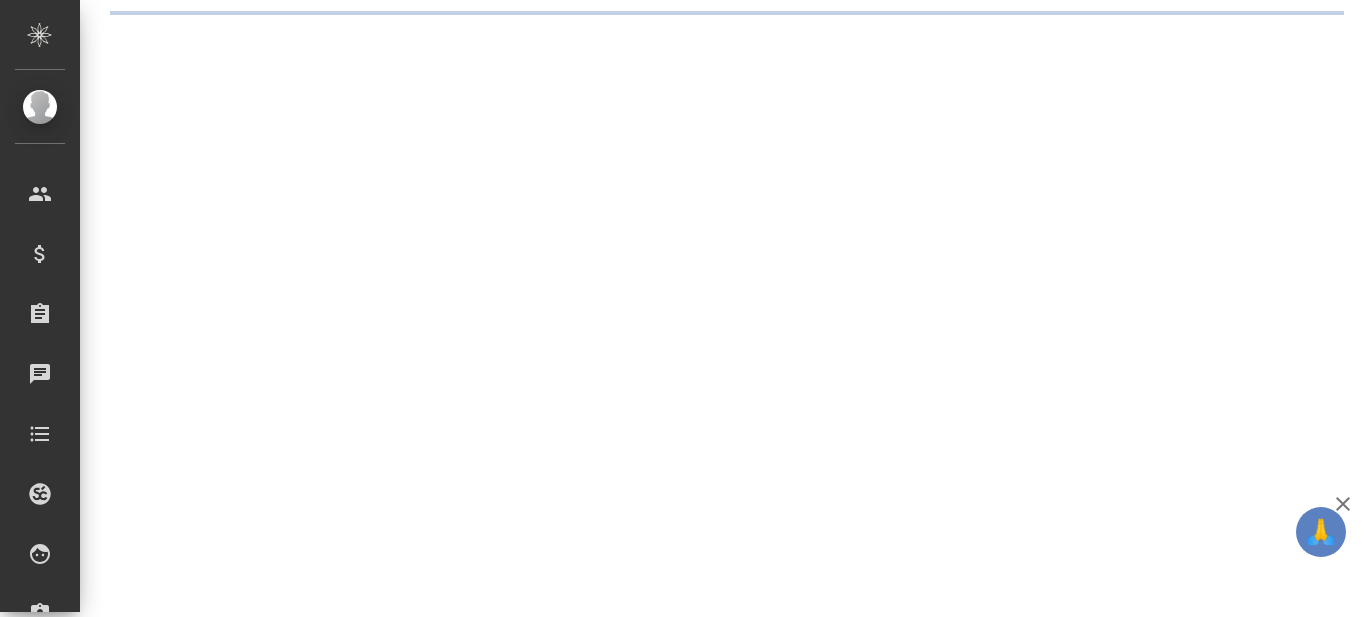 scroll, scrollTop: 0, scrollLeft: 0, axis: both 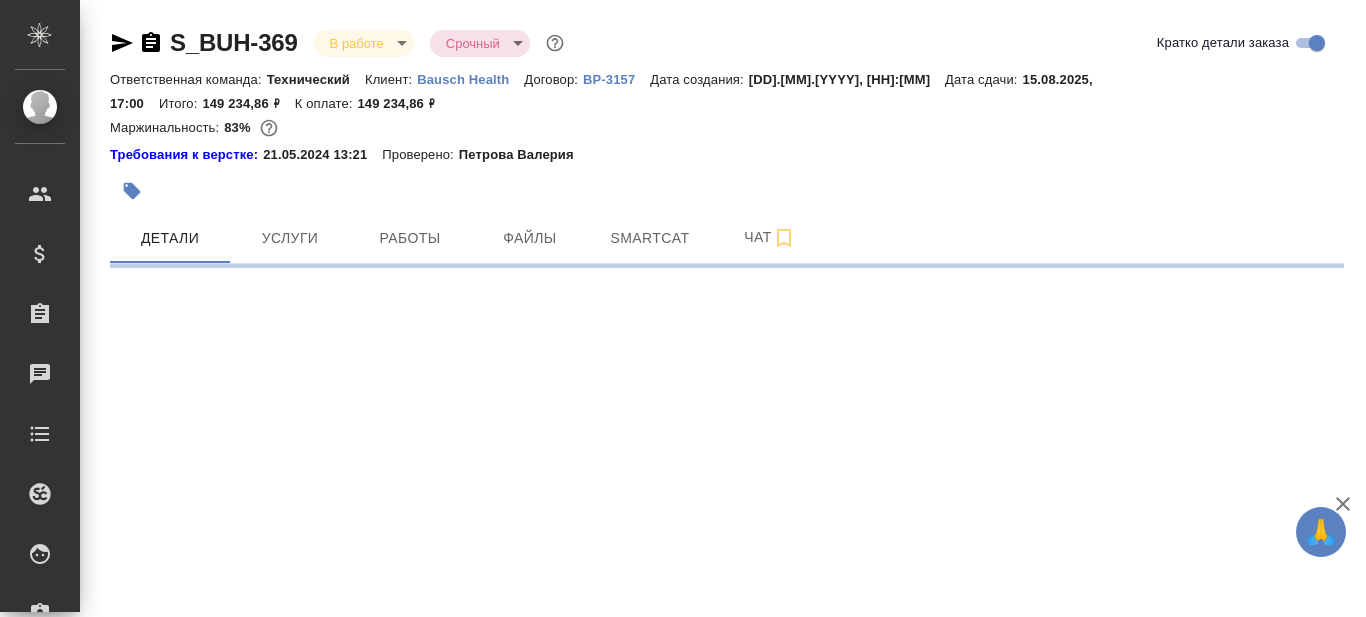 select on "RU" 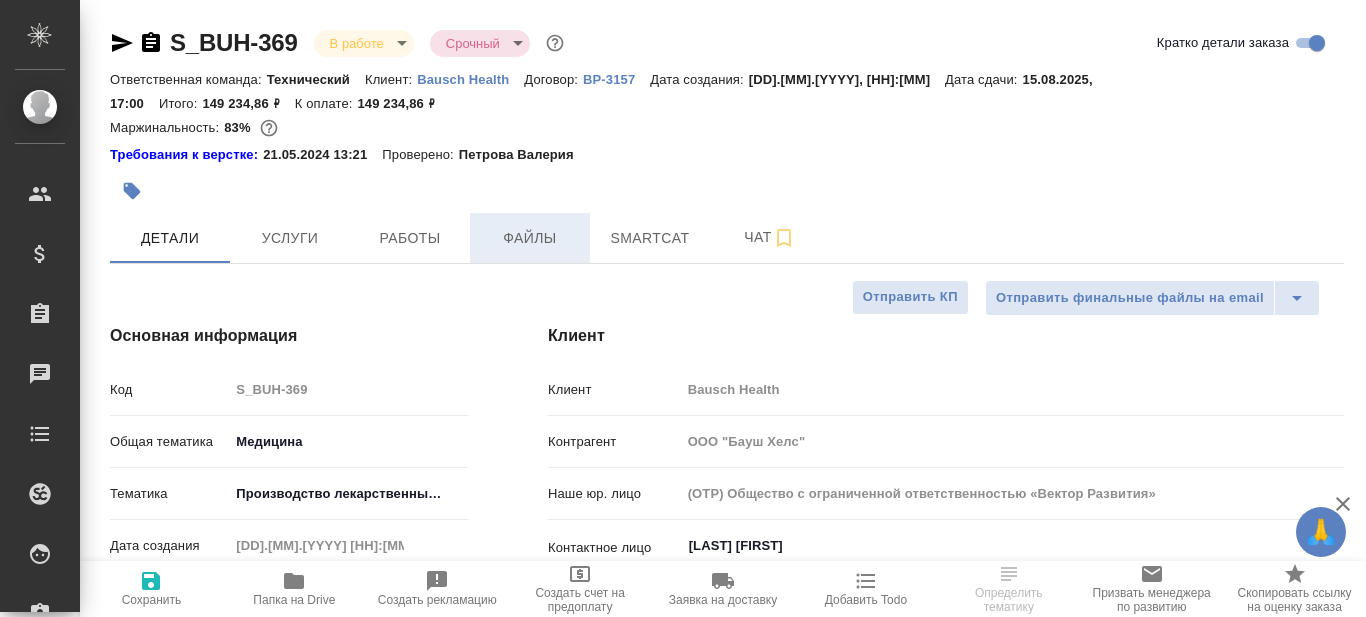 type on "x" 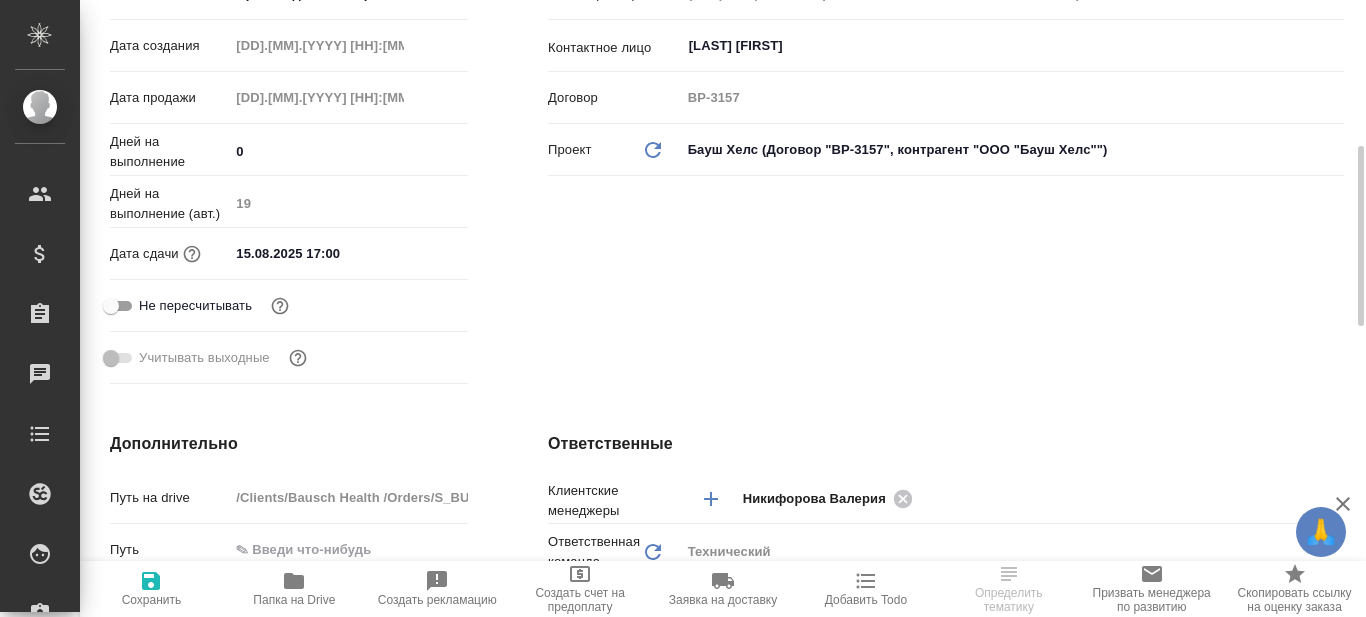 scroll, scrollTop: 700, scrollLeft: 0, axis: vertical 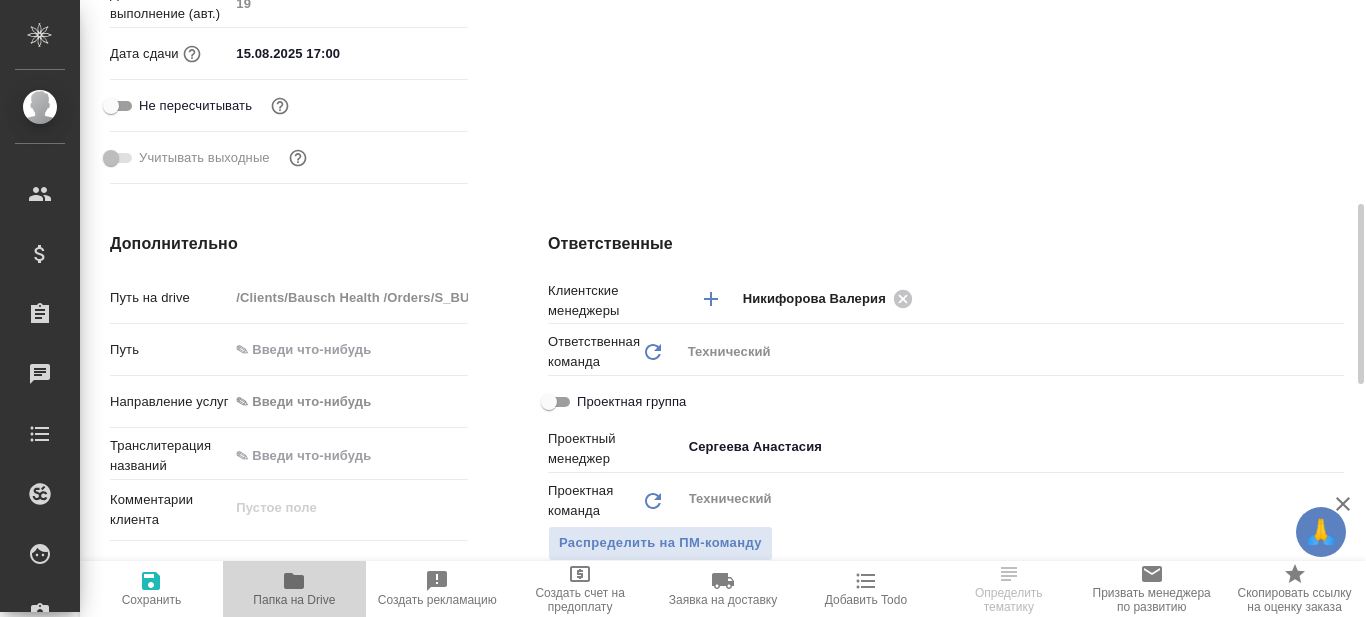 click on "Папка на Drive" at bounding box center [294, 600] 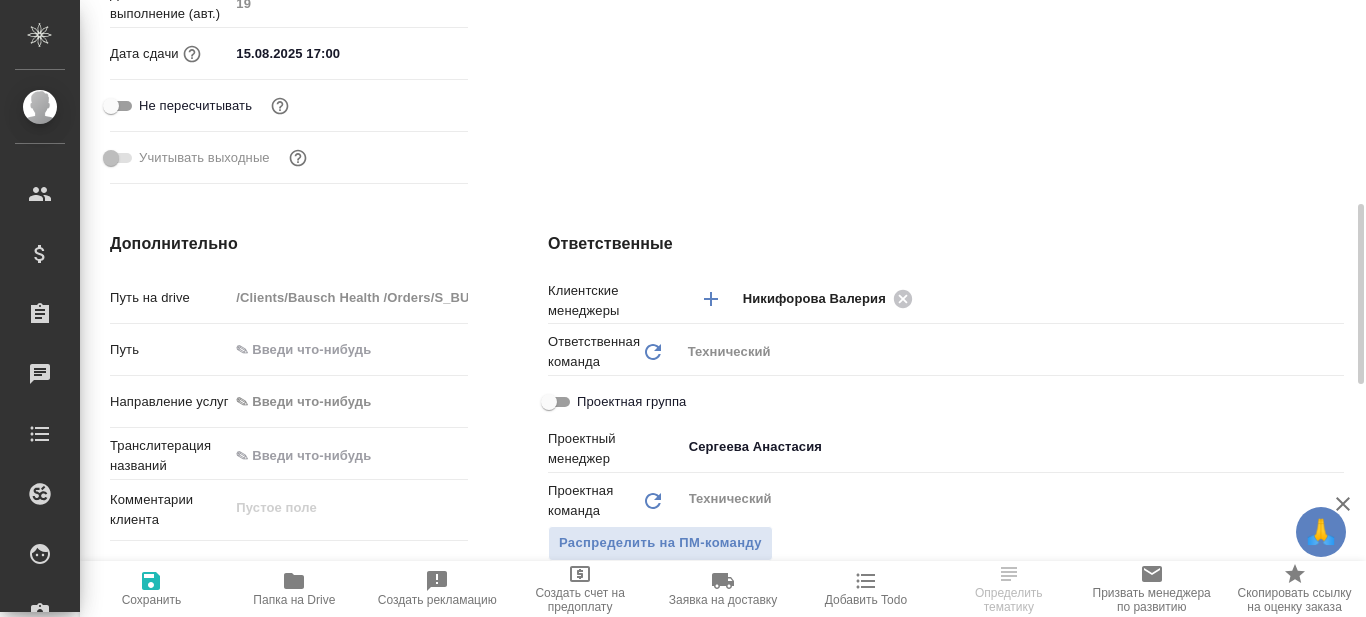 type on "x" 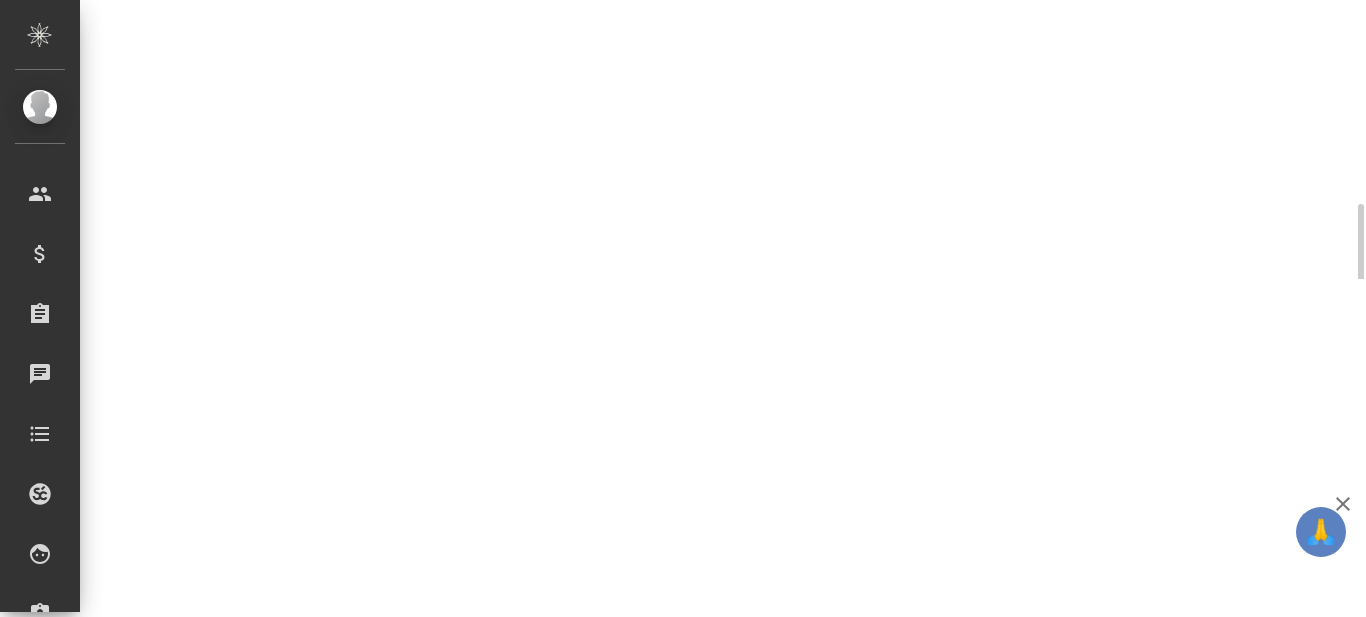 select on "RU" 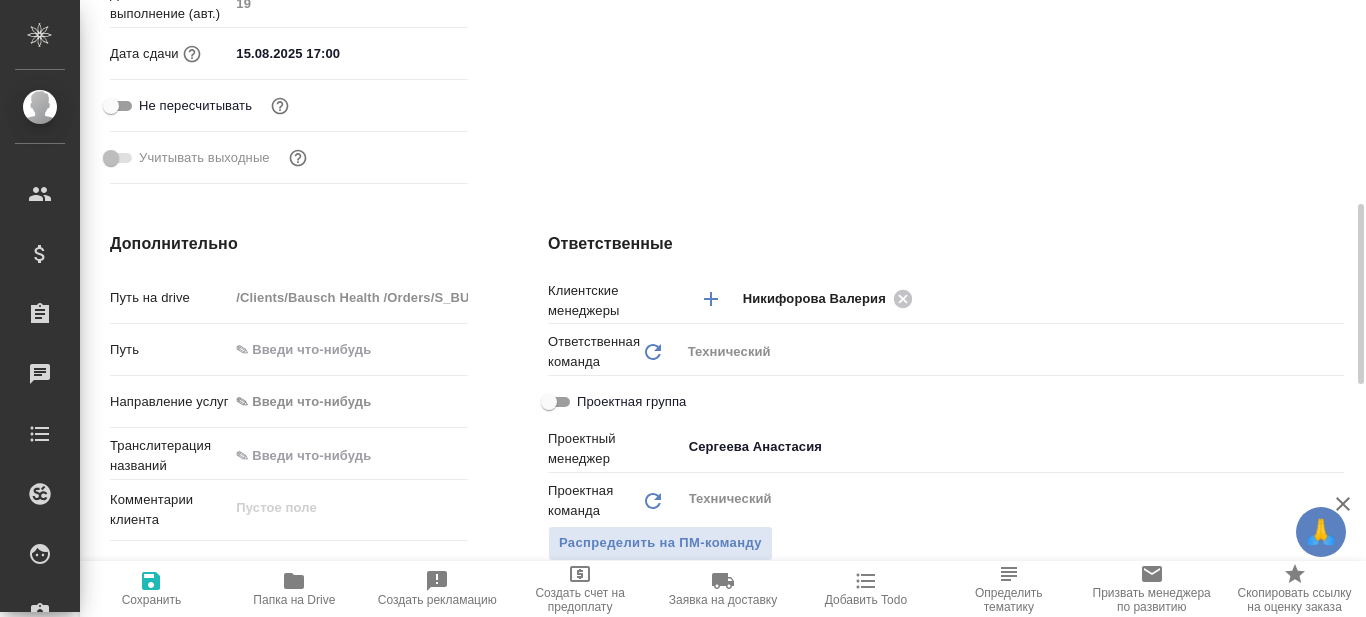 type on "x" 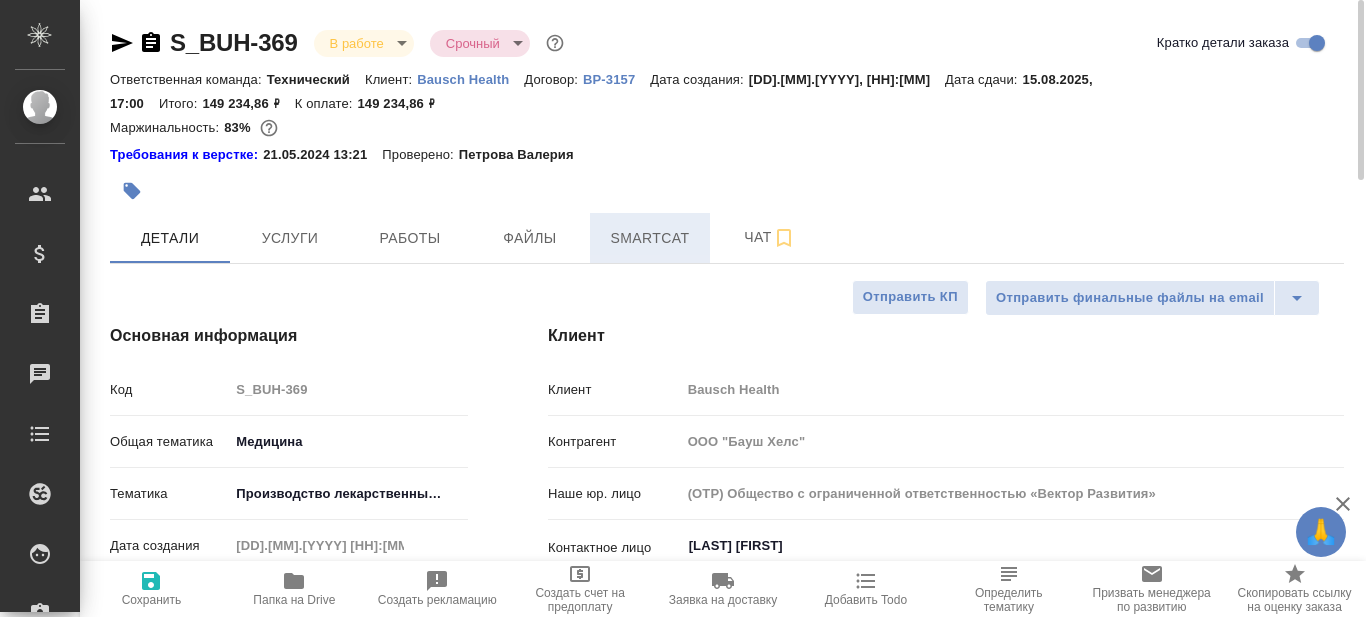 click on "Smartcat" at bounding box center [650, 238] 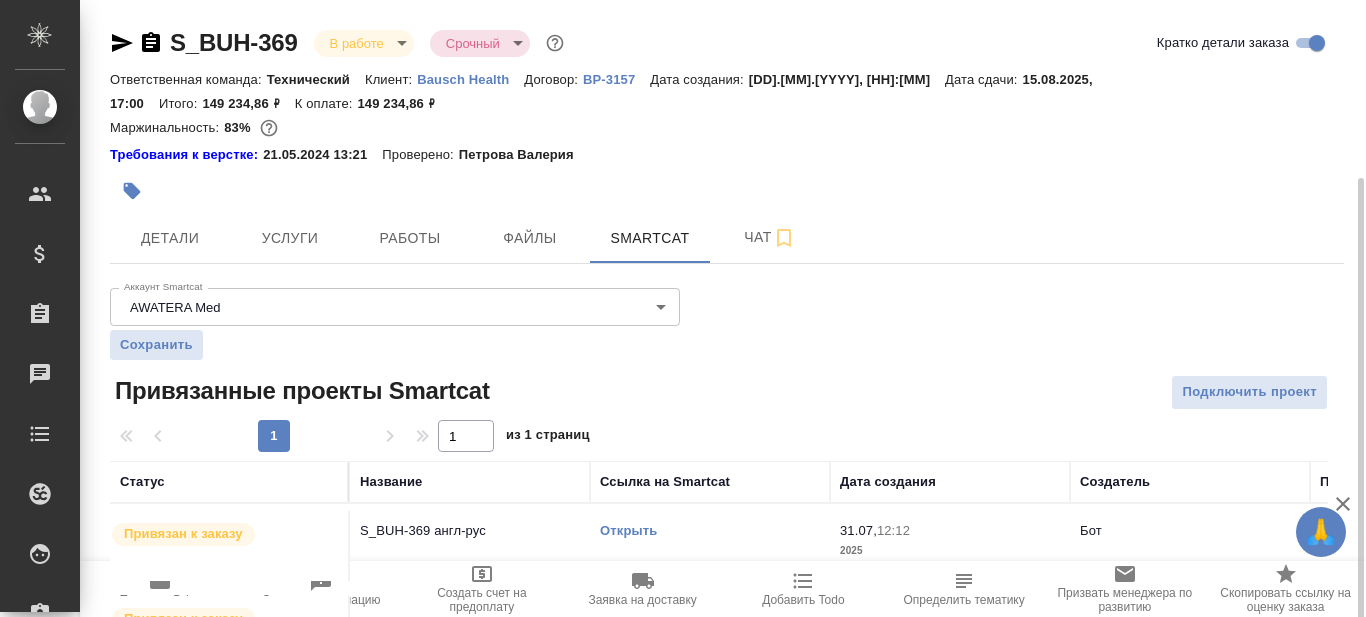 scroll, scrollTop: 95, scrollLeft: 0, axis: vertical 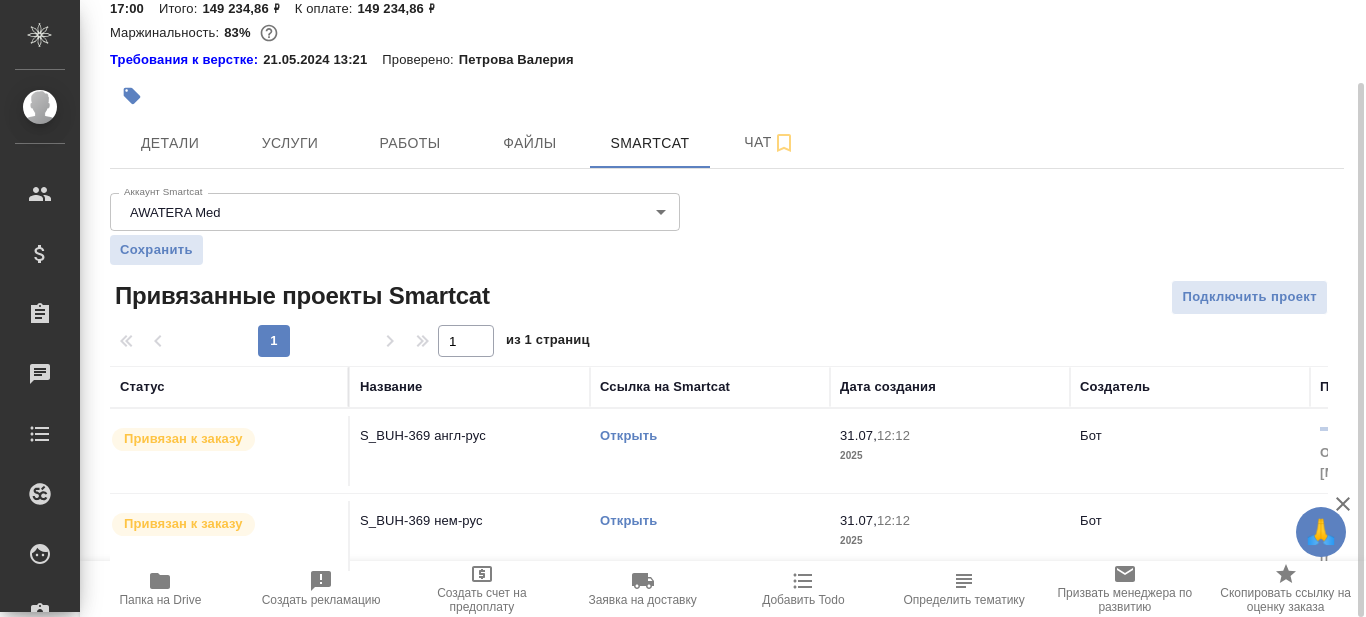 click on "Открыть" at bounding box center [628, 435] 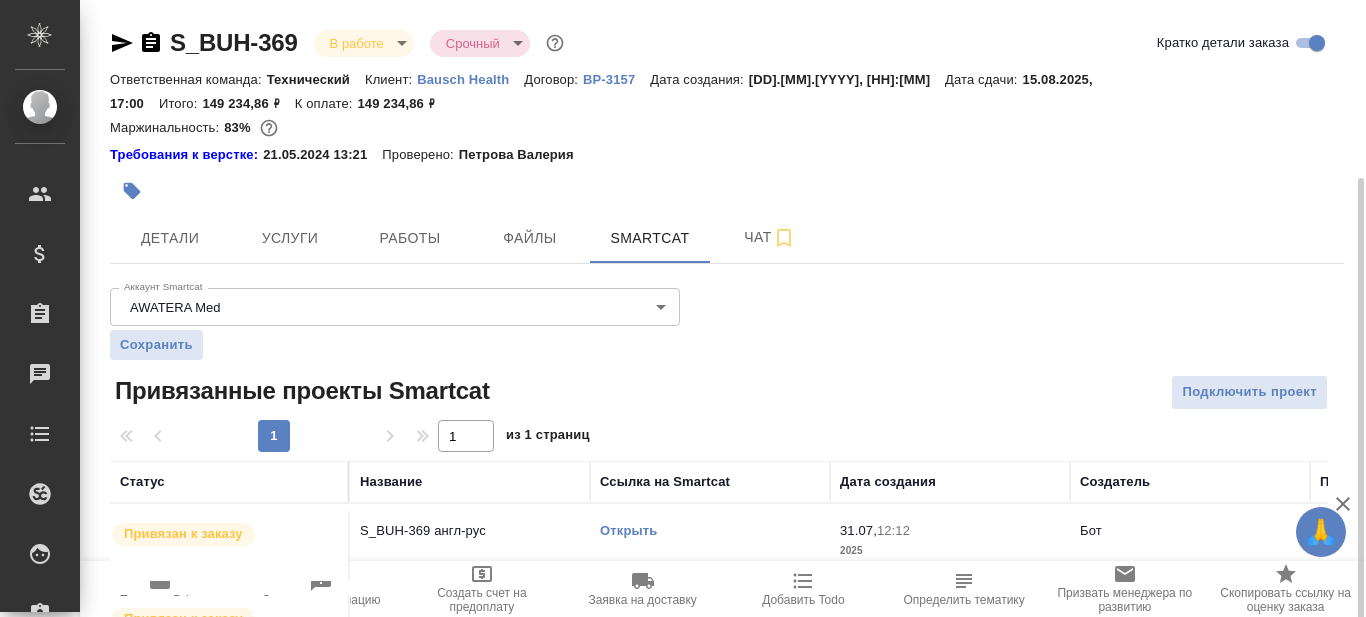 scroll, scrollTop: 95, scrollLeft: 0, axis: vertical 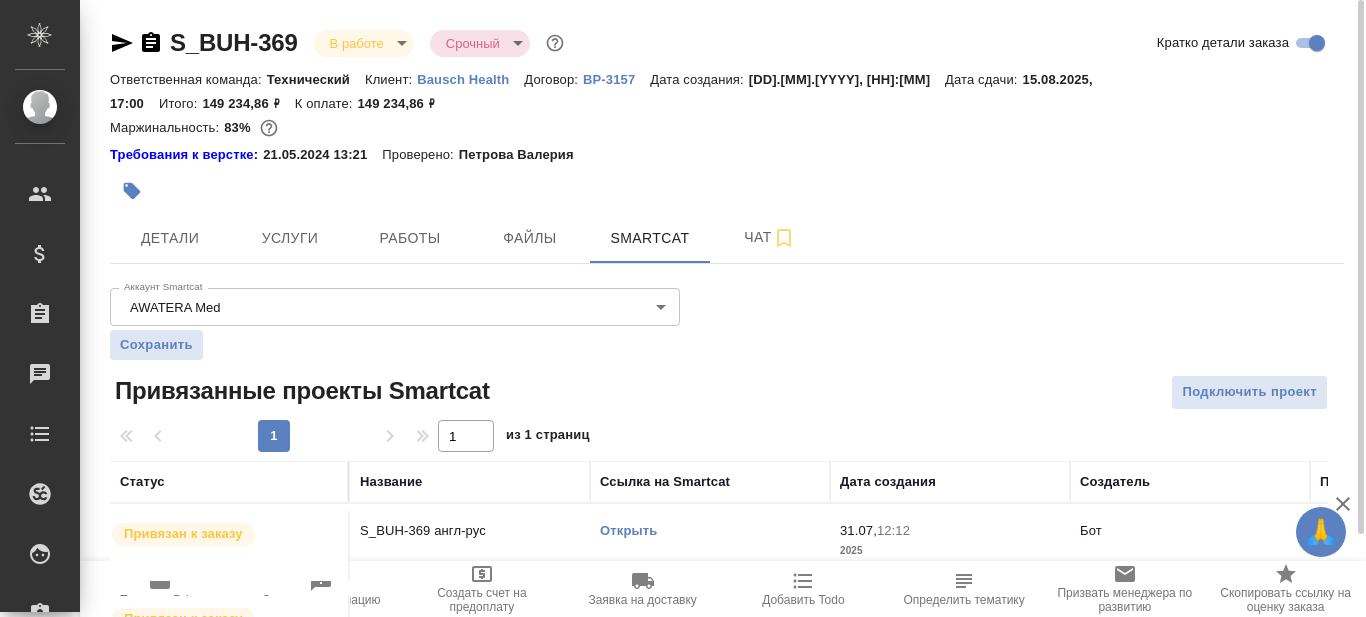 click 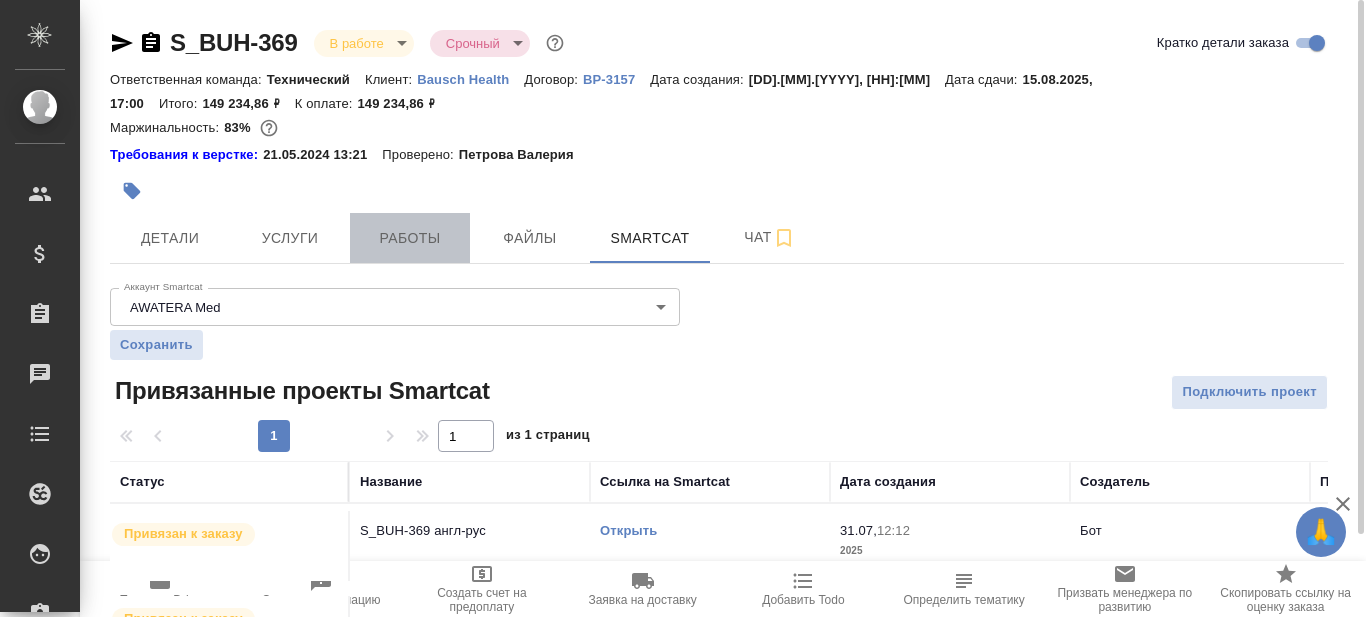 click on "Работы" at bounding box center (410, 238) 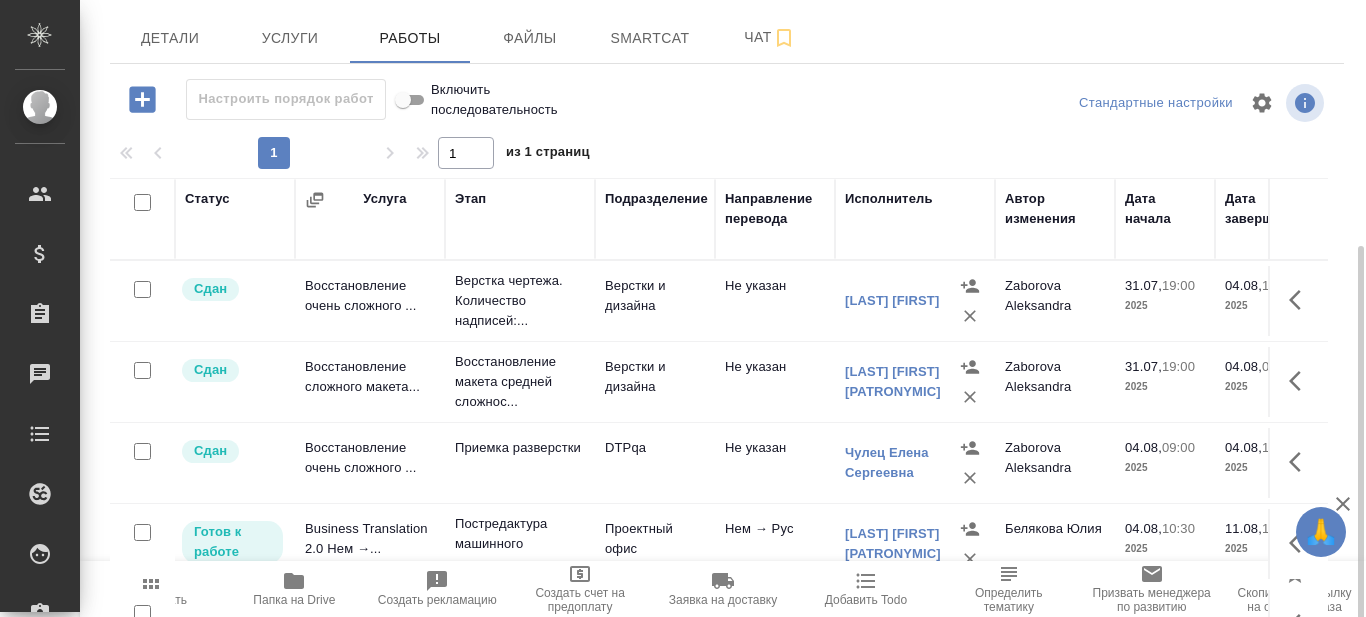 scroll, scrollTop: 262, scrollLeft: 0, axis: vertical 